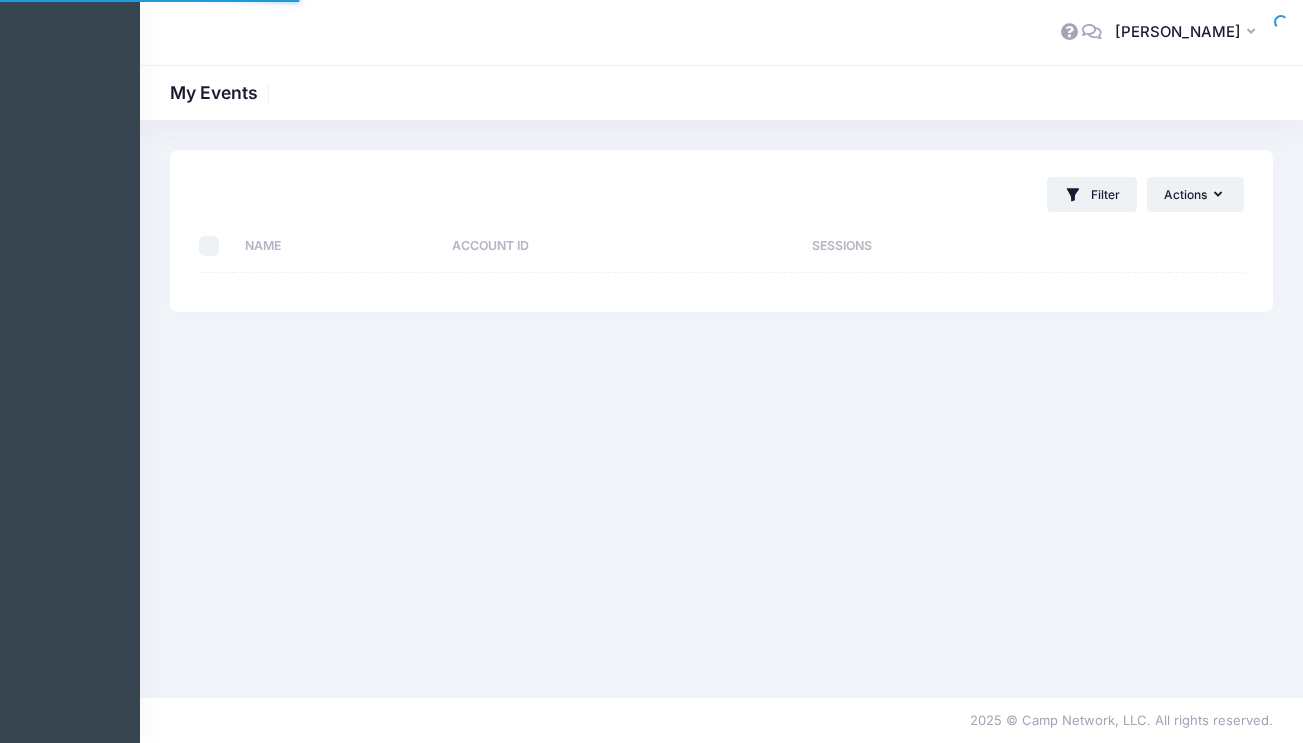 scroll, scrollTop: 0, scrollLeft: 0, axis: both 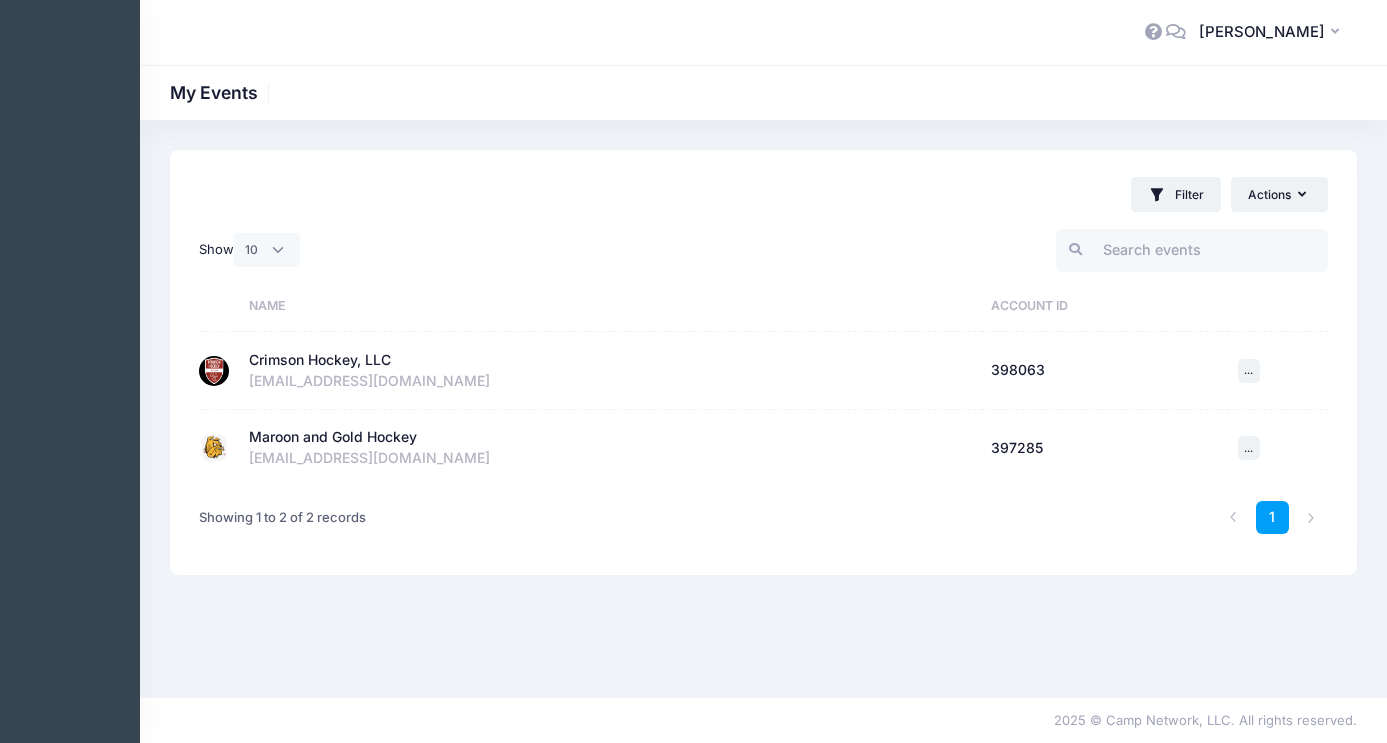 click on "Crimson Hockey, LLC" at bounding box center (320, 360) 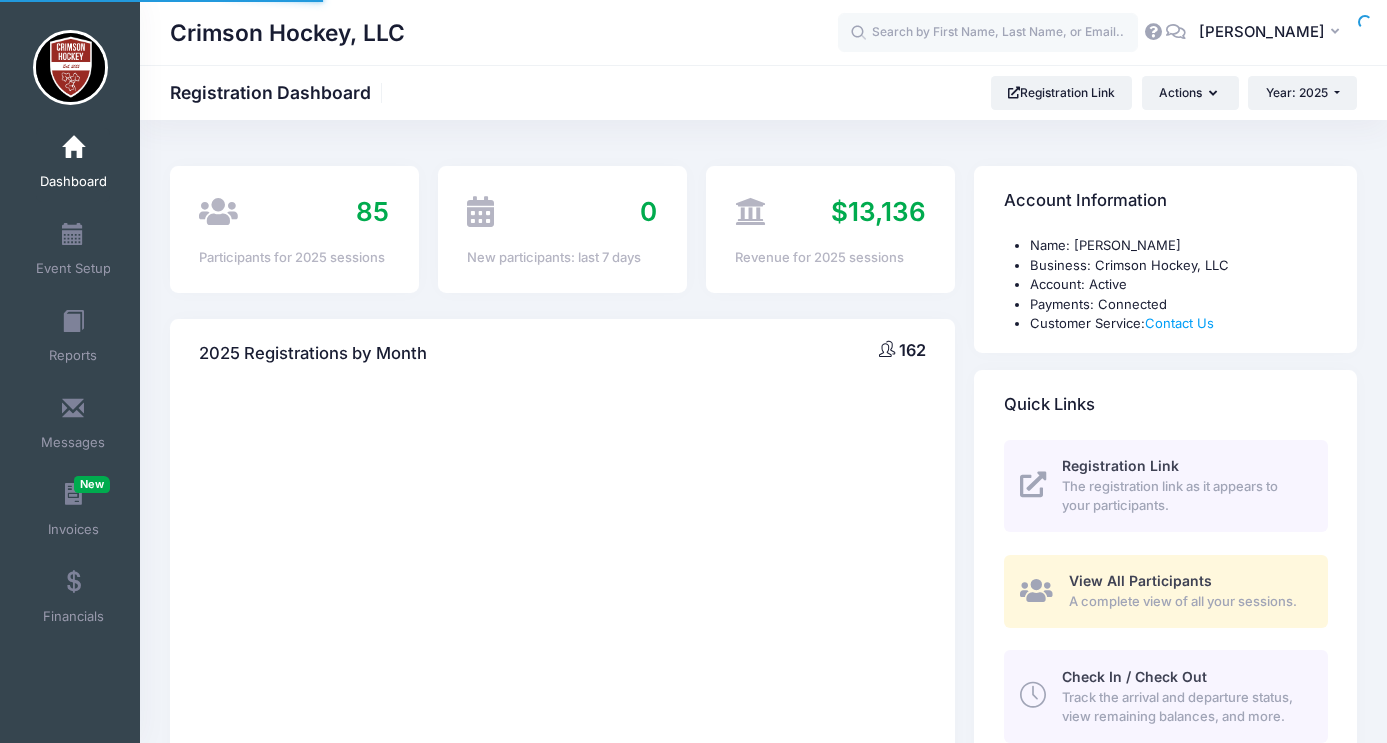 scroll, scrollTop: 0, scrollLeft: 0, axis: both 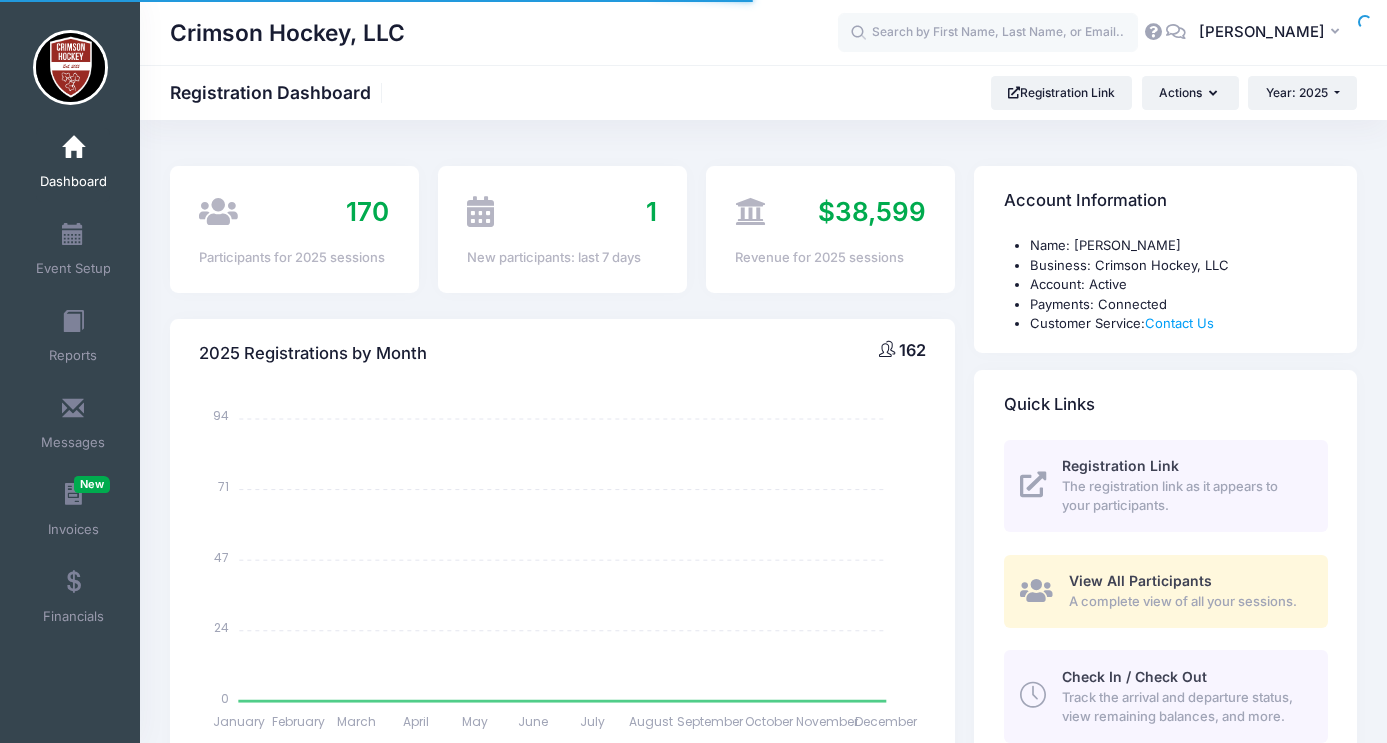 select 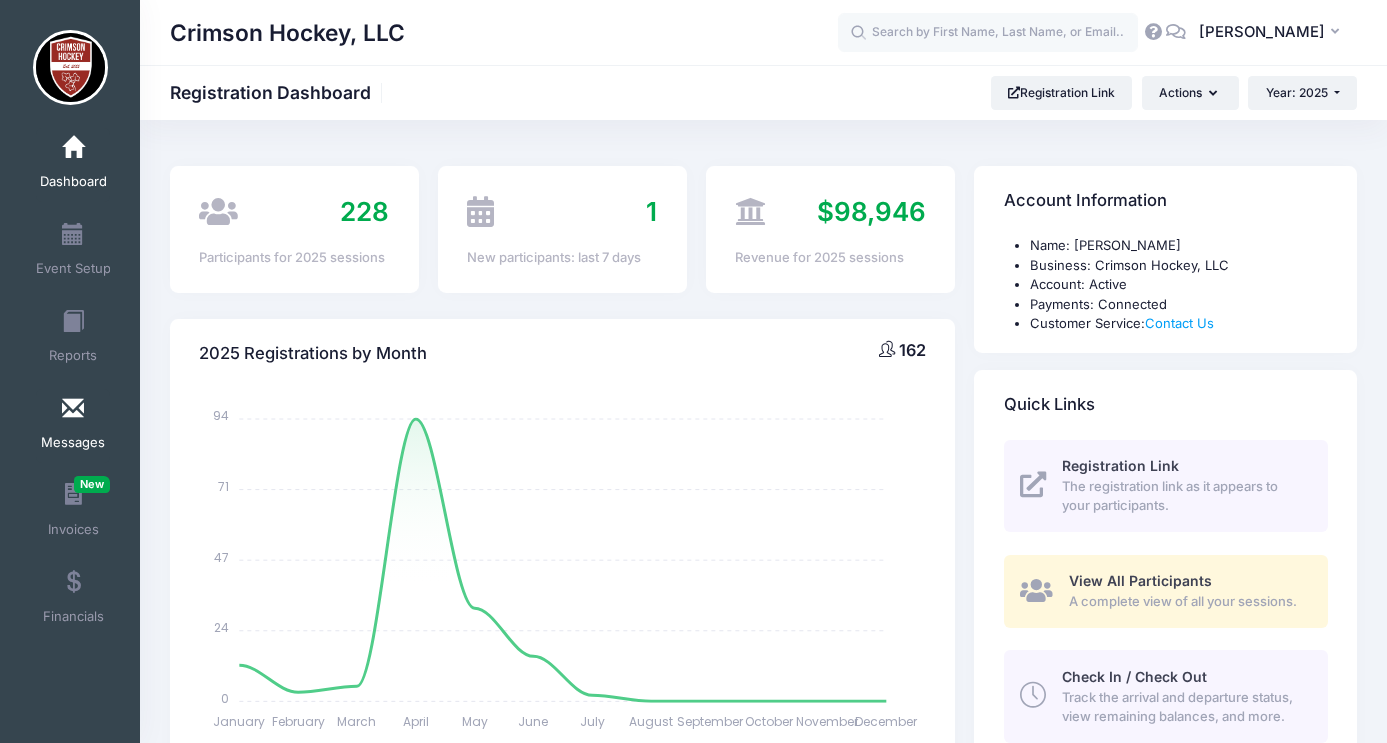 click at bounding box center [73, 409] 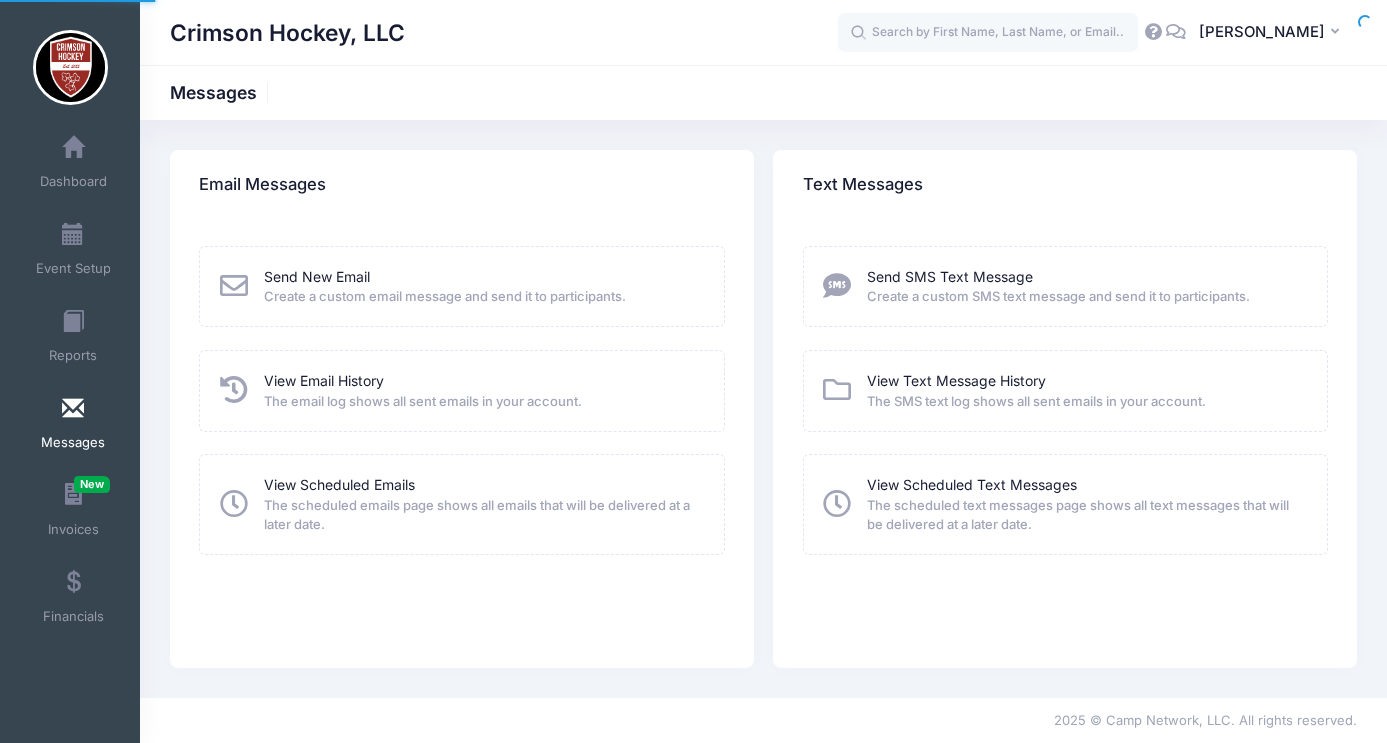 scroll, scrollTop: 0, scrollLeft: 0, axis: both 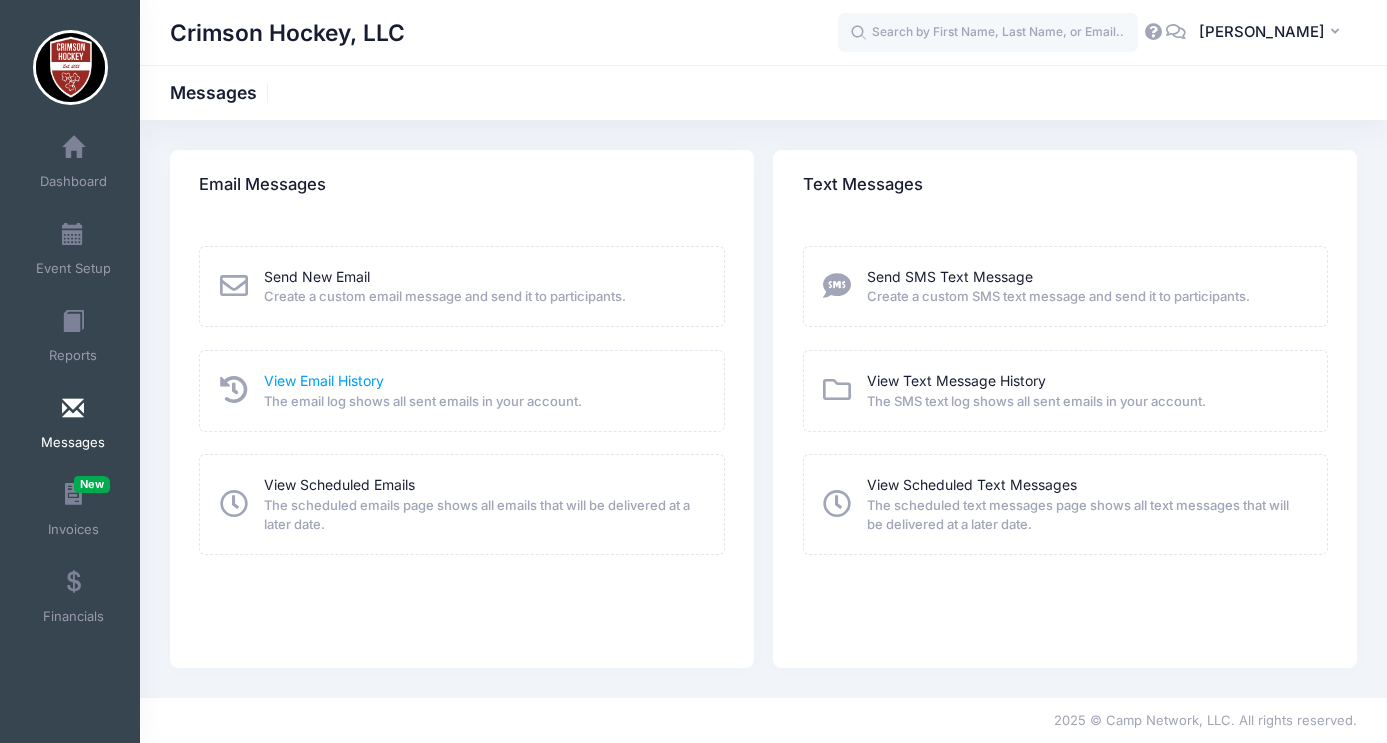 click on "View Email History" at bounding box center [324, 380] 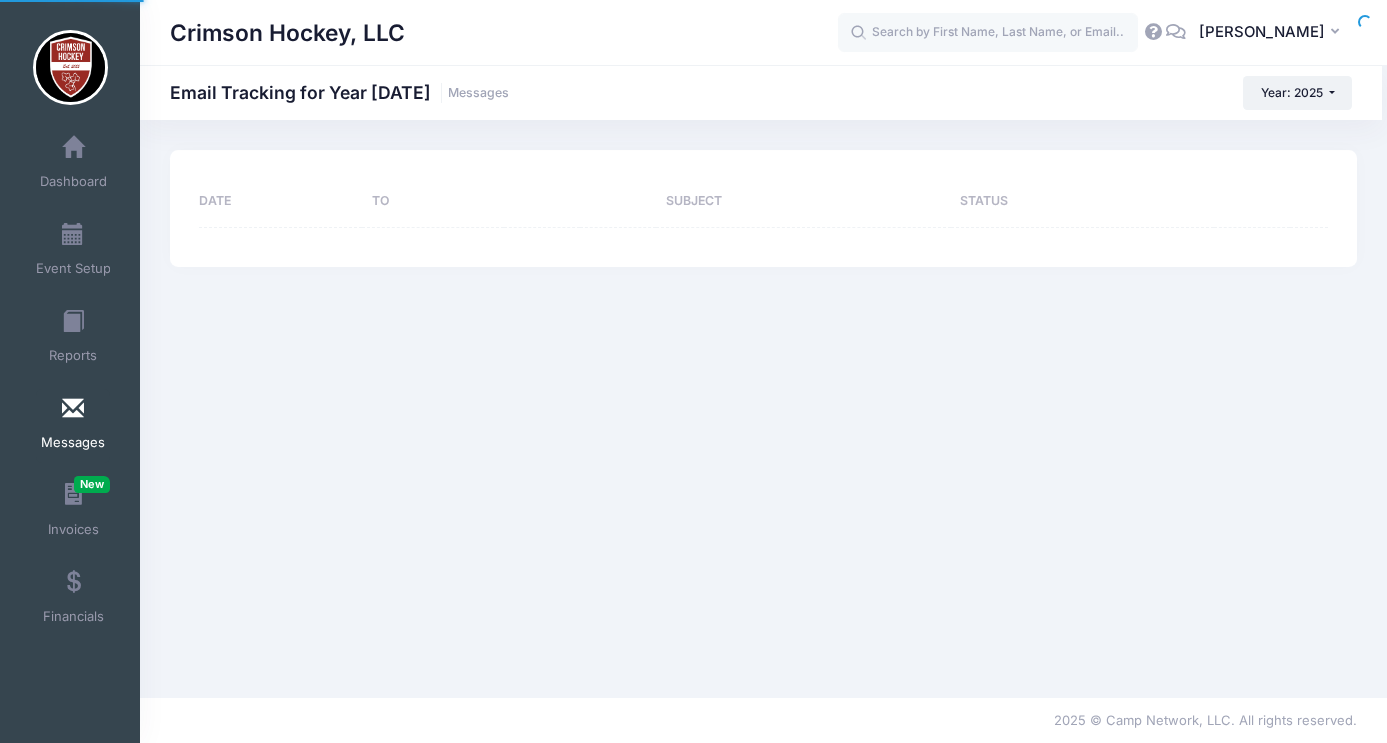 scroll, scrollTop: 0, scrollLeft: 0, axis: both 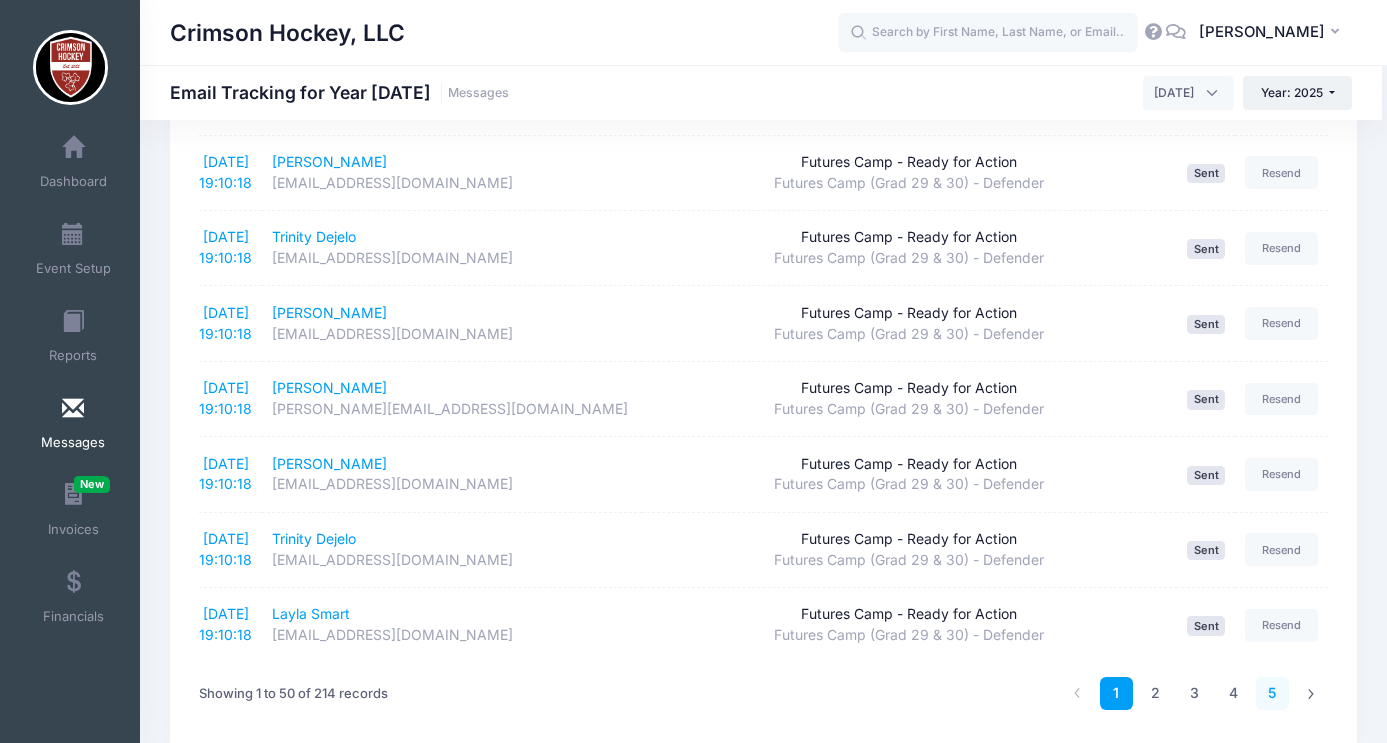 click on "5" at bounding box center (1272, 693) 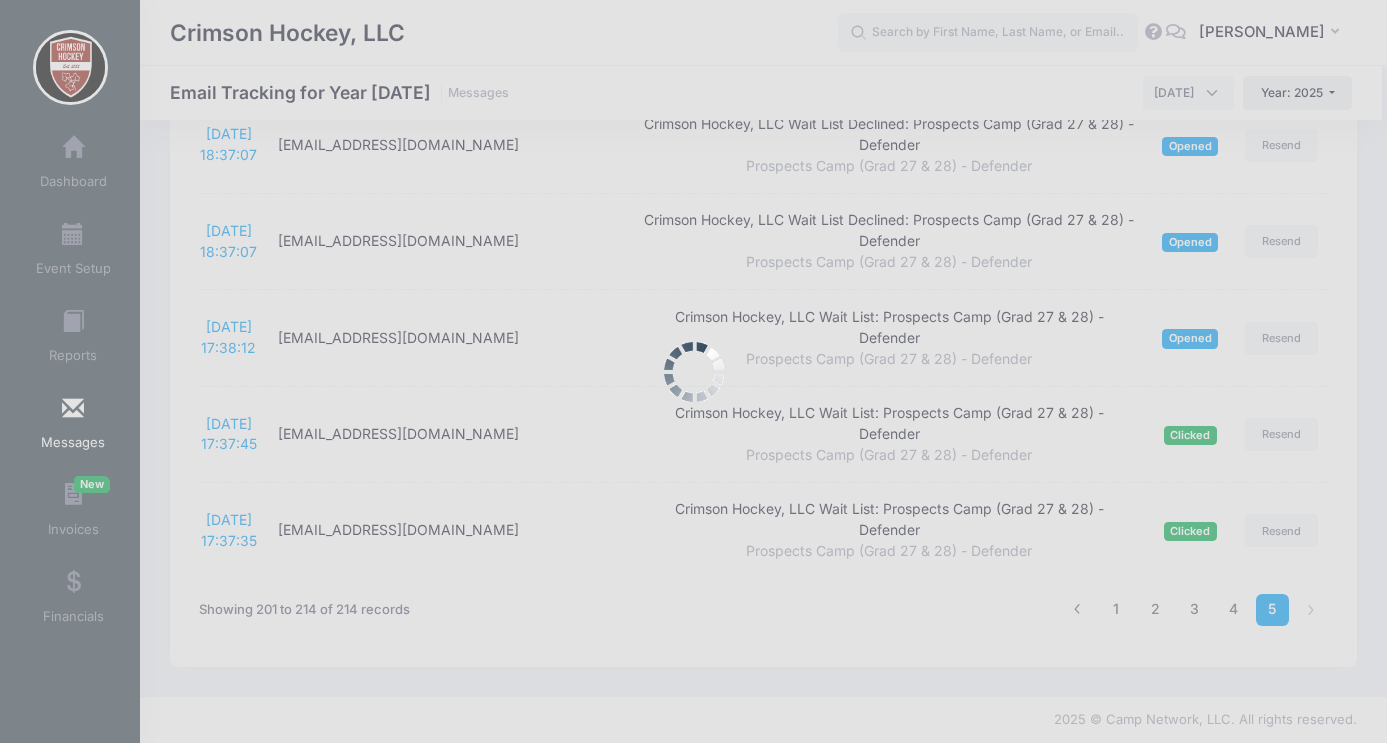 scroll, scrollTop: 843, scrollLeft: 0, axis: vertical 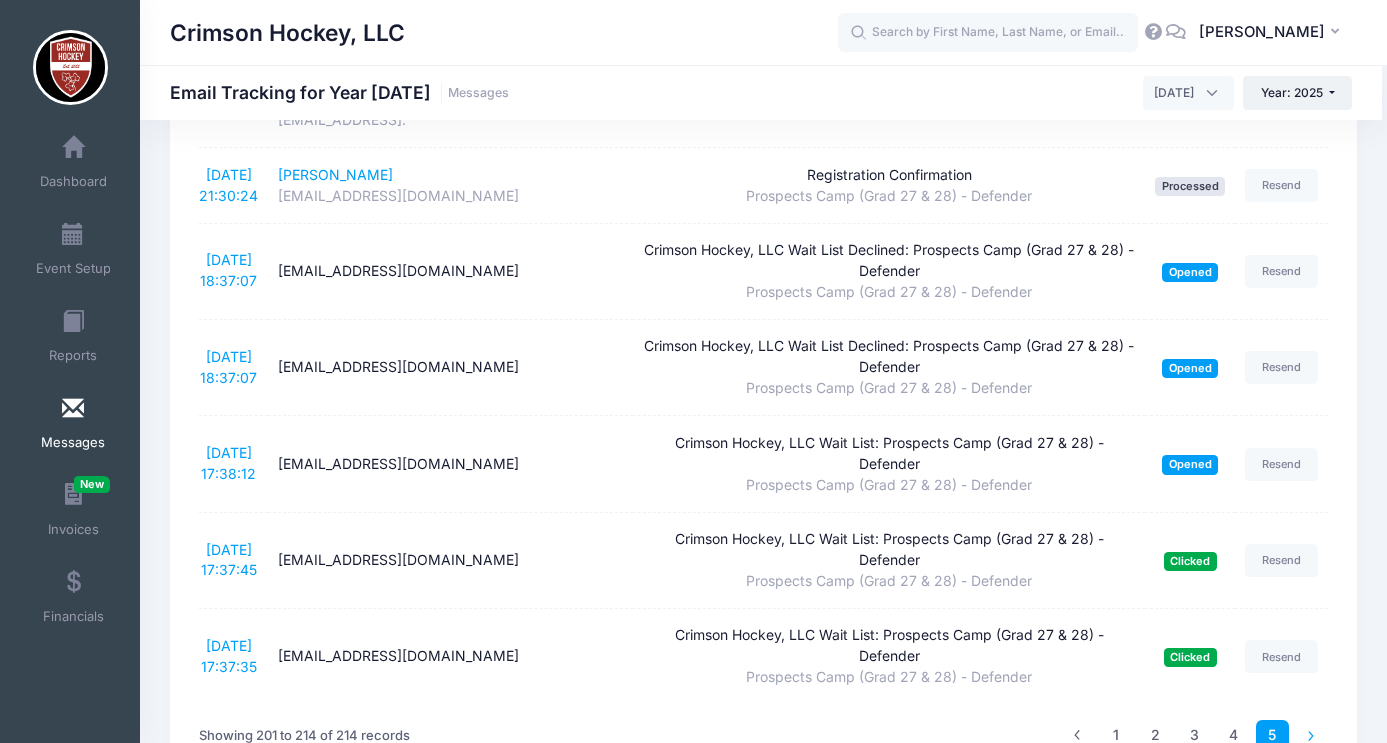 click at bounding box center [1311, 736] 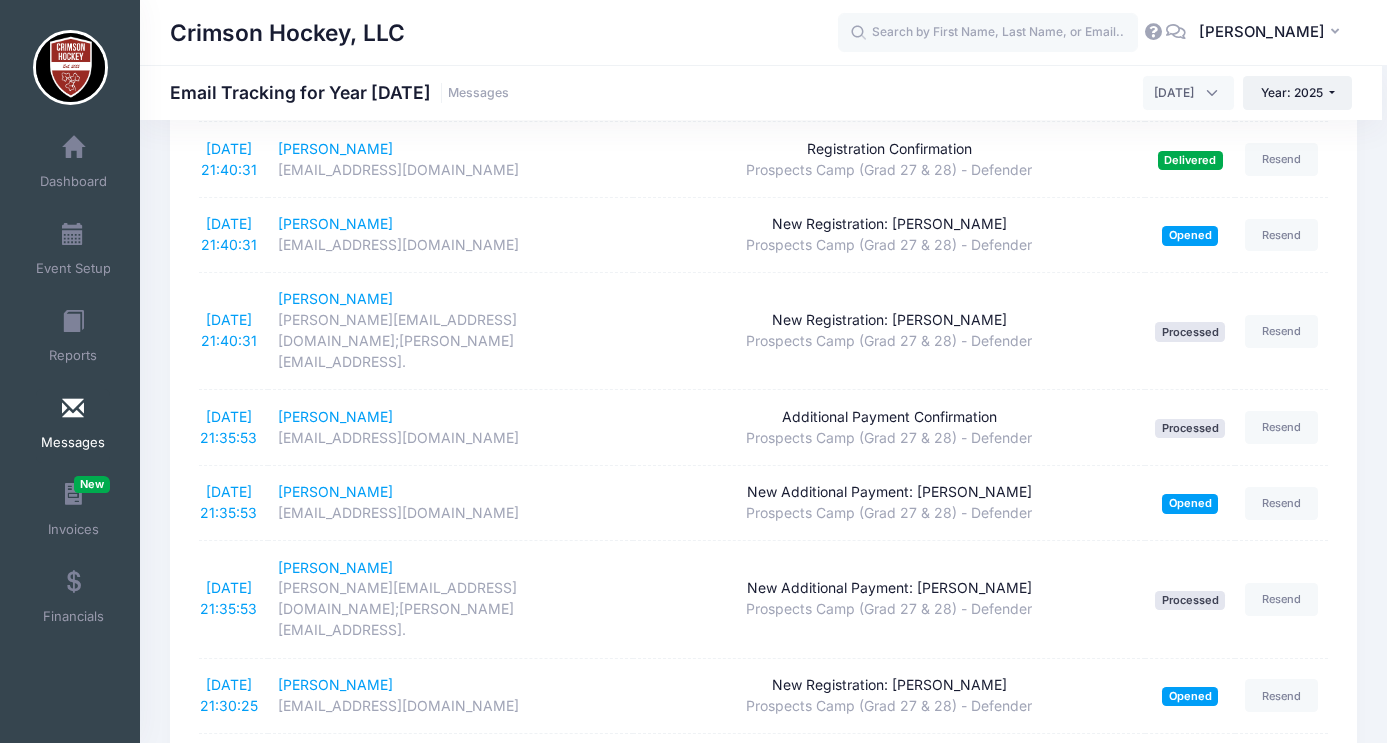 scroll, scrollTop: 0, scrollLeft: 0, axis: both 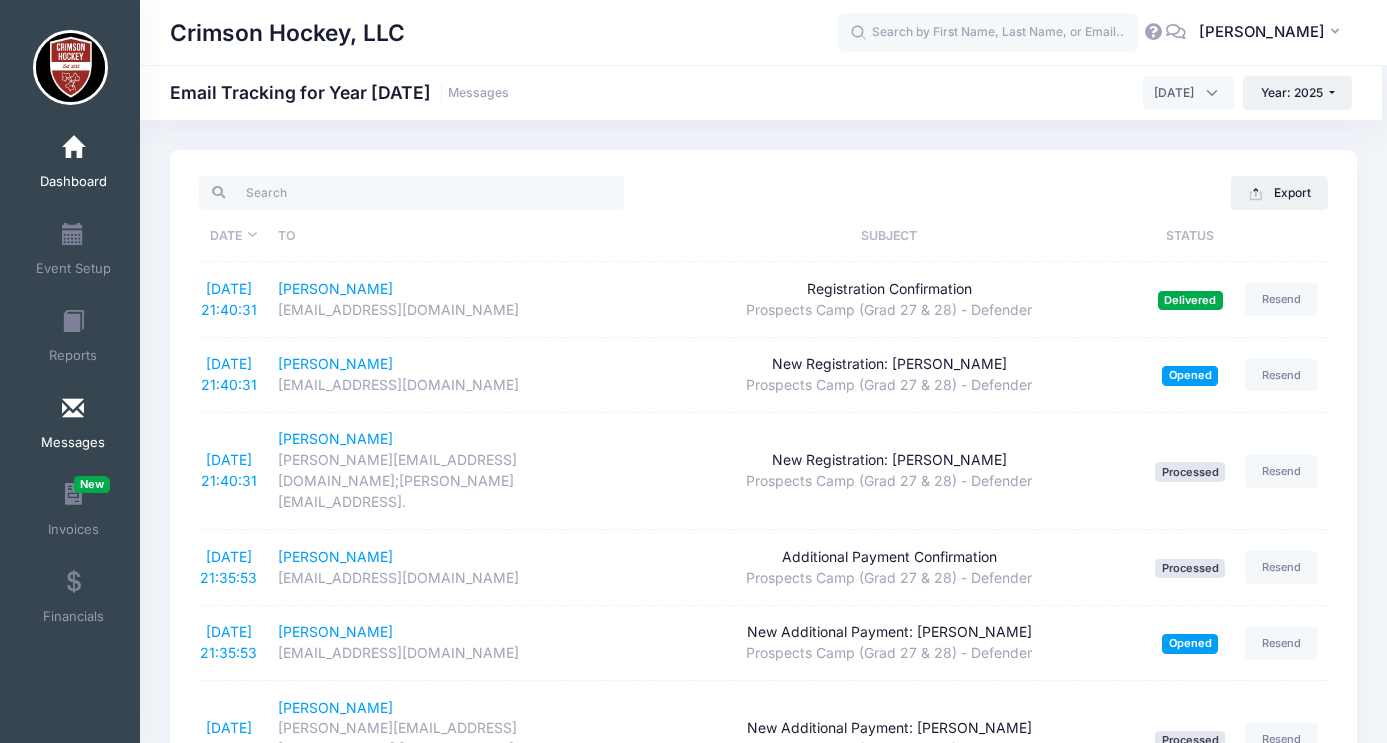 click at bounding box center [73, 148] 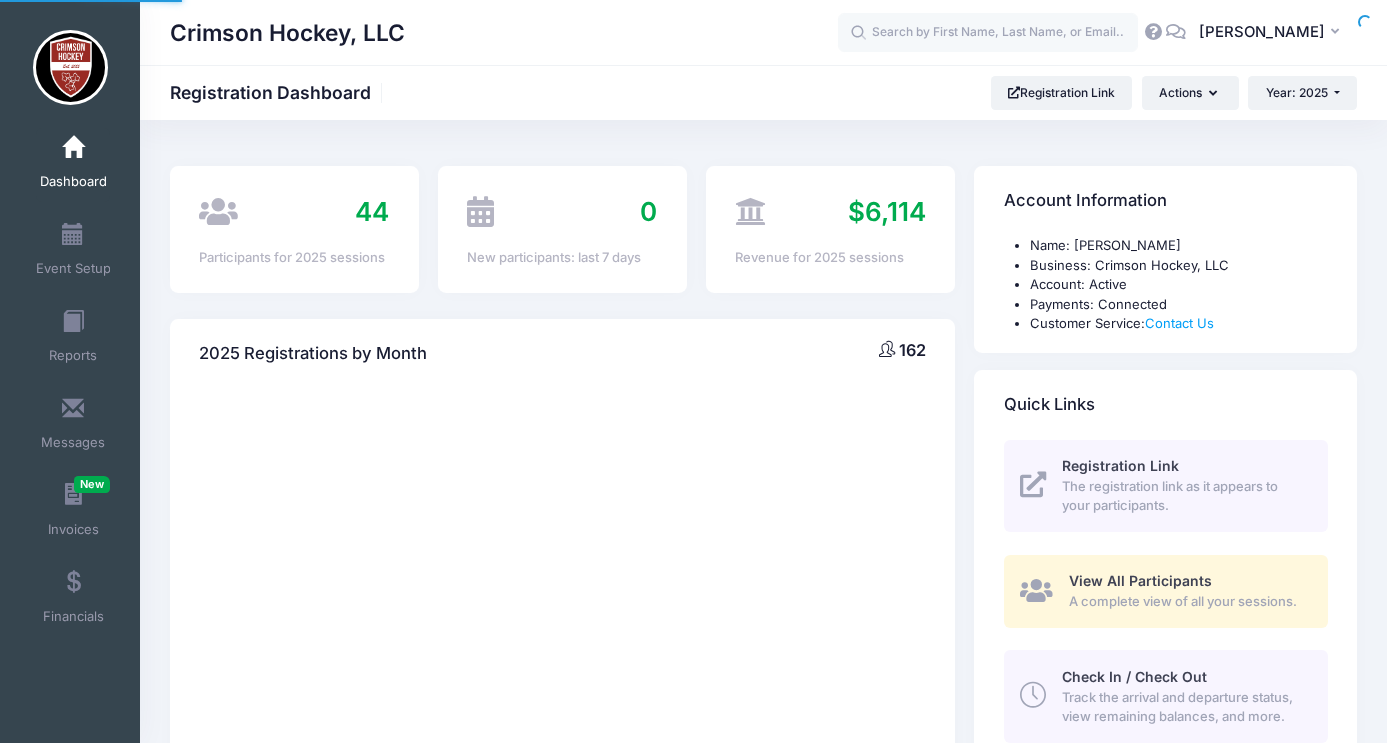 scroll, scrollTop: 0, scrollLeft: 0, axis: both 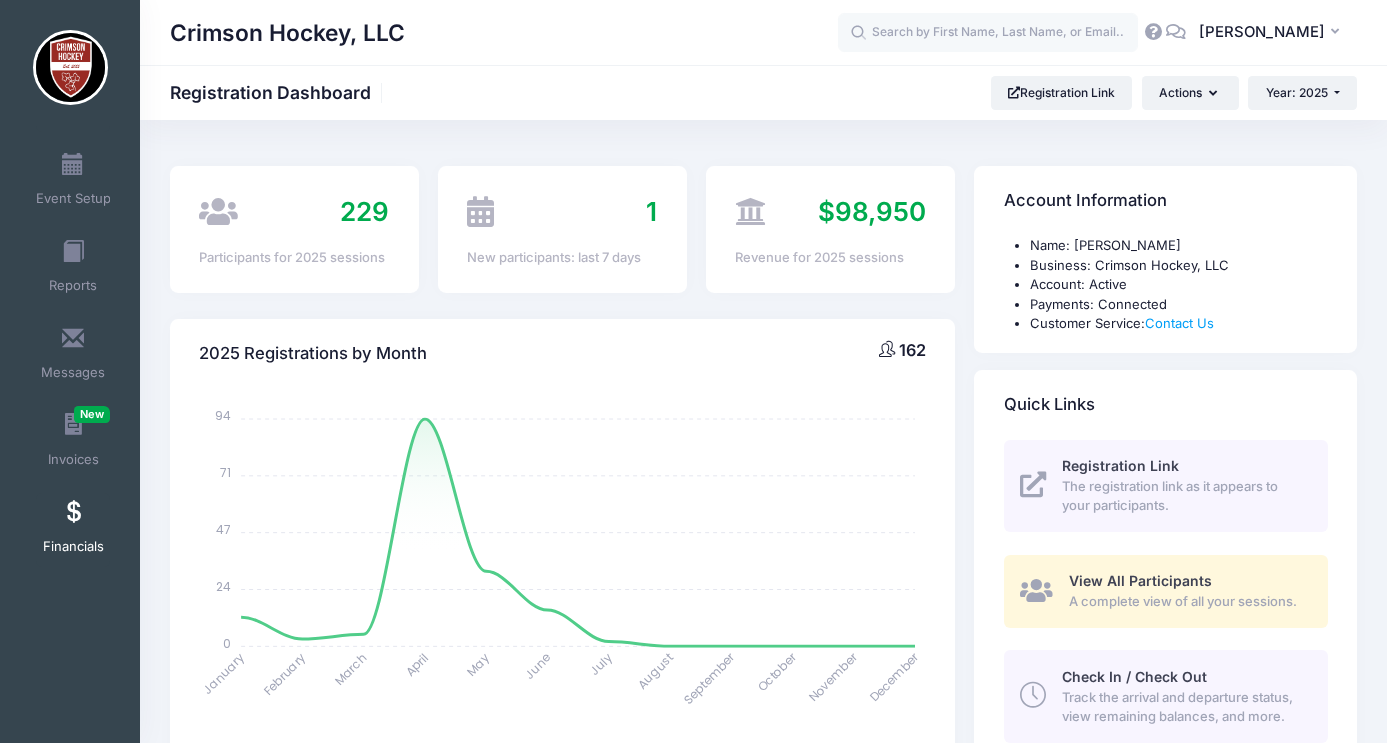 click at bounding box center (73, 513) 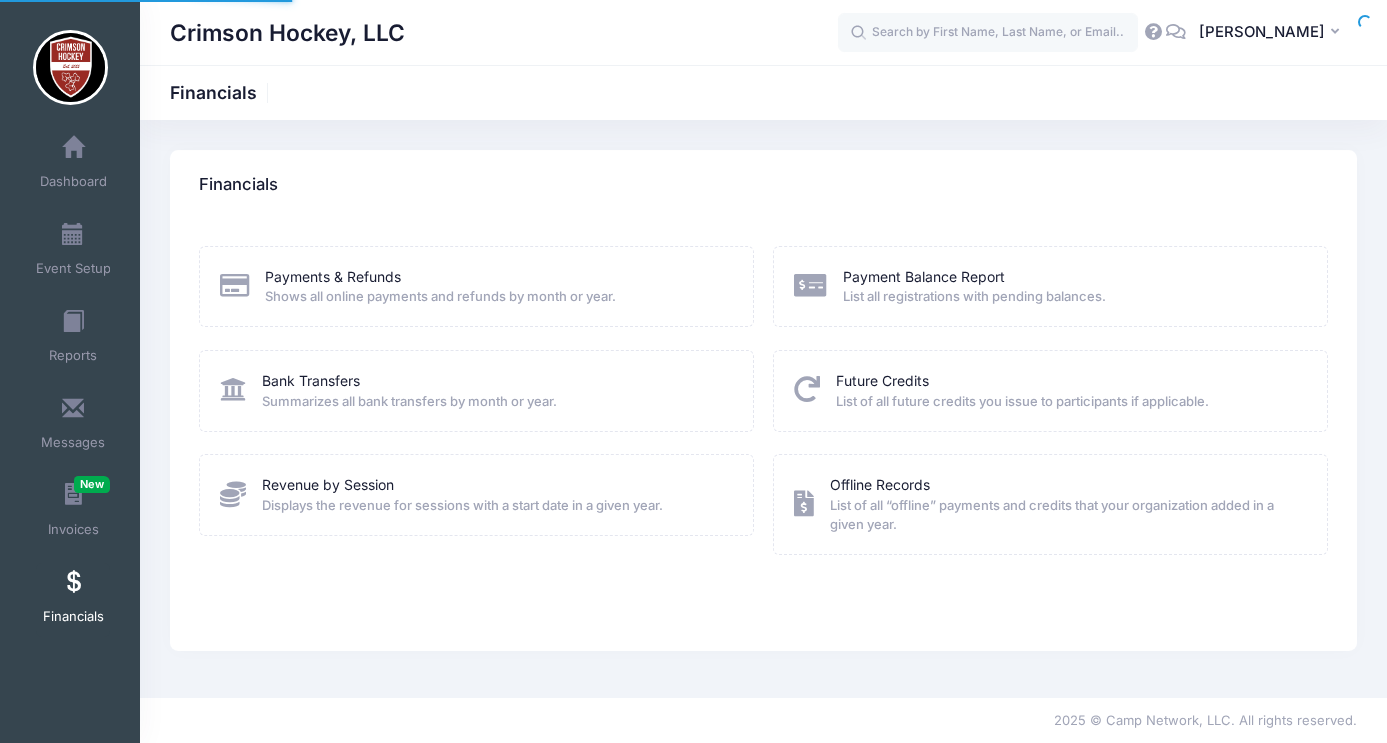 scroll, scrollTop: 0, scrollLeft: 0, axis: both 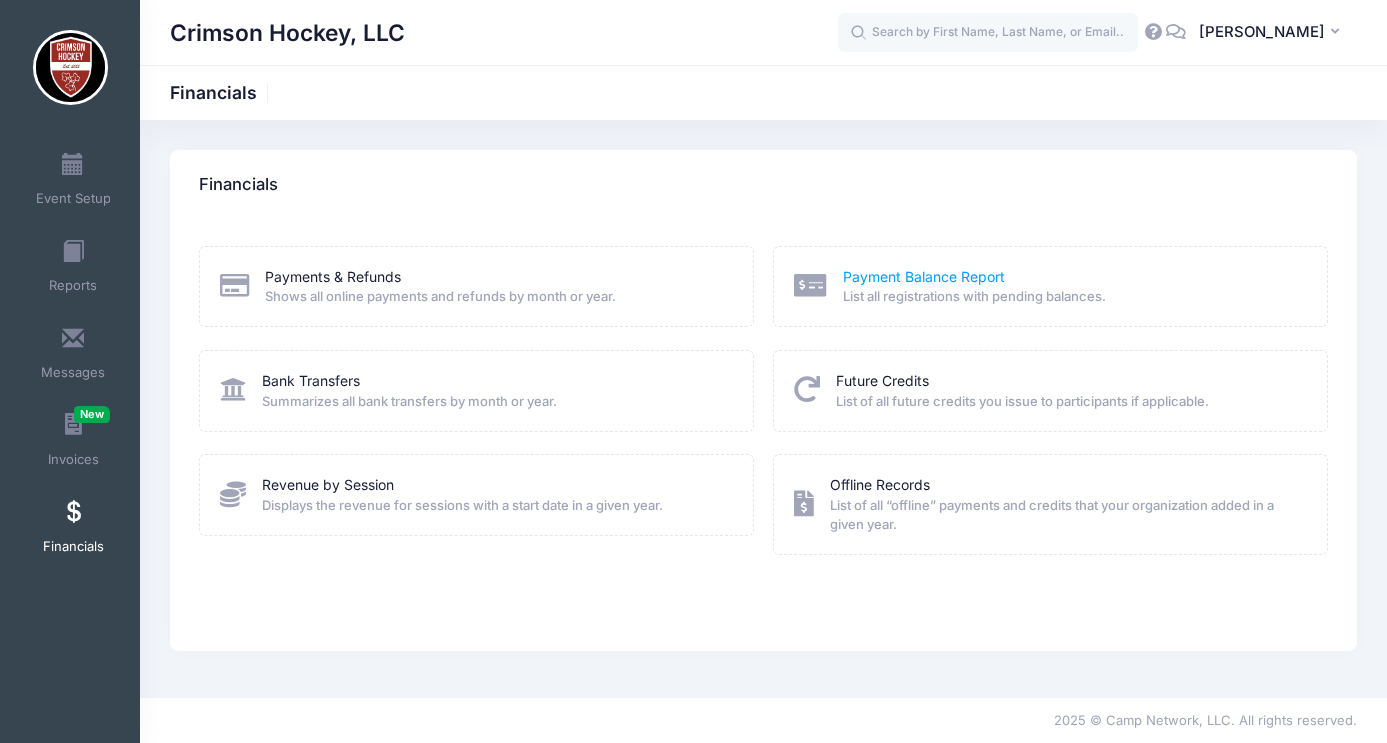 click on "Payment Balance Report" at bounding box center [924, 276] 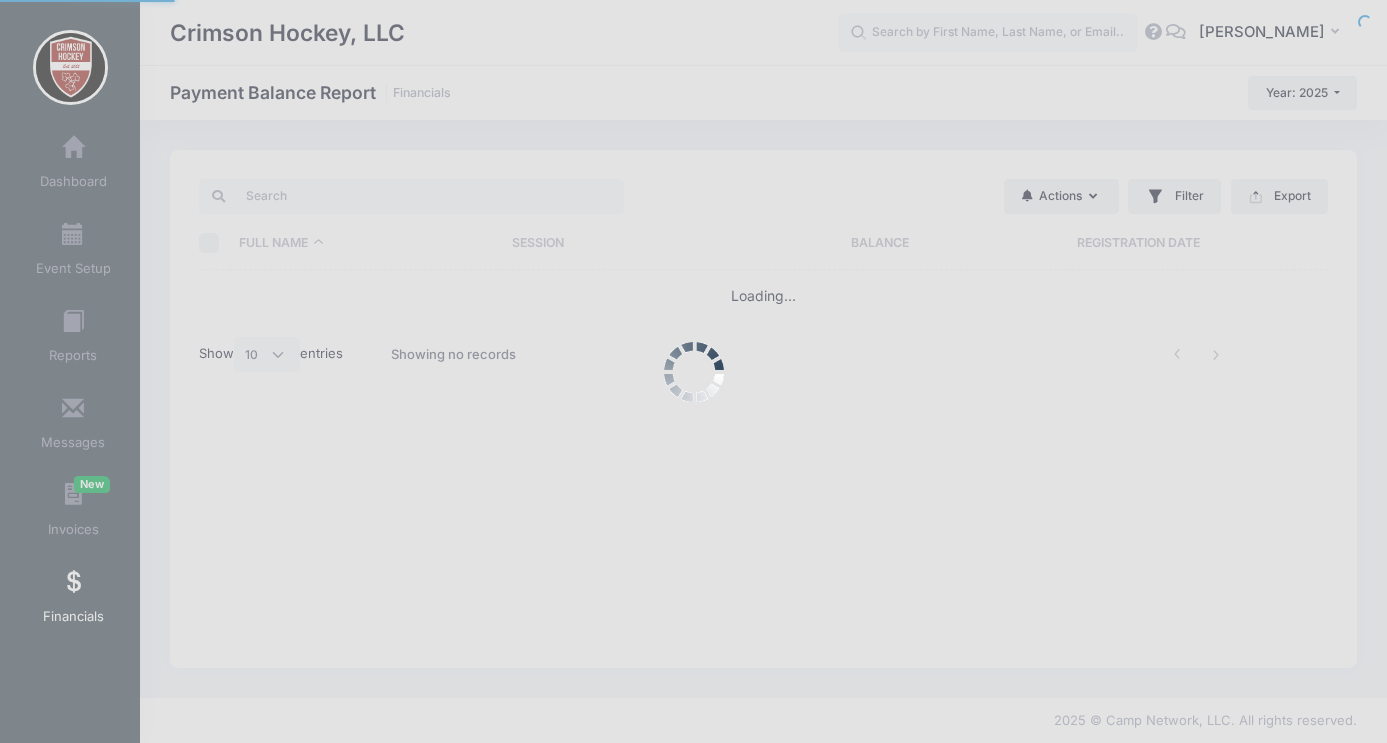 select on "10" 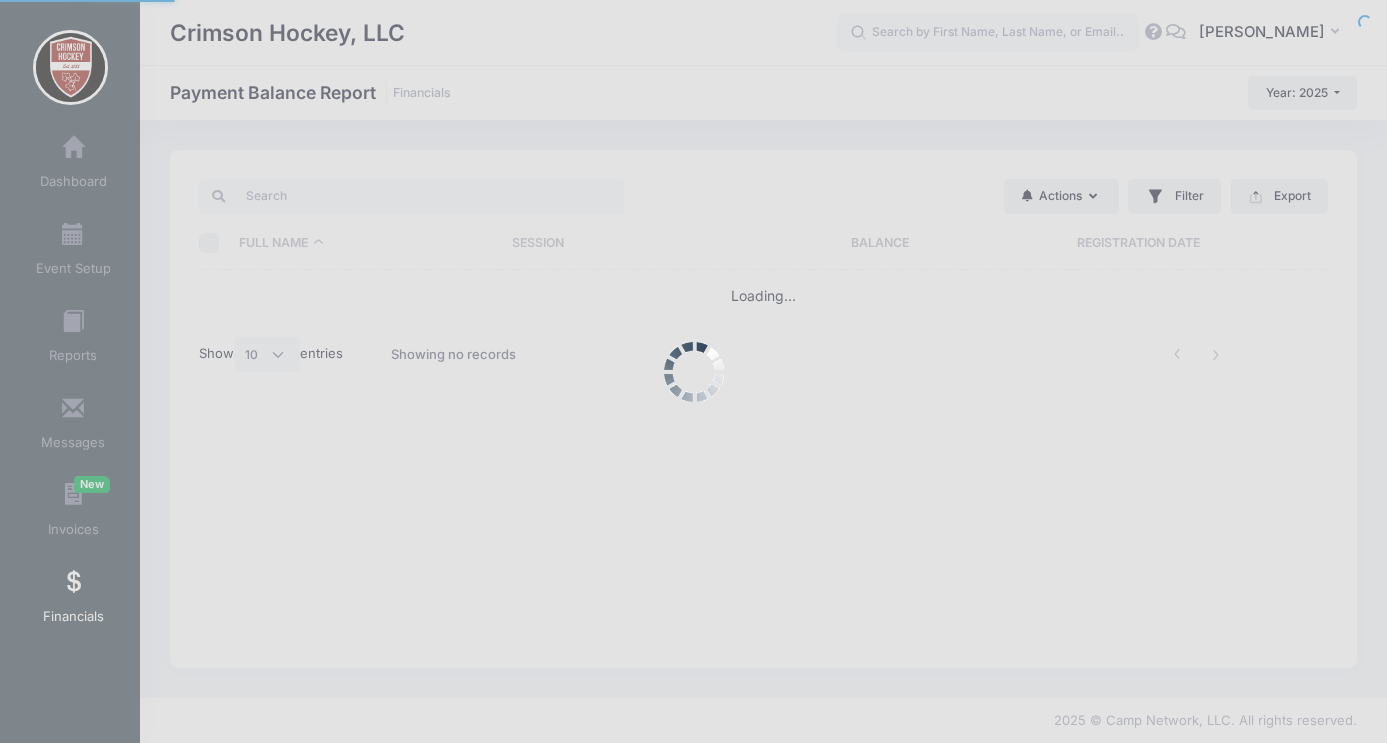 scroll, scrollTop: 0, scrollLeft: 0, axis: both 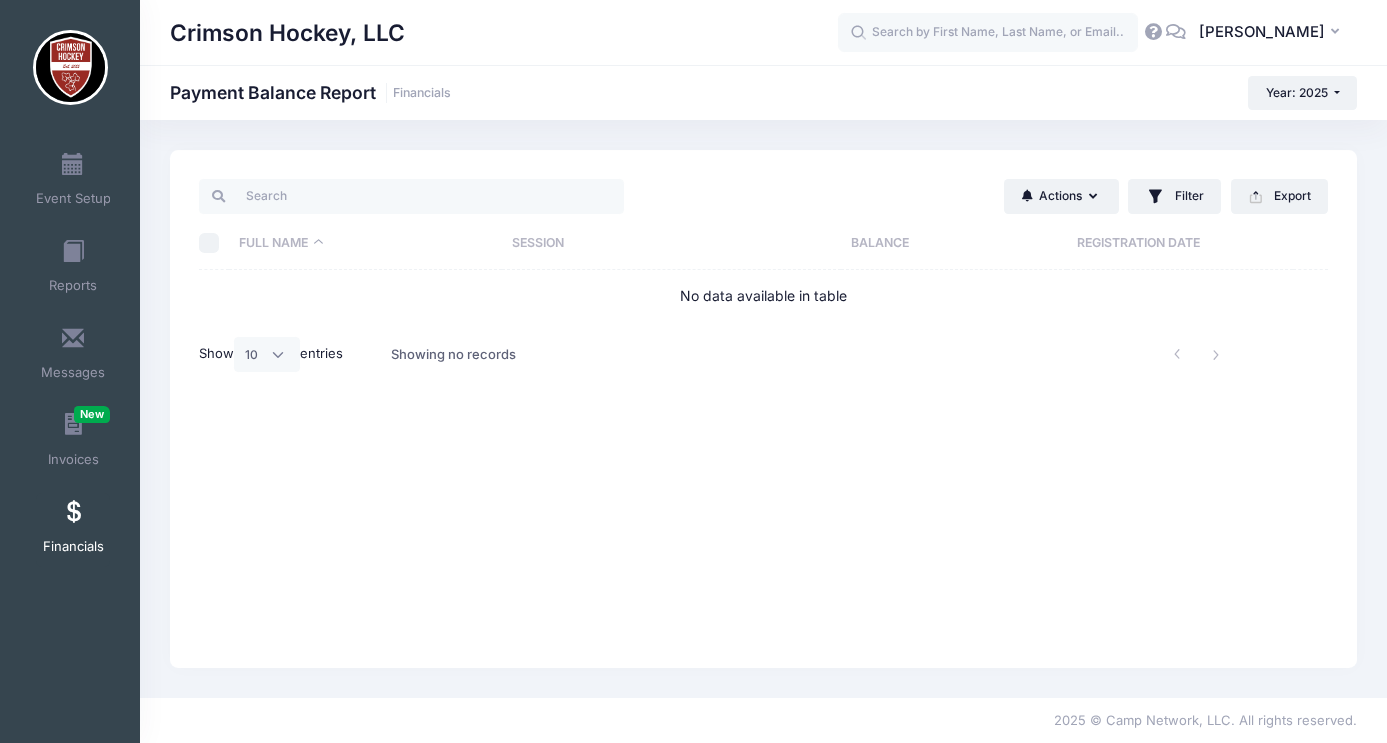 click on "Financials" at bounding box center [73, 530] 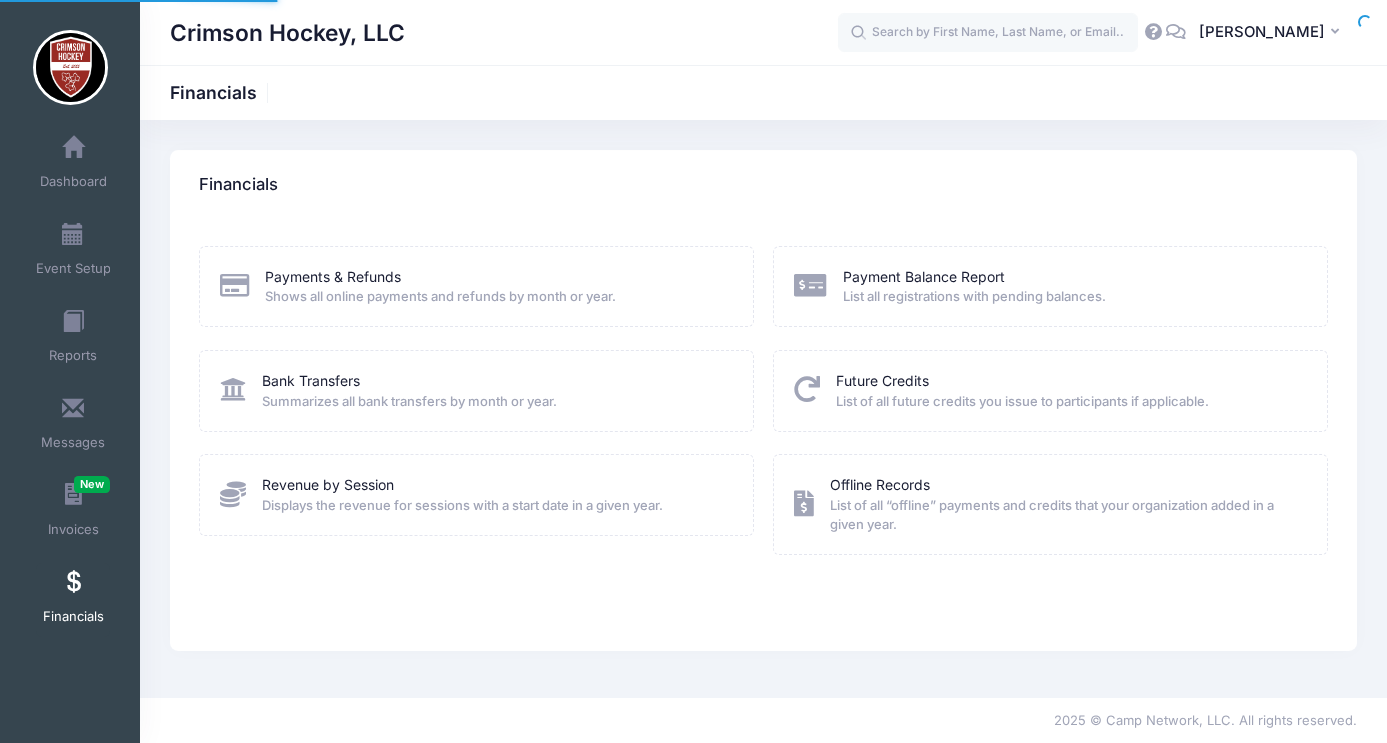 scroll, scrollTop: 0, scrollLeft: 0, axis: both 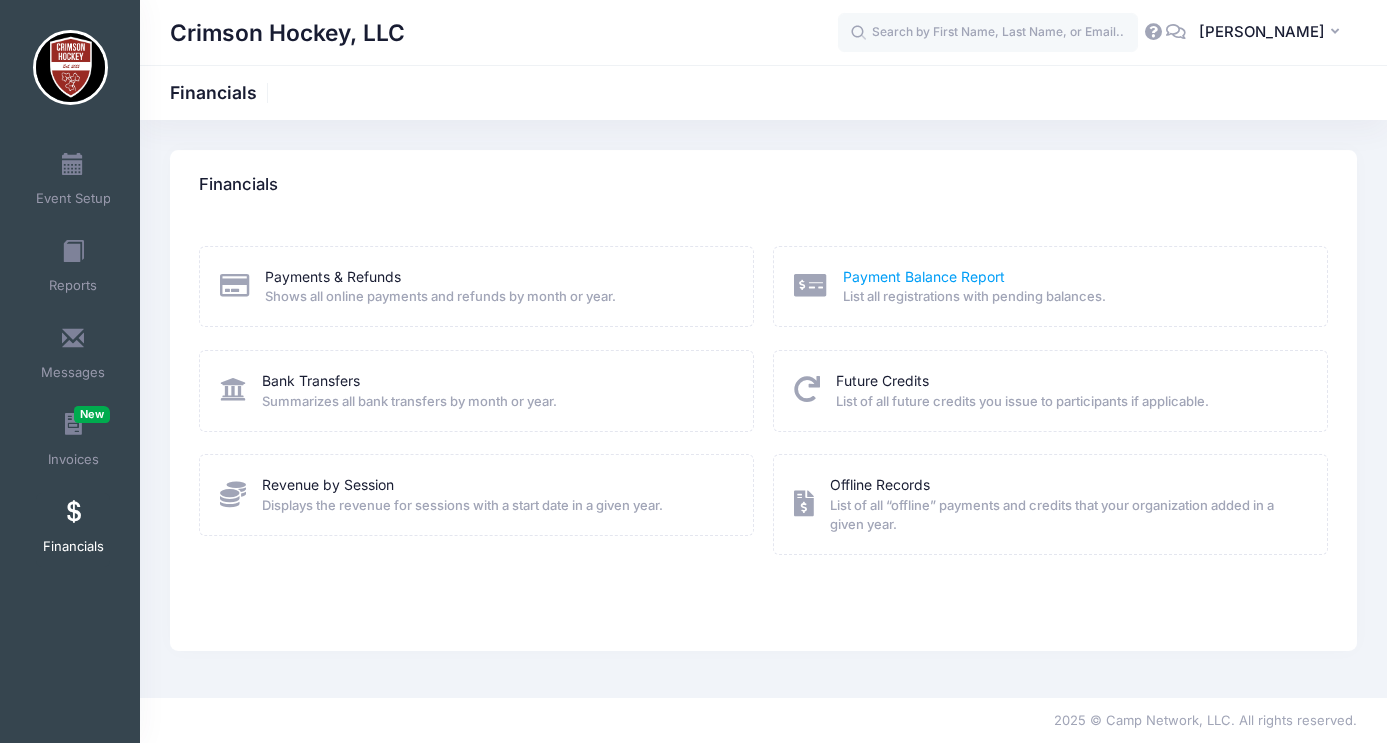 click on "Payment Balance Report" at bounding box center [924, 276] 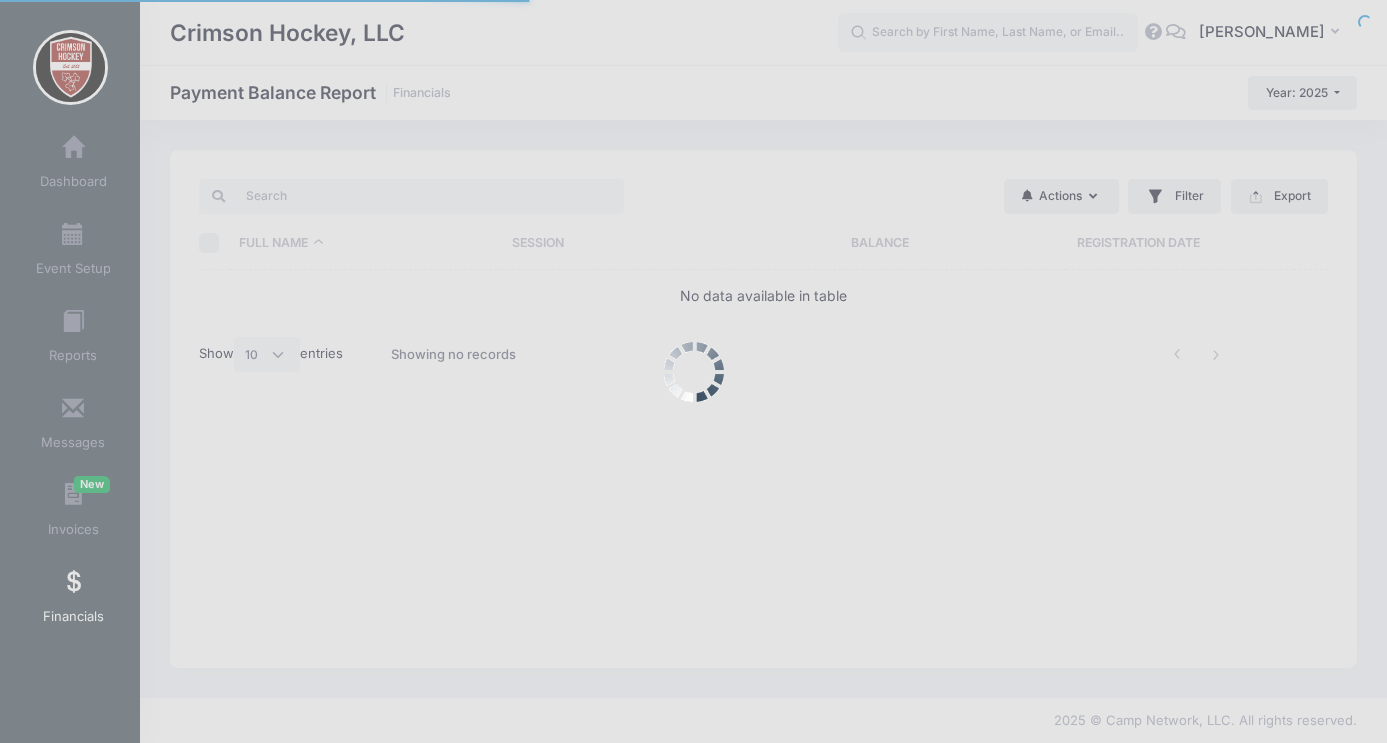 select on "10" 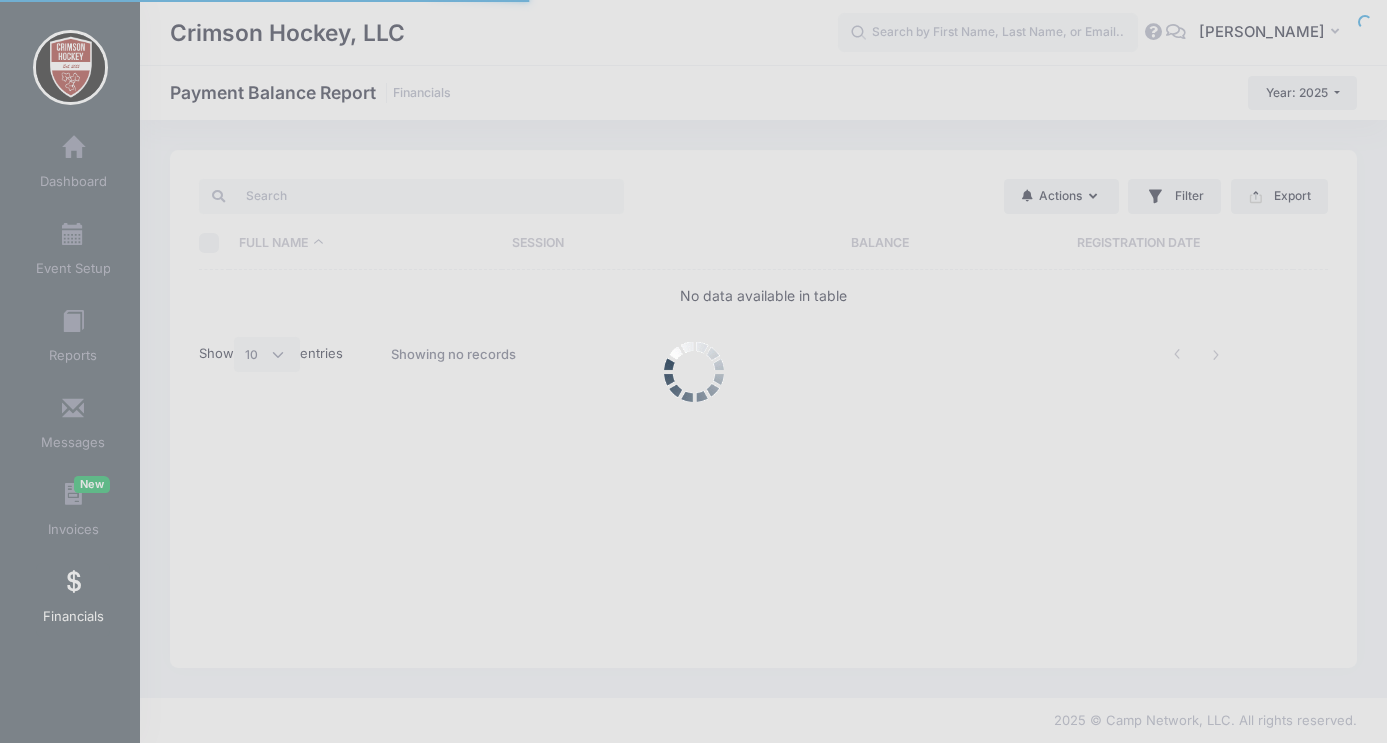 scroll, scrollTop: 0, scrollLeft: 0, axis: both 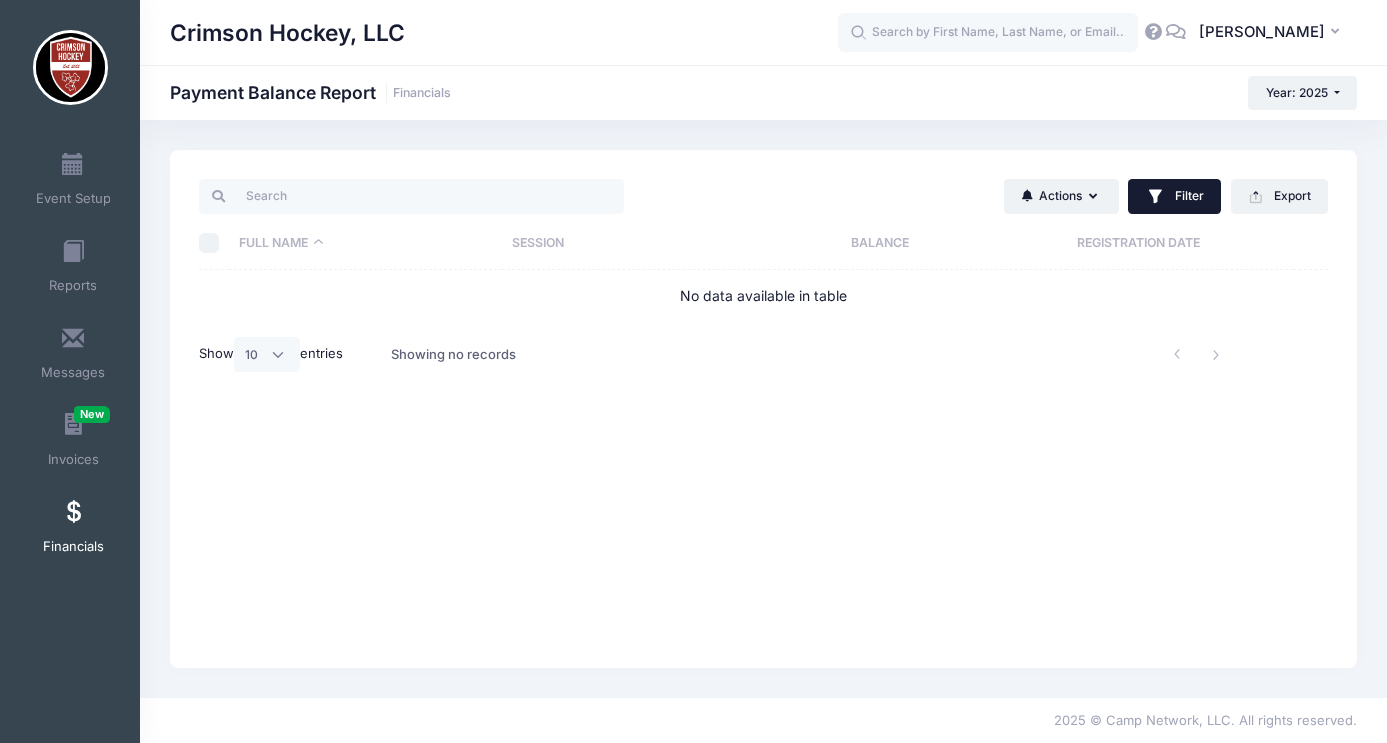 click on "Filter" at bounding box center [1174, 197] 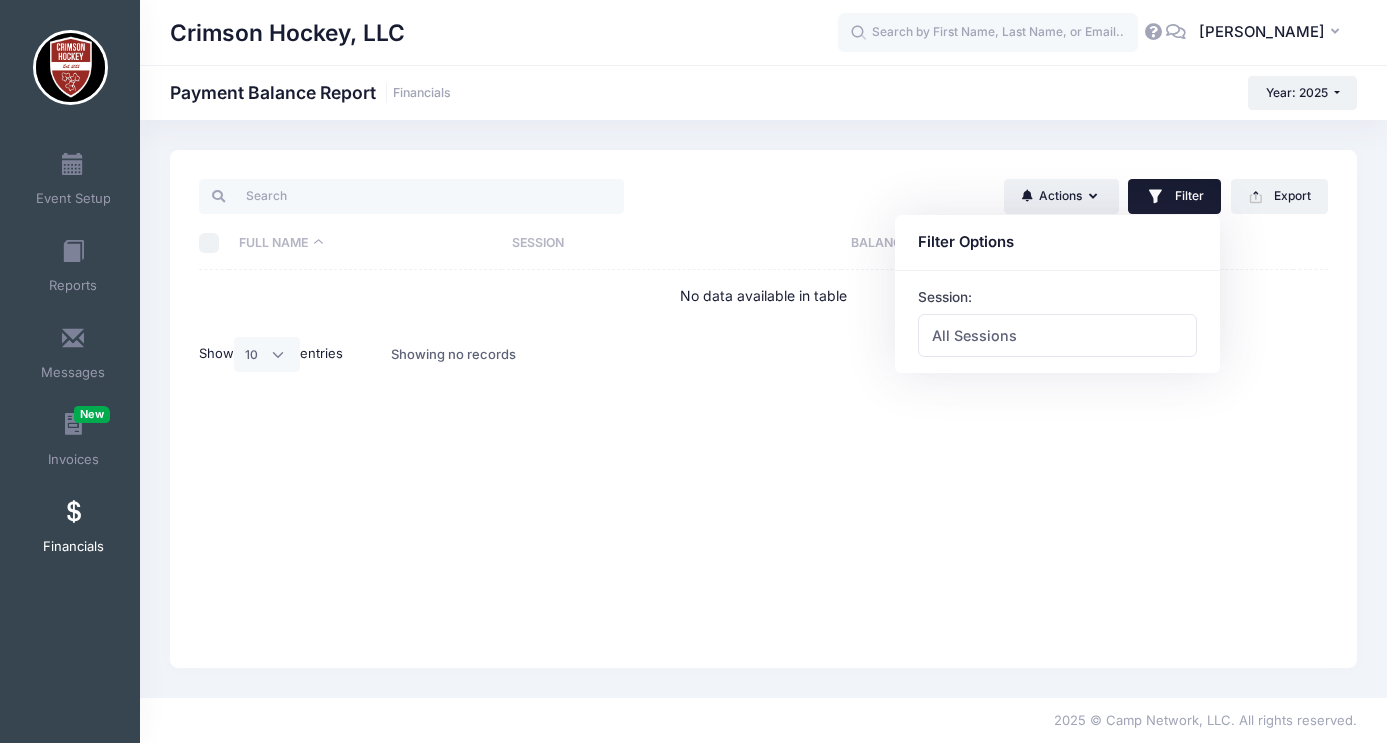 click on "Filter" at bounding box center [1174, 197] 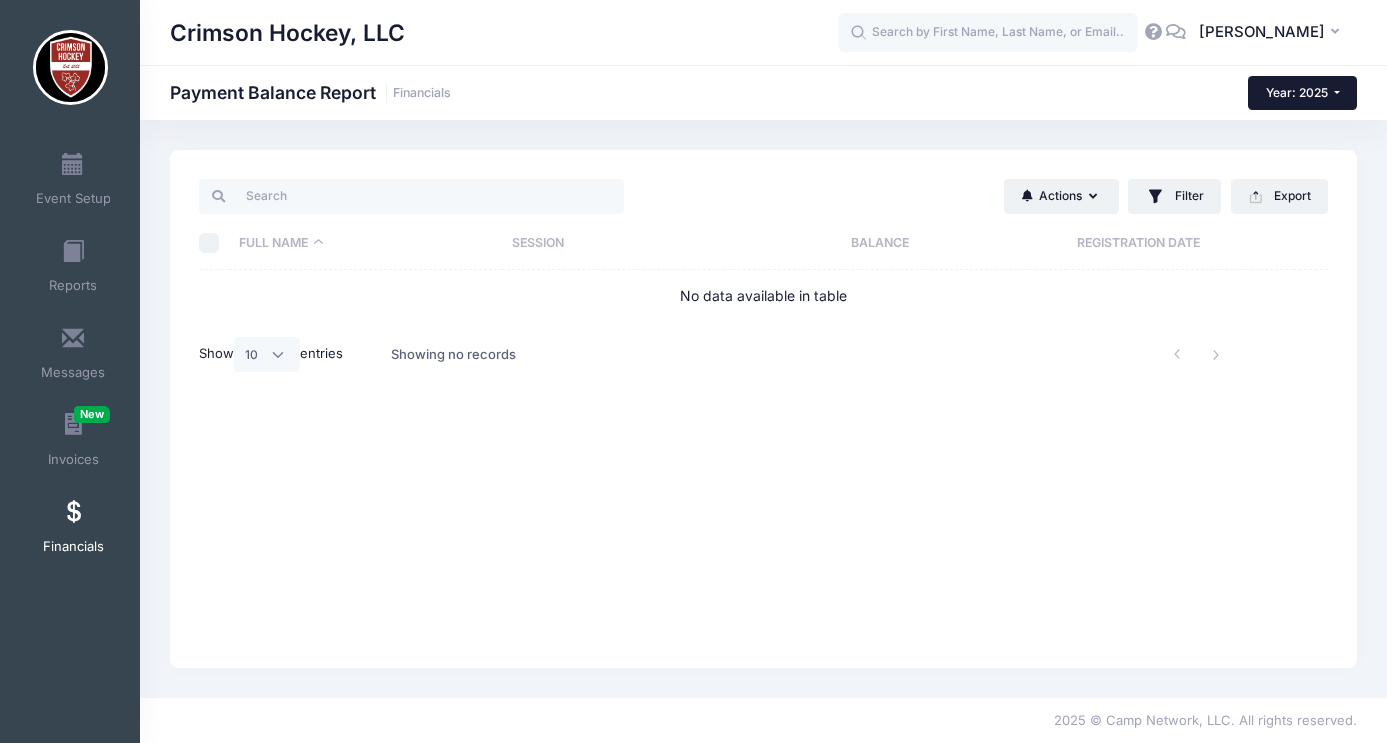click on "Year: 2025" at bounding box center (1297, 92) 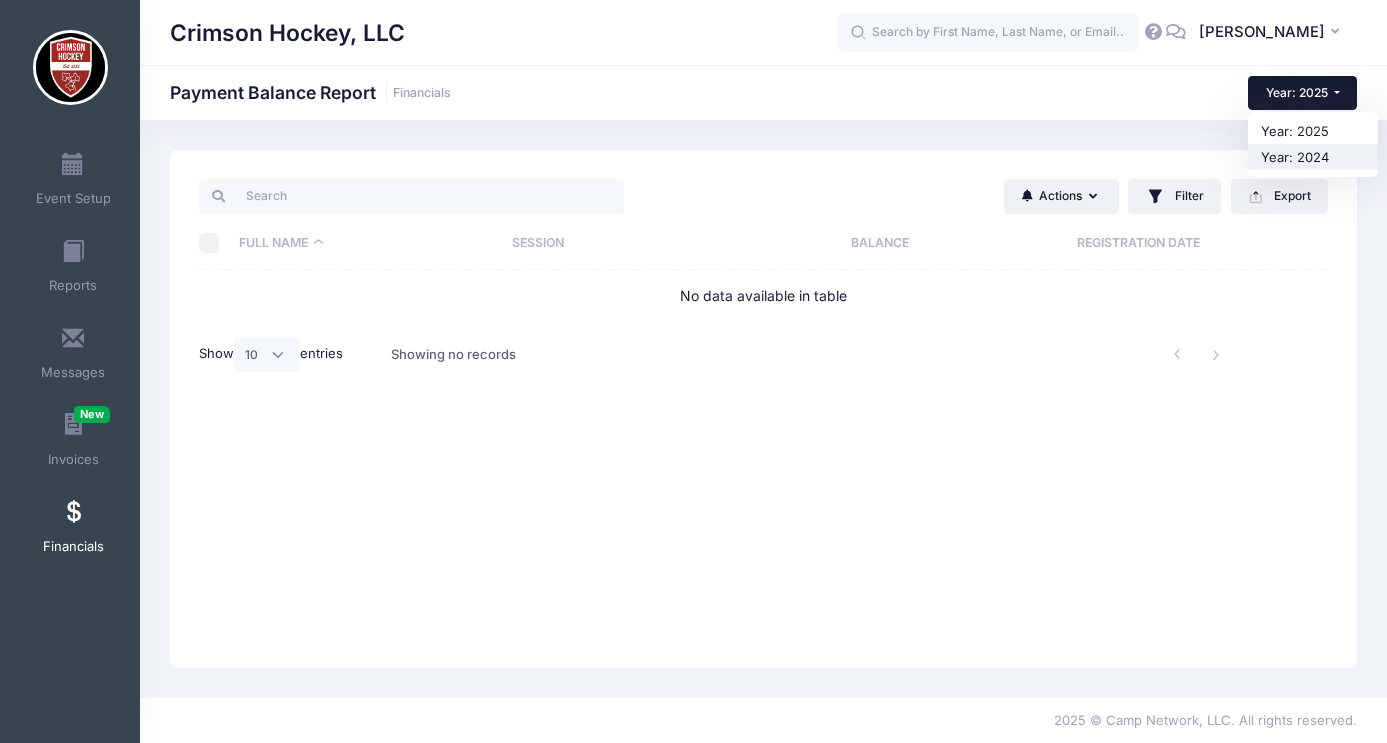 click on "Year: 2024" at bounding box center (1313, 157) 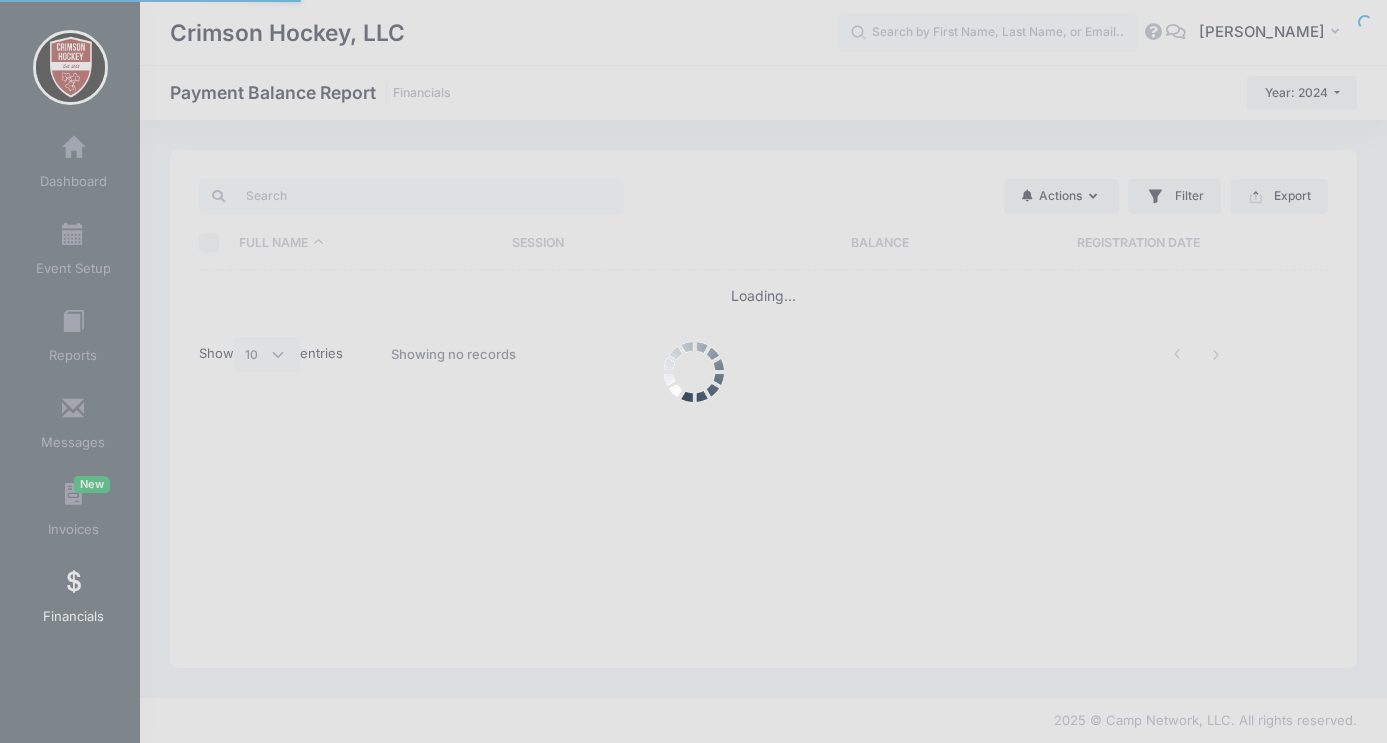 select on "10" 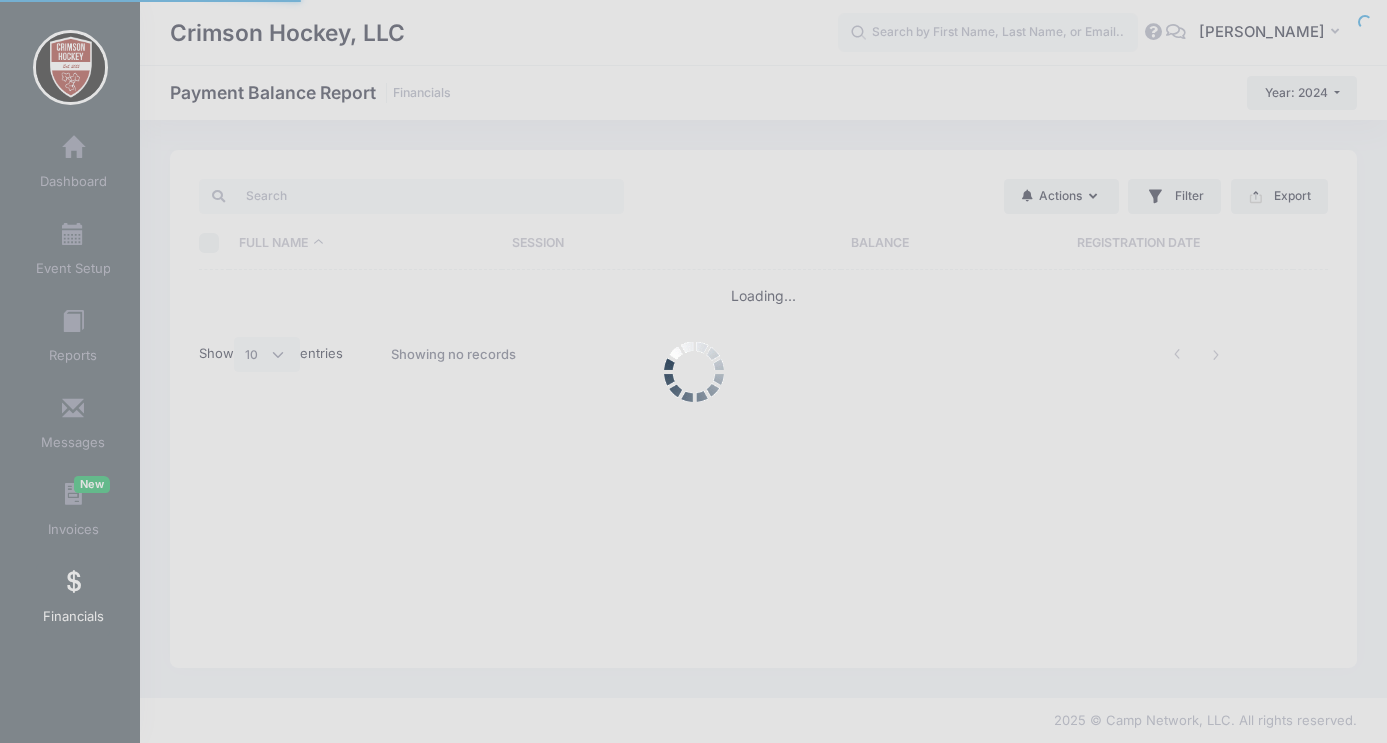 scroll, scrollTop: 0, scrollLeft: 0, axis: both 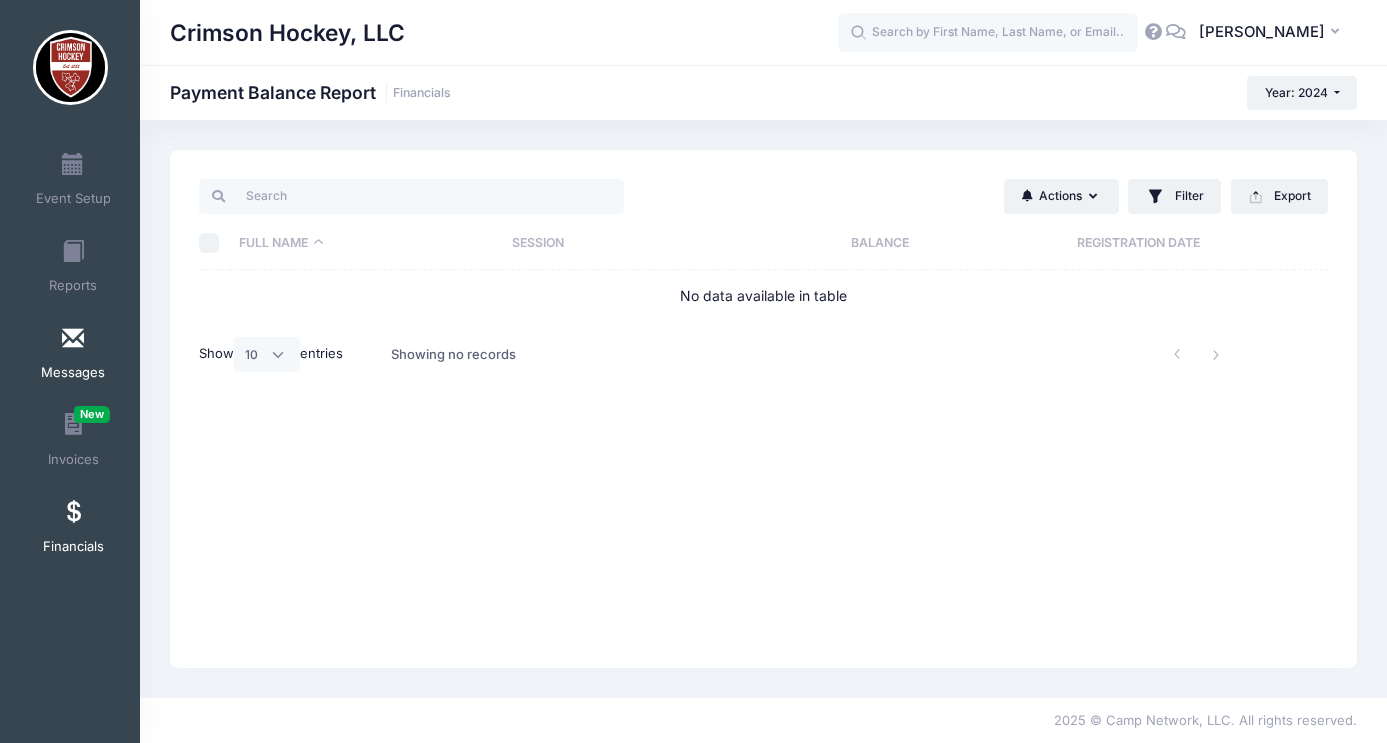 click at bounding box center [73, 339] 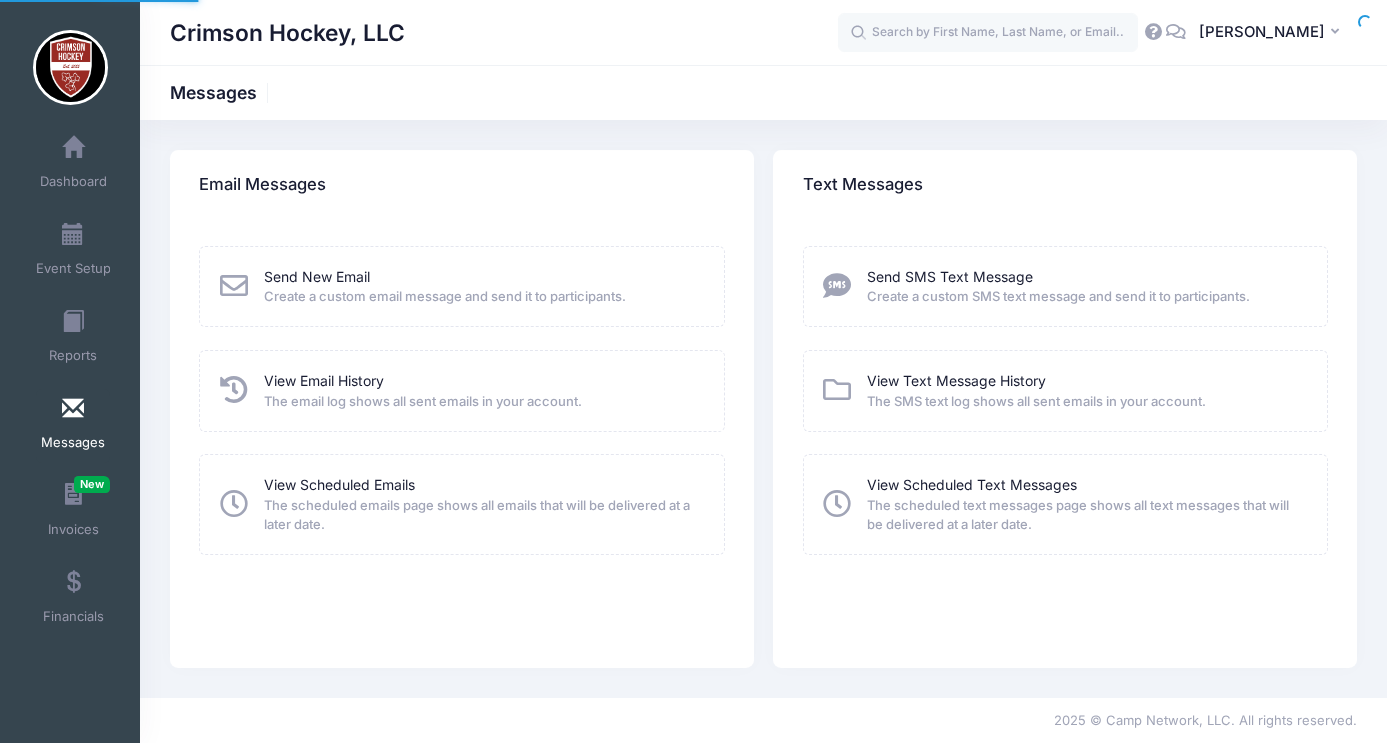 scroll, scrollTop: 0, scrollLeft: 0, axis: both 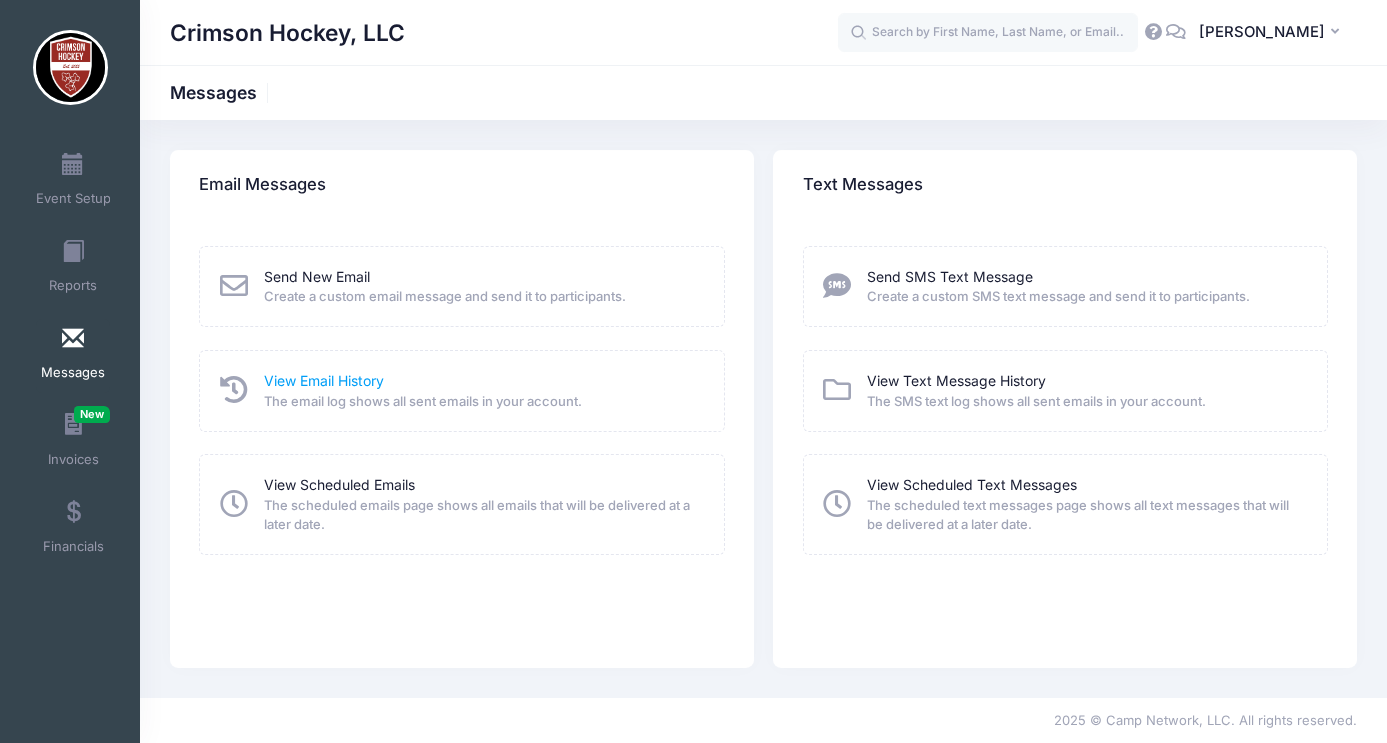 click on "View Email History" at bounding box center [324, 380] 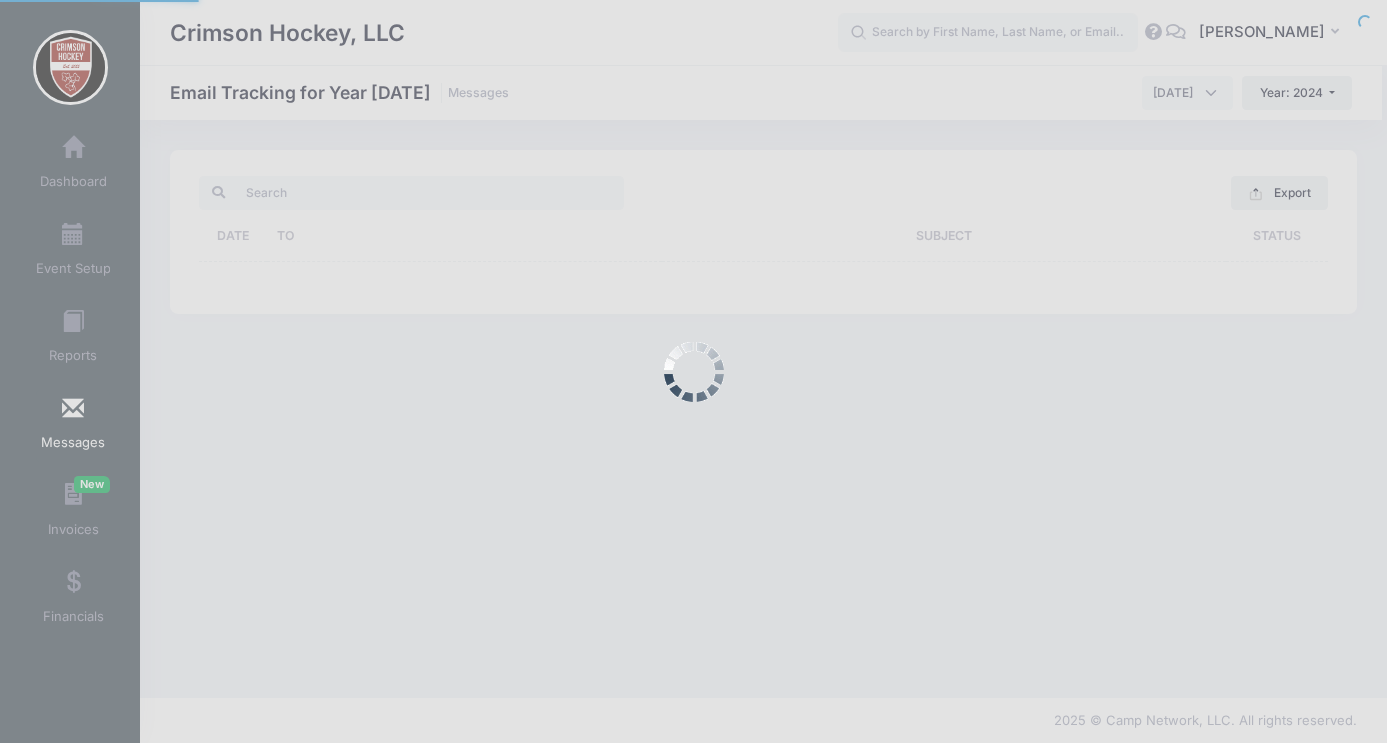 scroll, scrollTop: 0, scrollLeft: 0, axis: both 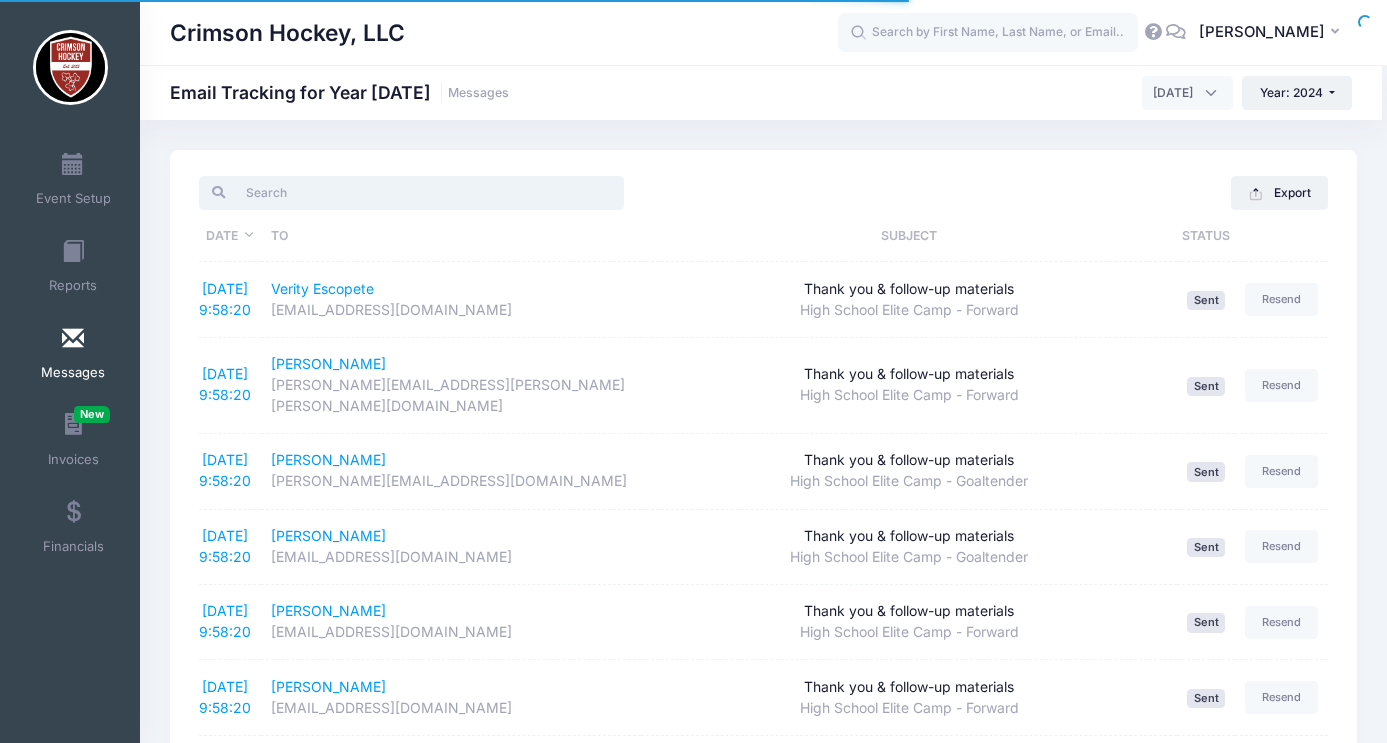 click at bounding box center [411, 193] 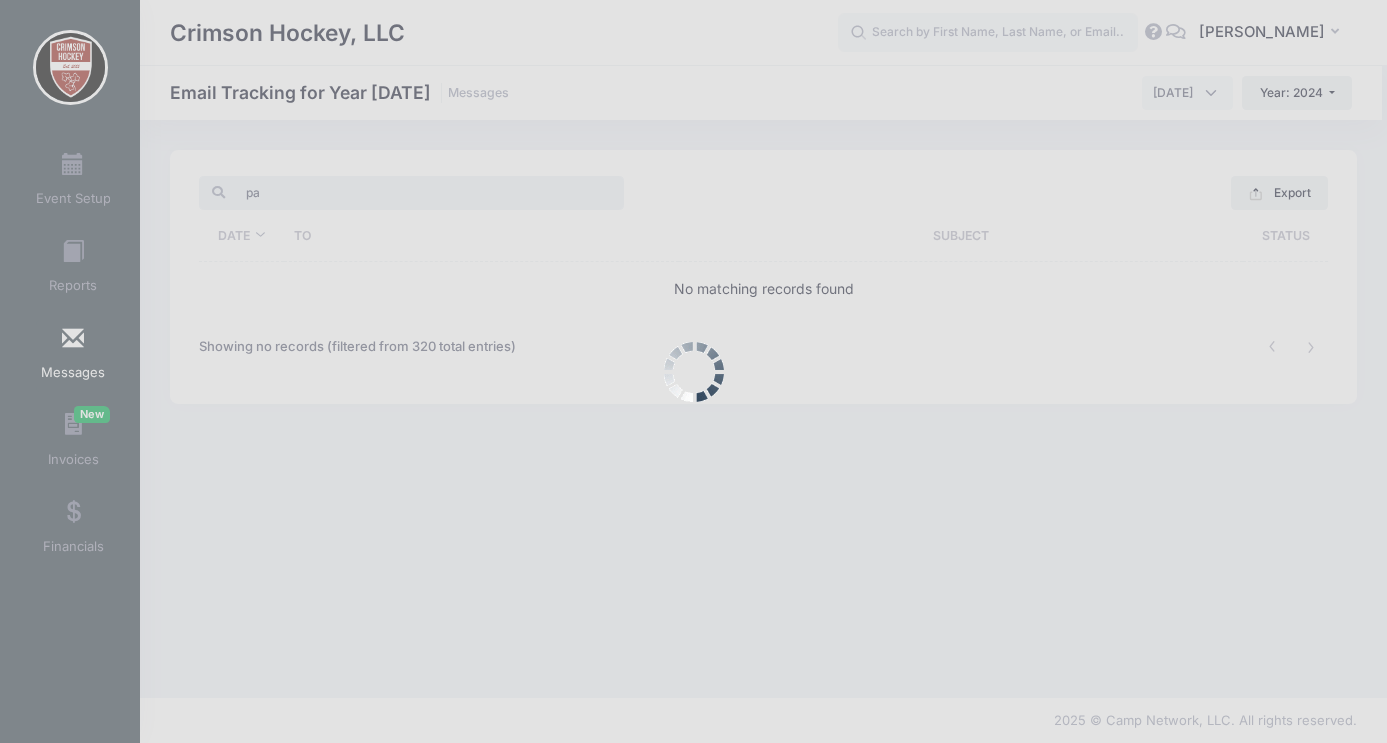 type on "p" 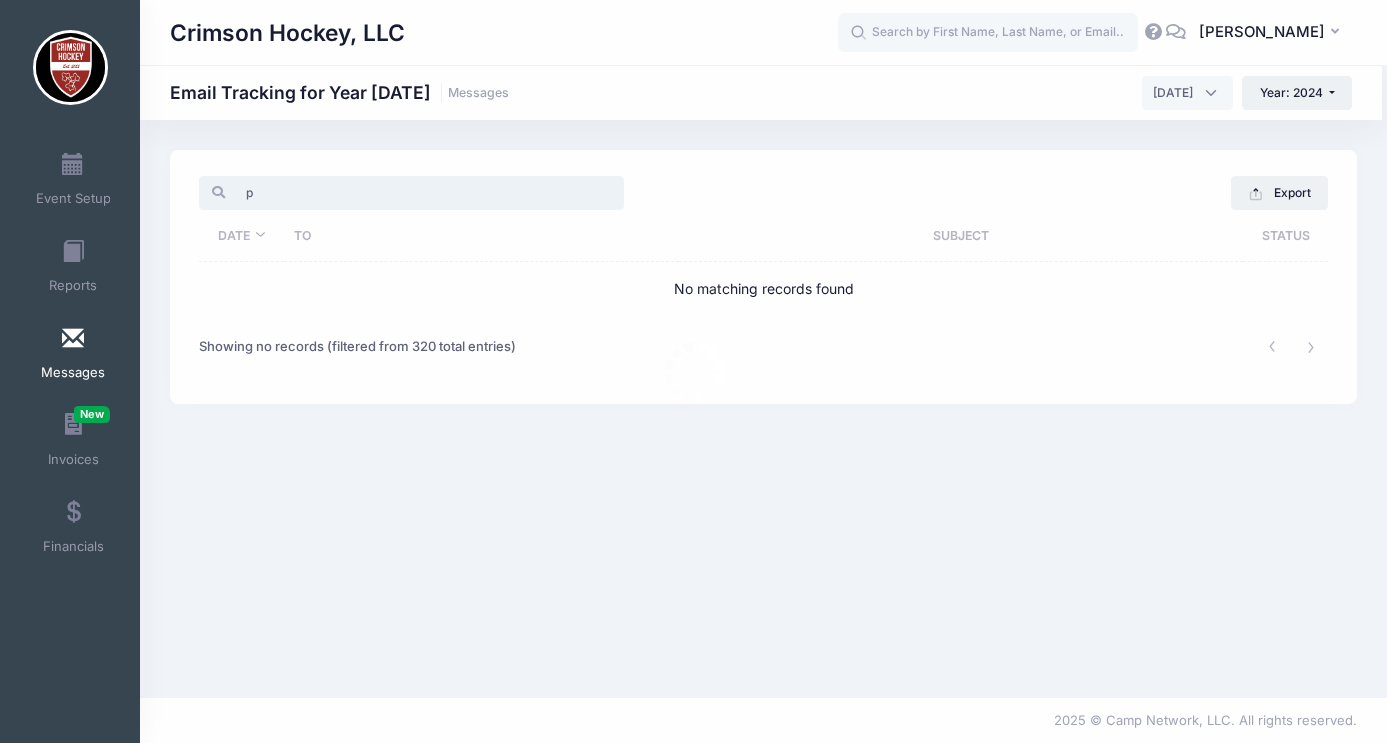type 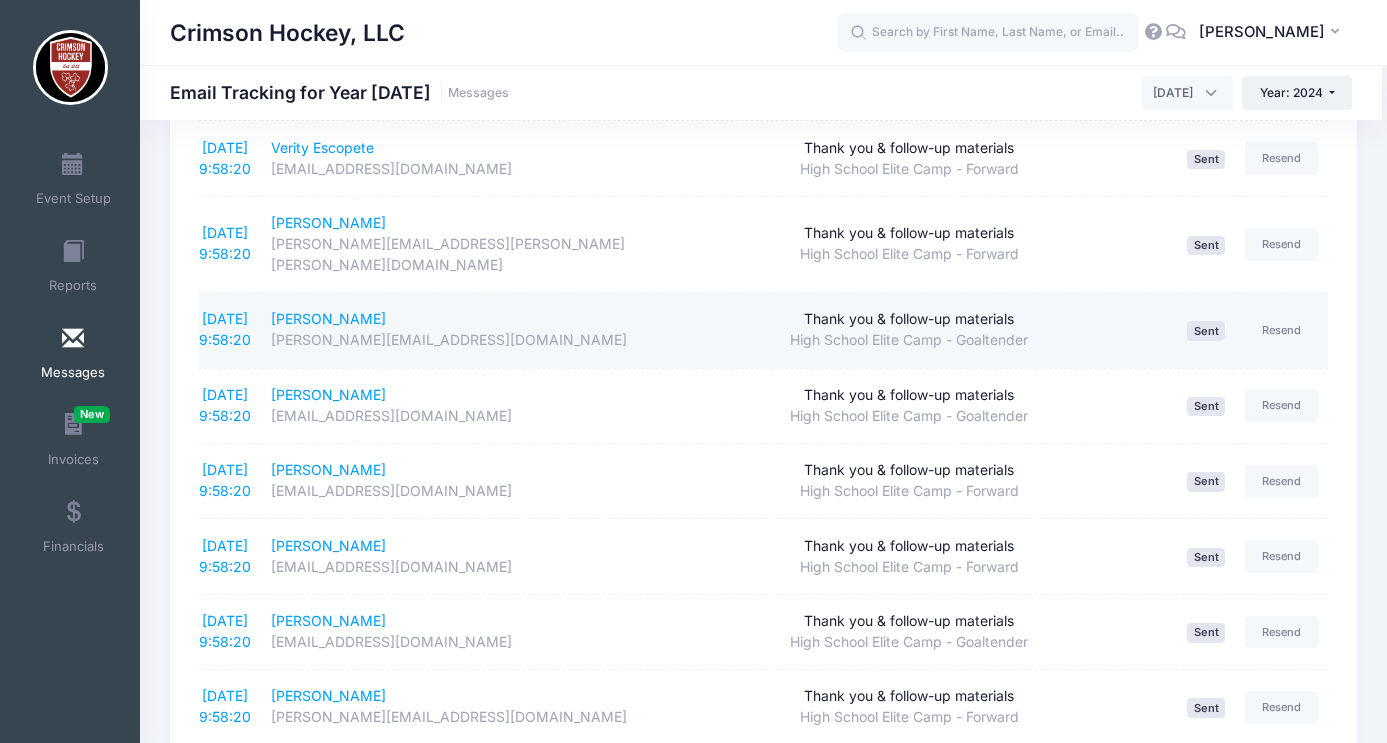 scroll, scrollTop: 0, scrollLeft: 0, axis: both 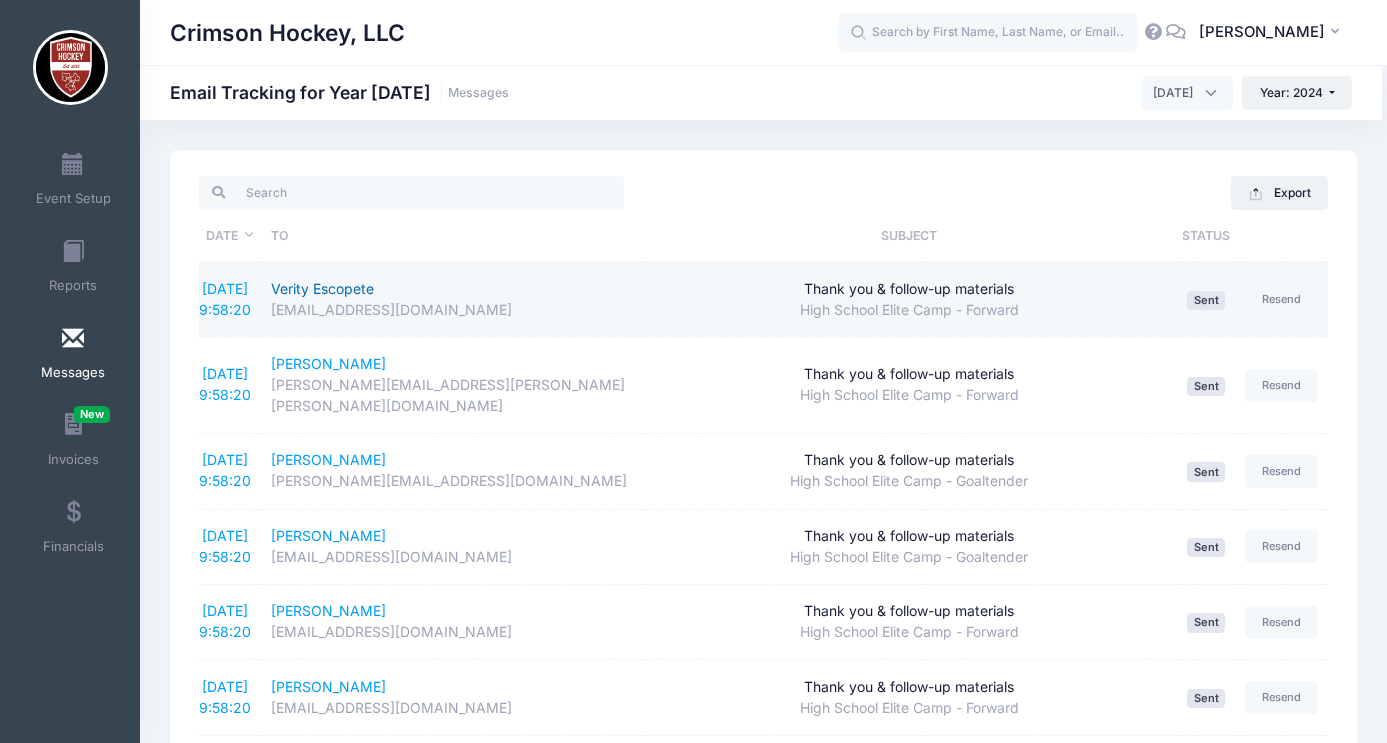click on "Verity Escopete" at bounding box center (451, 289) 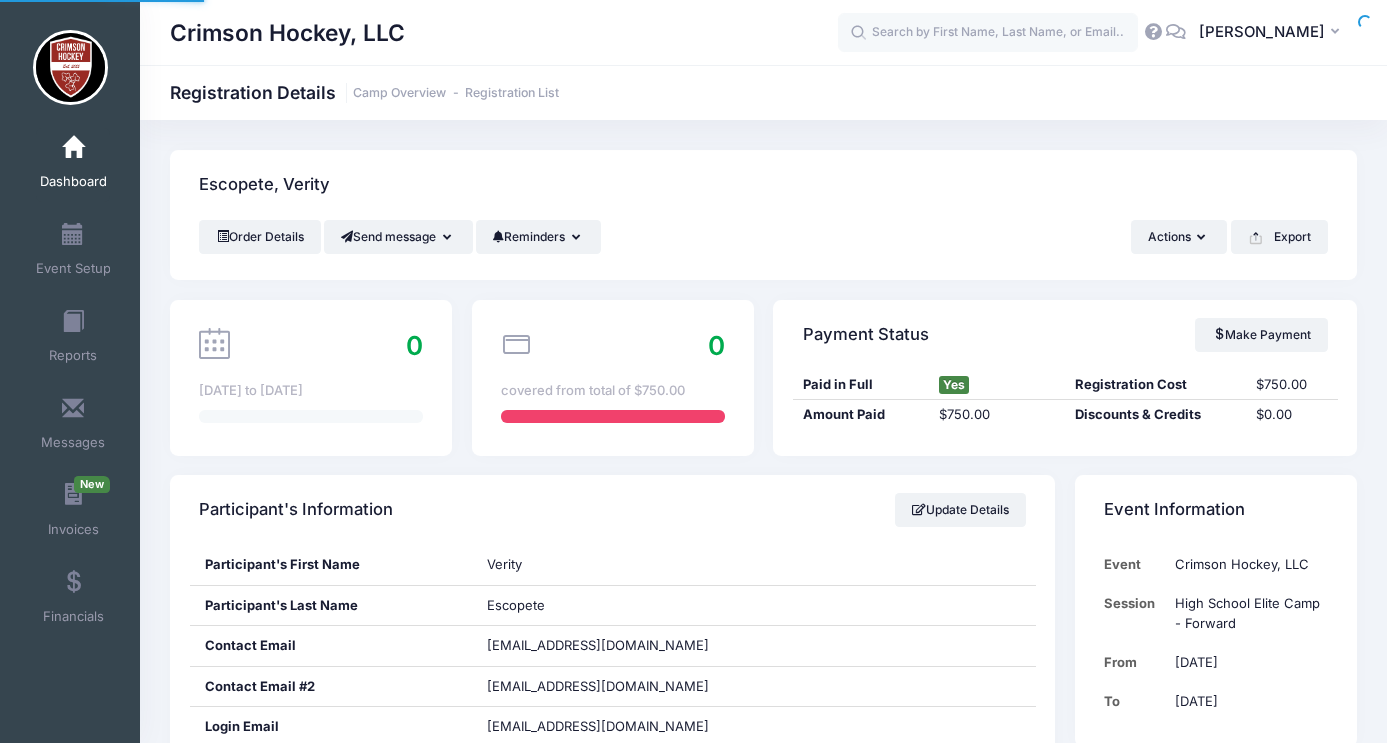 scroll, scrollTop: 0, scrollLeft: 0, axis: both 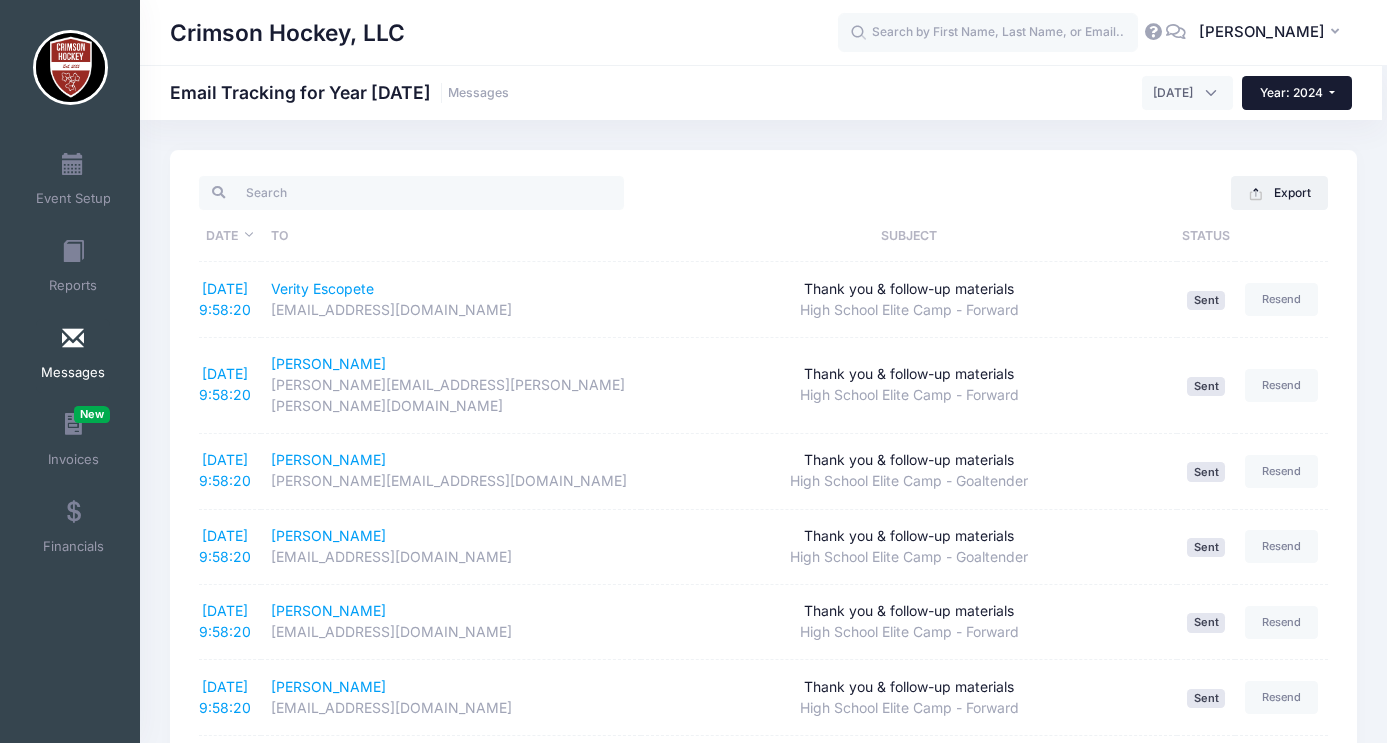 click on "Year: 2024" at bounding box center (1291, 92) 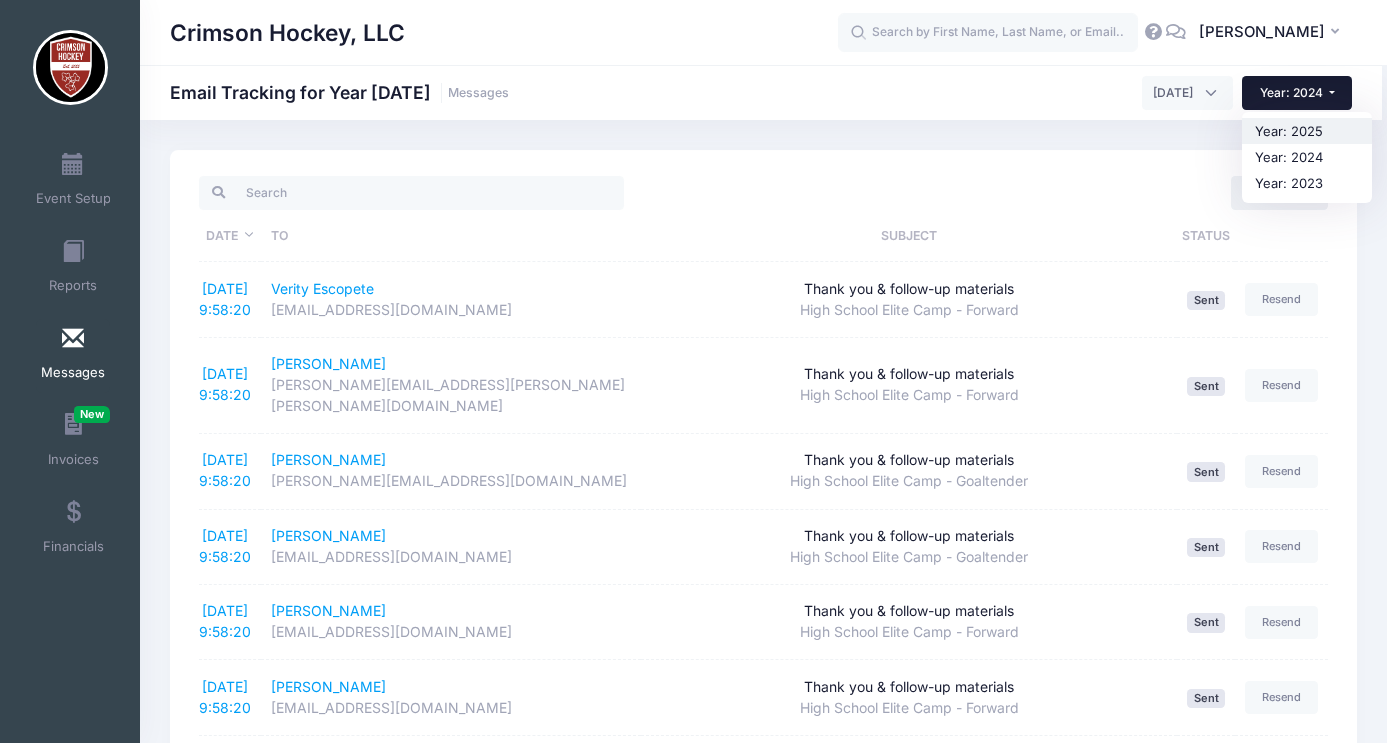 click on "Year: 2025" at bounding box center [1307, 131] 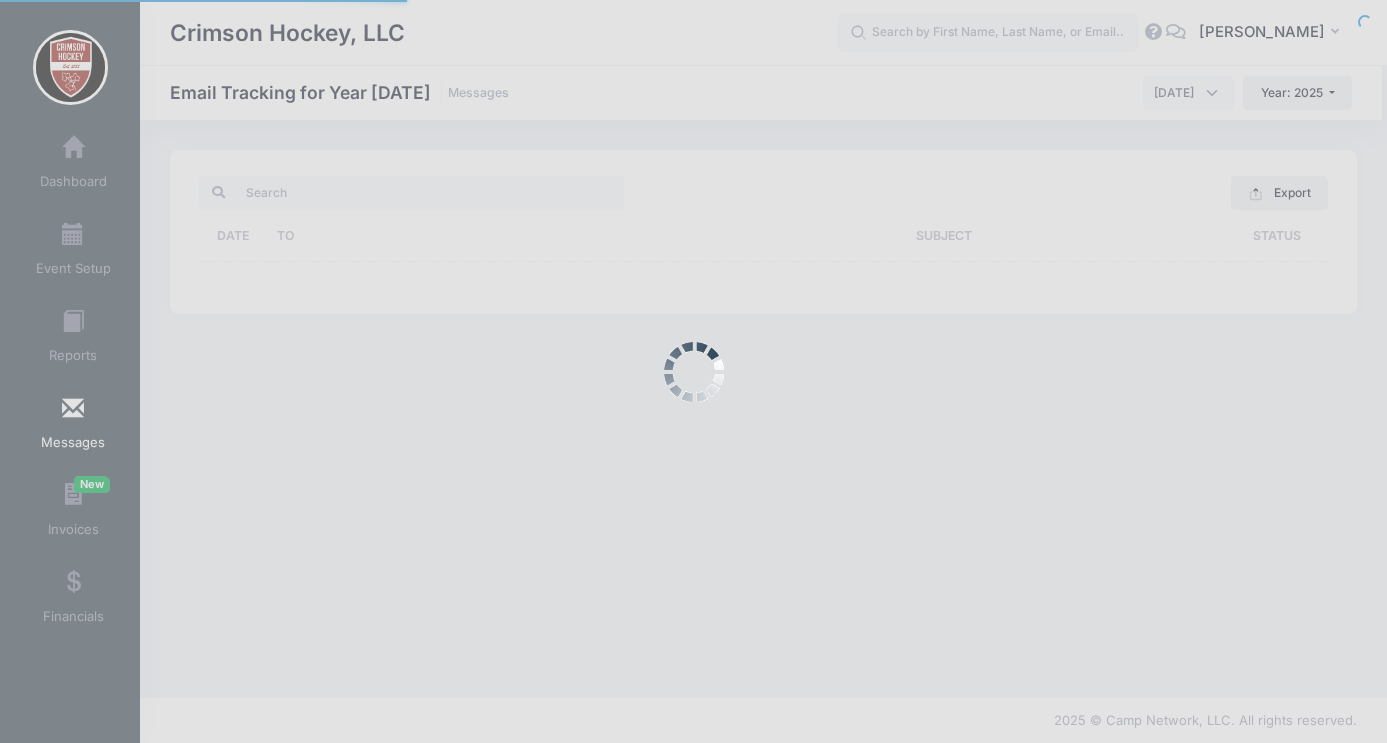 scroll, scrollTop: 0, scrollLeft: 0, axis: both 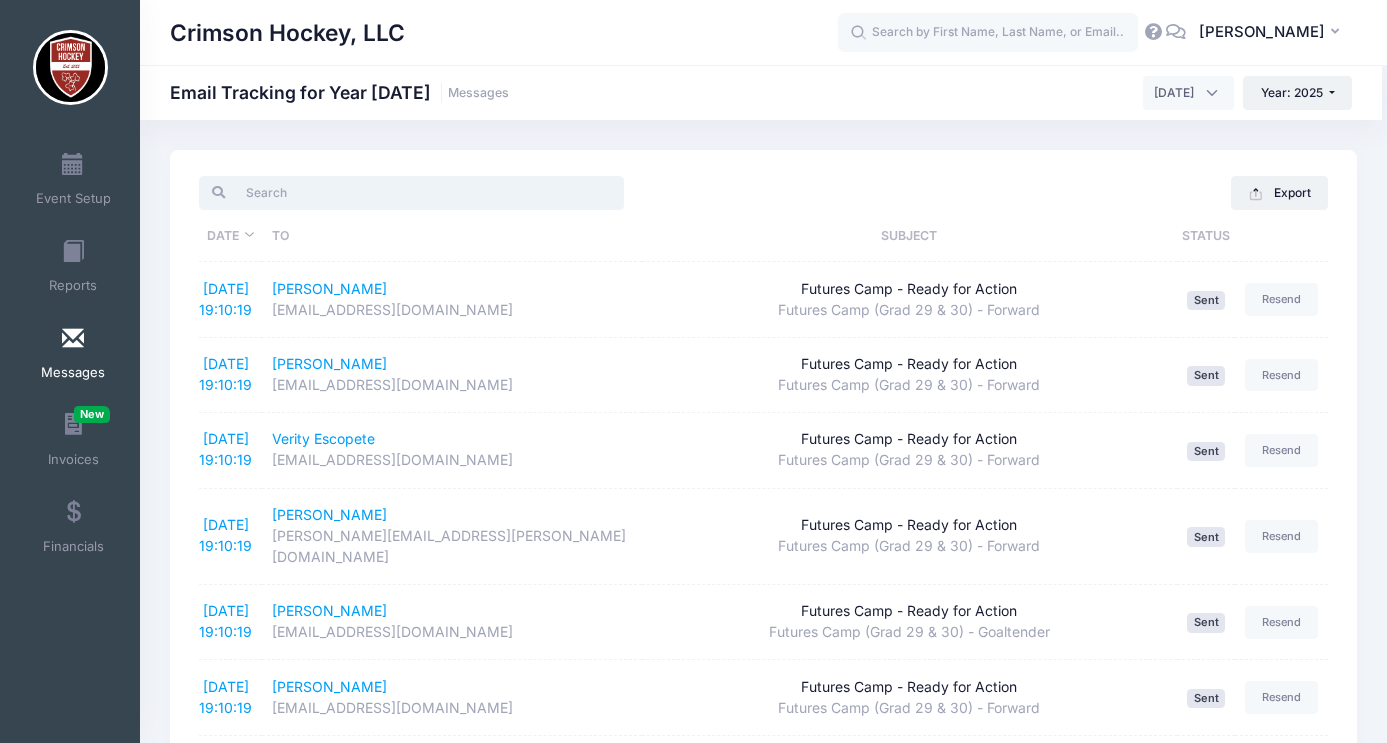 click at bounding box center [411, 193] 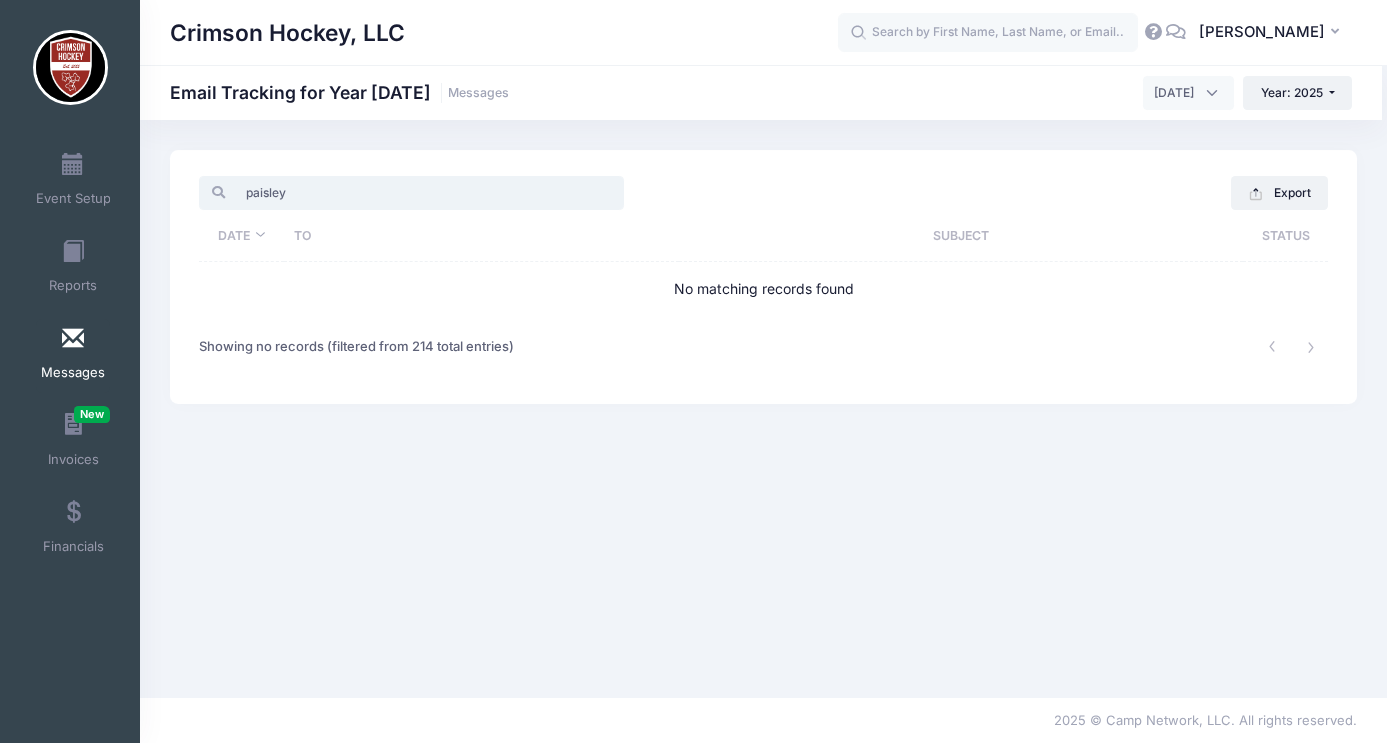 type on "paisley" 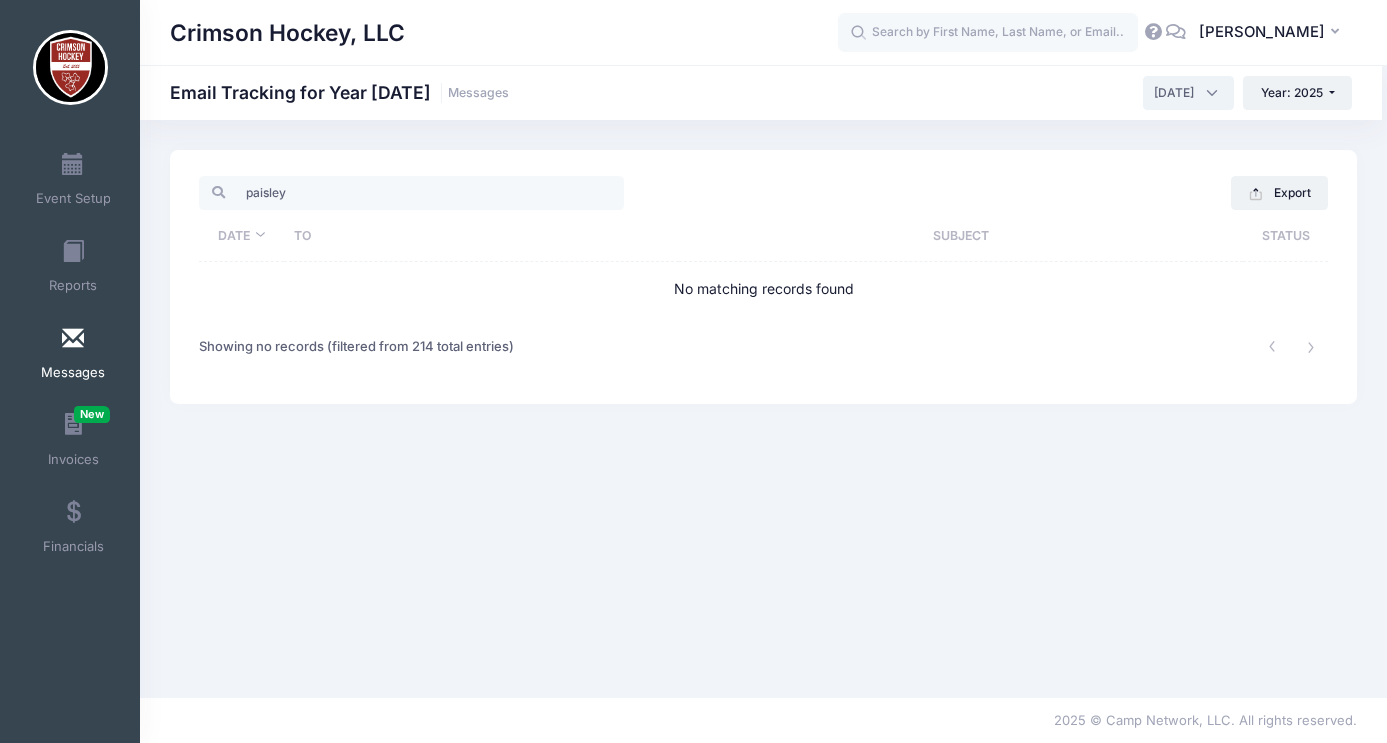 click on "July 2025" at bounding box center [1174, 93] 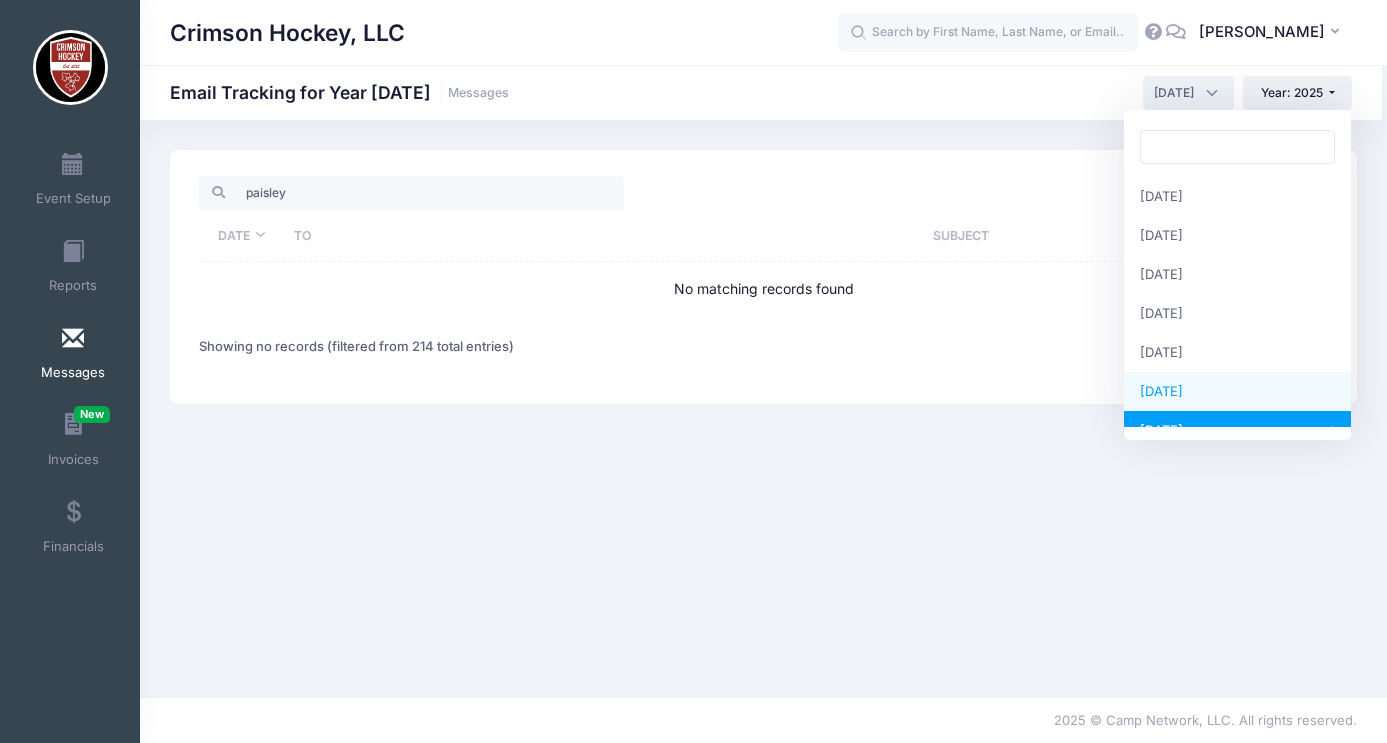 select on "6" 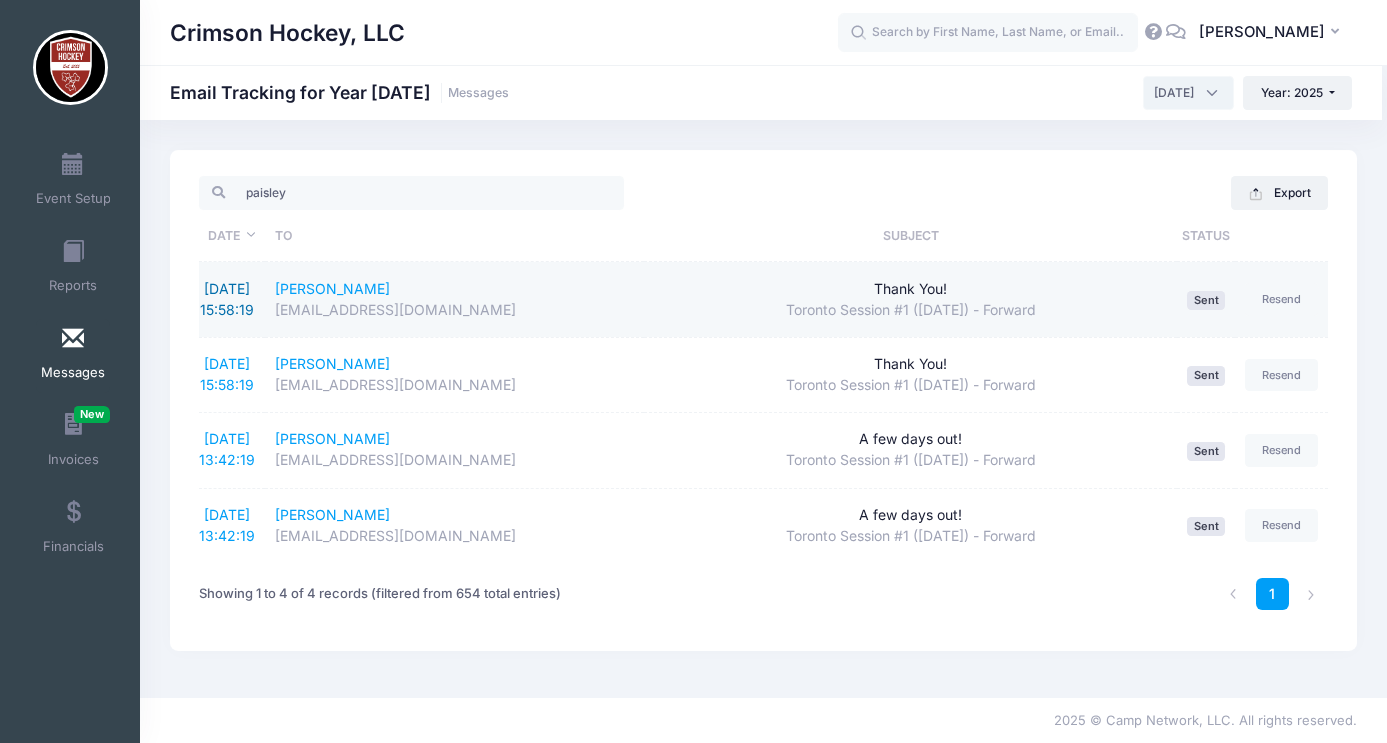 click on "6/26/2025 15:58:19" at bounding box center [227, 299] 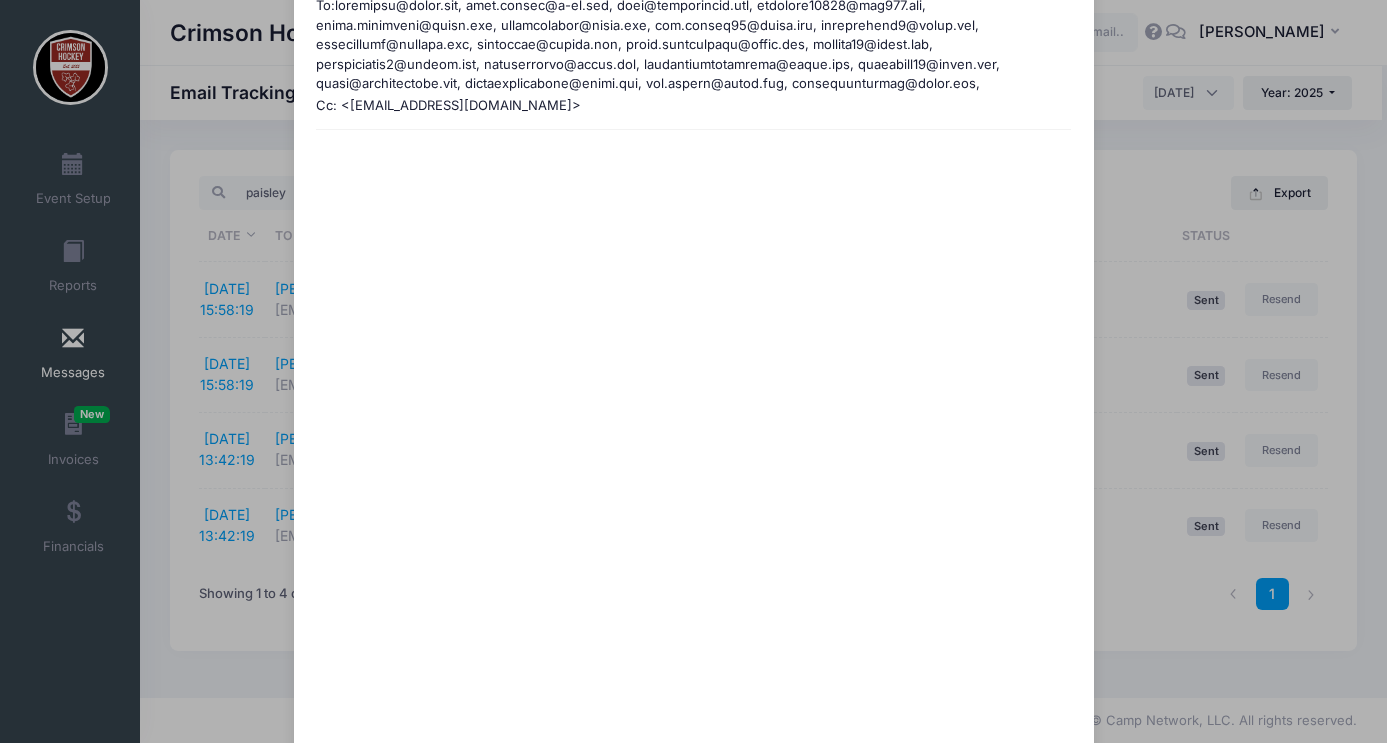 scroll, scrollTop: 0, scrollLeft: 0, axis: both 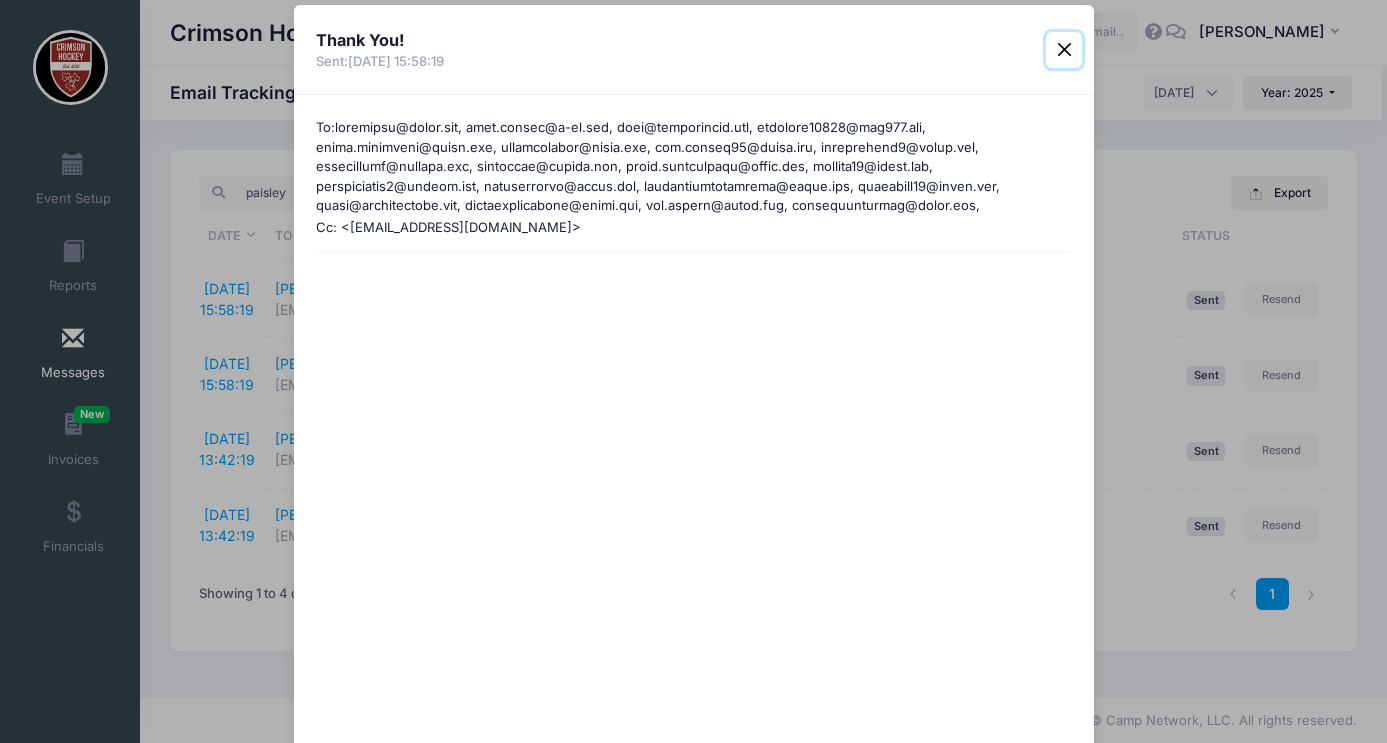 click at bounding box center (1064, 50) 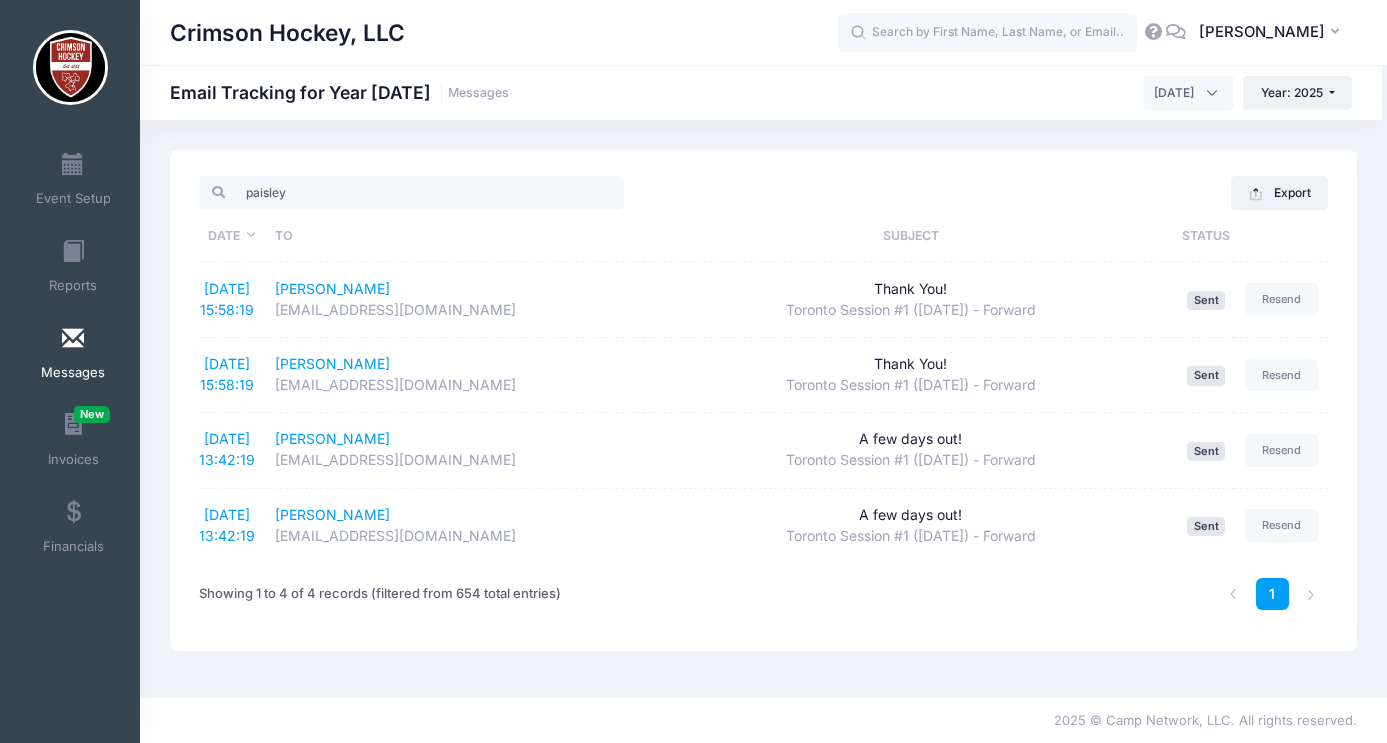 click at bounding box center [73, 339] 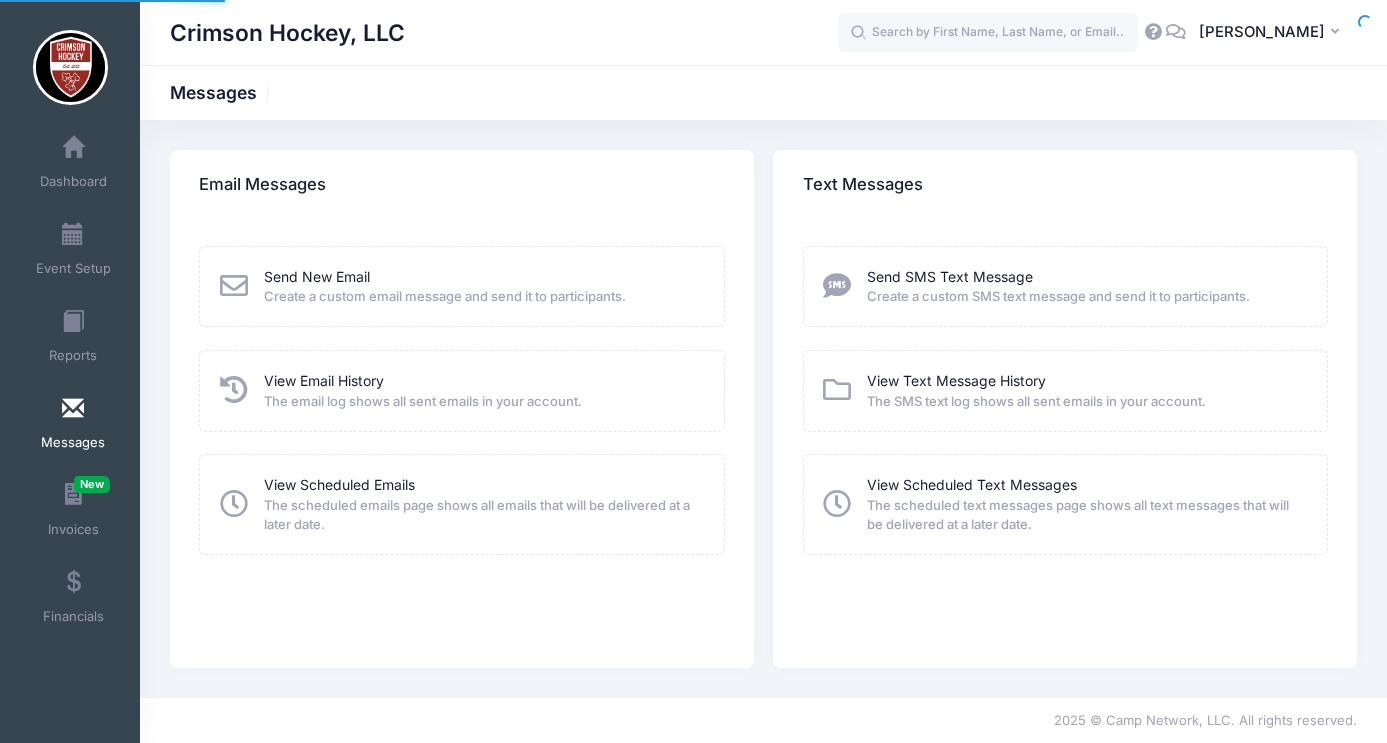 scroll, scrollTop: 0, scrollLeft: 0, axis: both 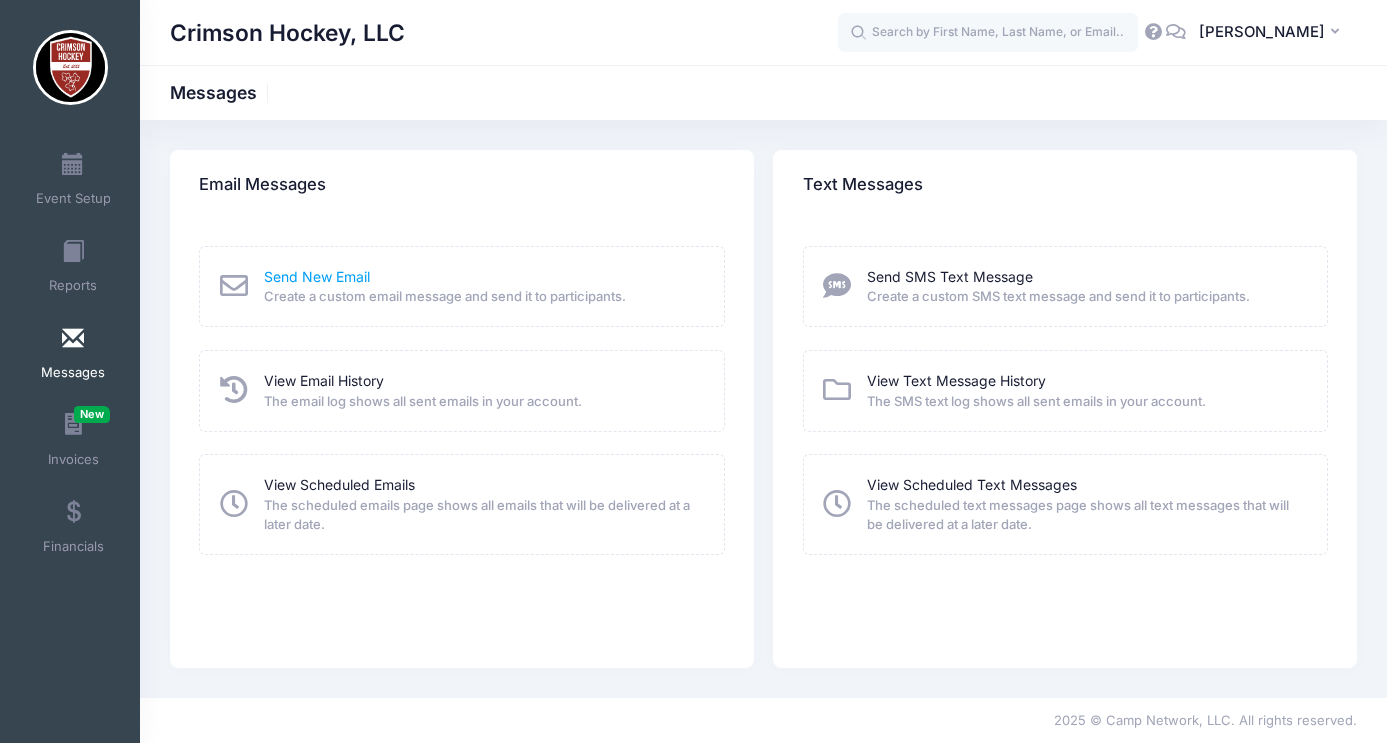 click on "Send New Email" at bounding box center [317, 276] 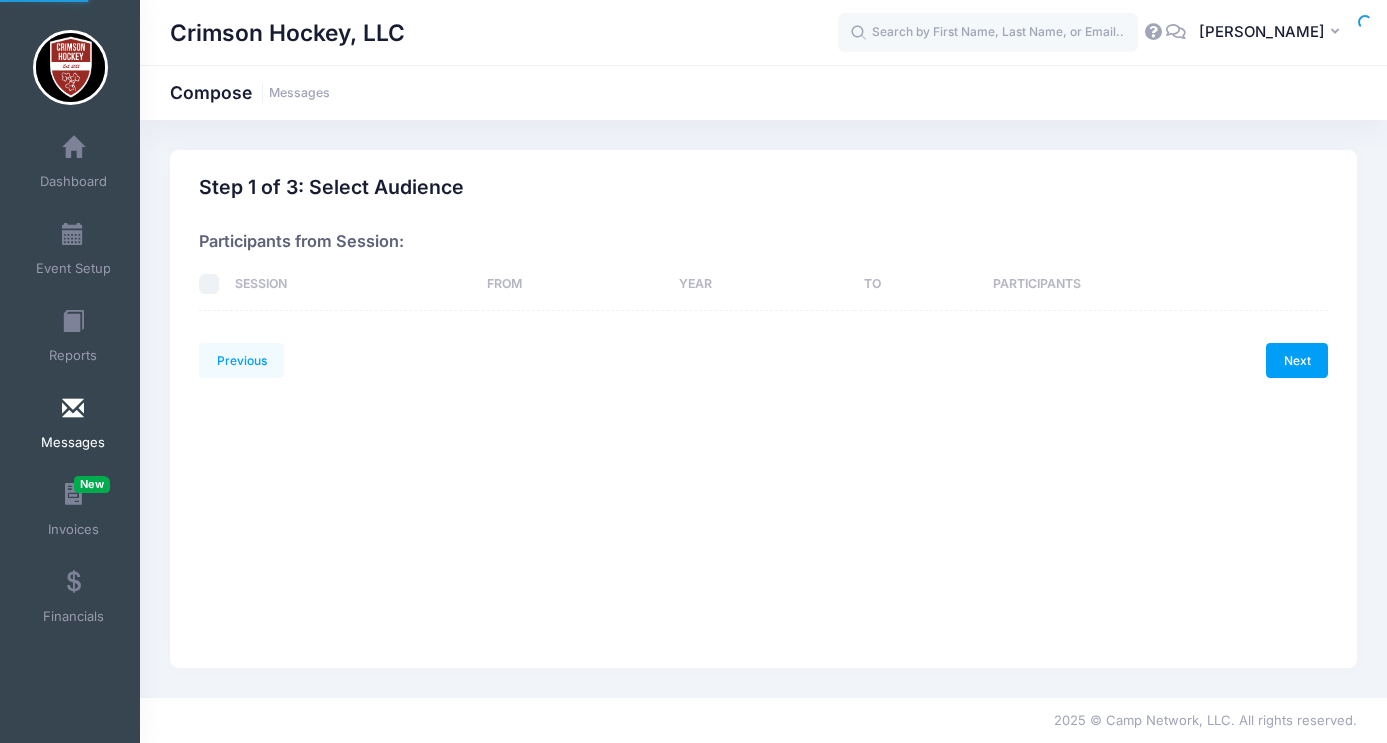 scroll, scrollTop: 0, scrollLeft: 0, axis: both 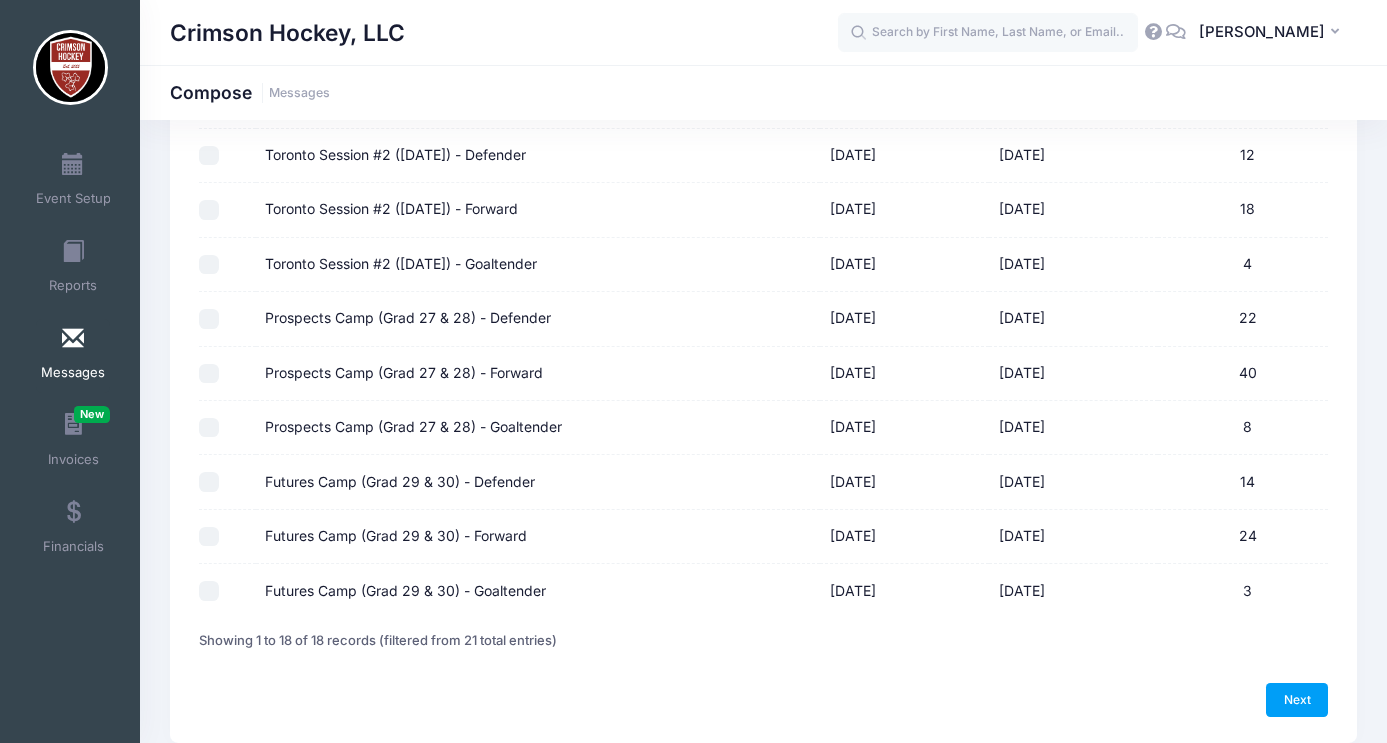 click on "Prospects Camp (Grad 27 & 28) - Defender" at bounding box center [209, 319] 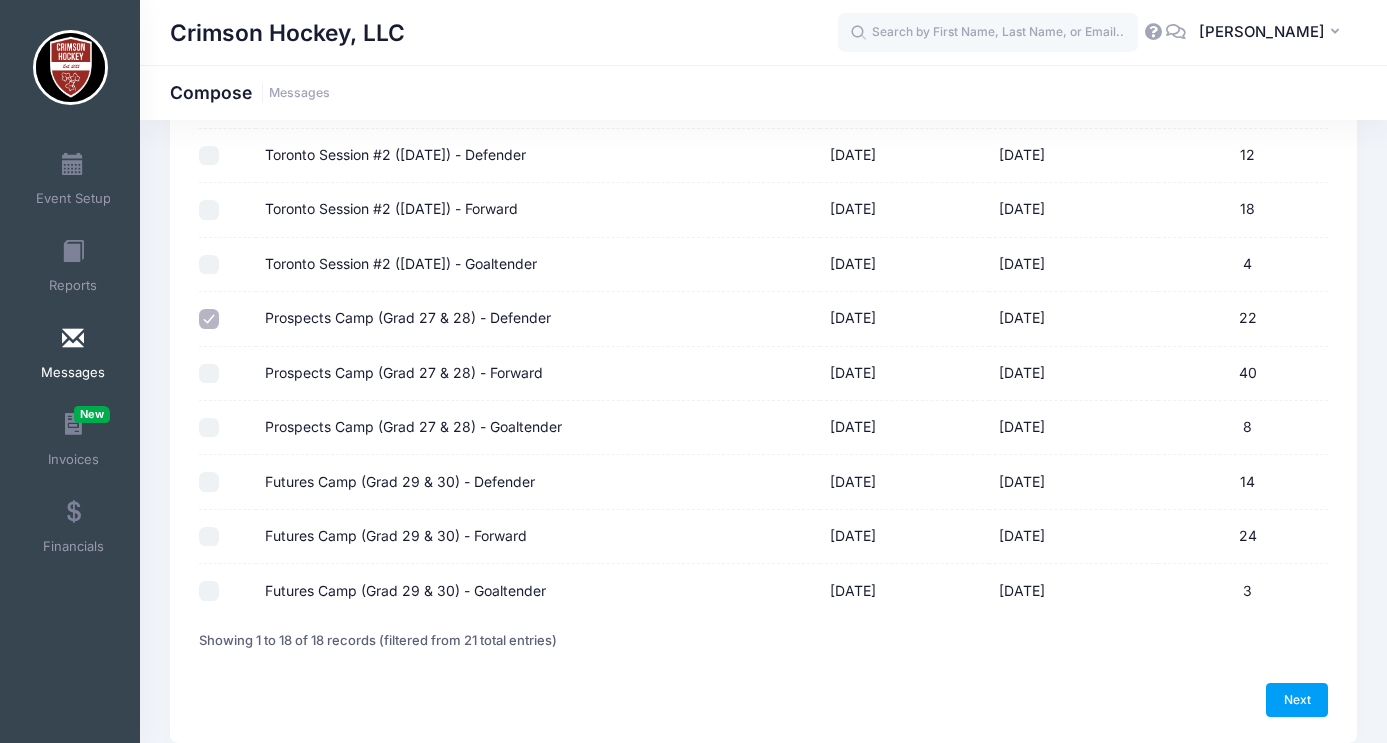 click on "Prospects Camp (Grad 27 & 28) - Forward" at bounding box center [209, 374] 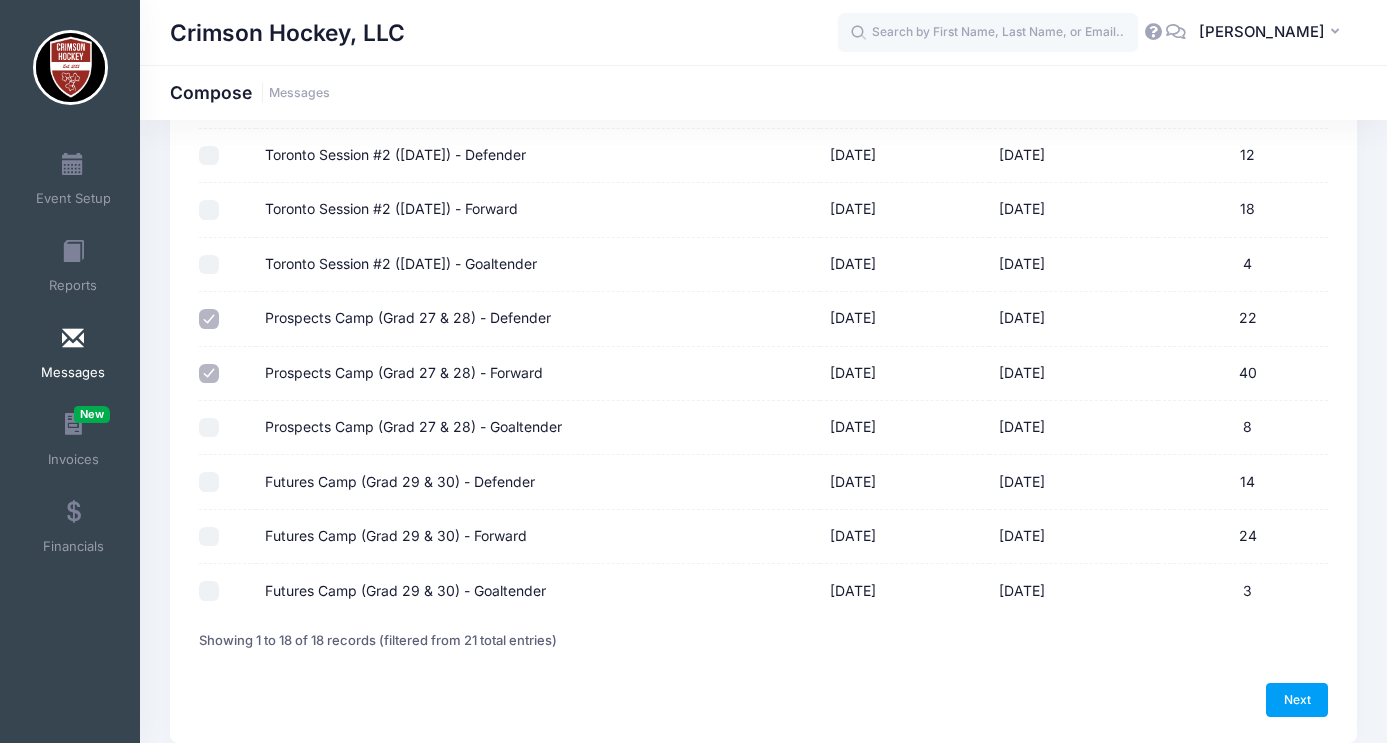 click on "Prospects Camp (Grad 27 & 28) - Goaltender" at bounding box center [209, 428] 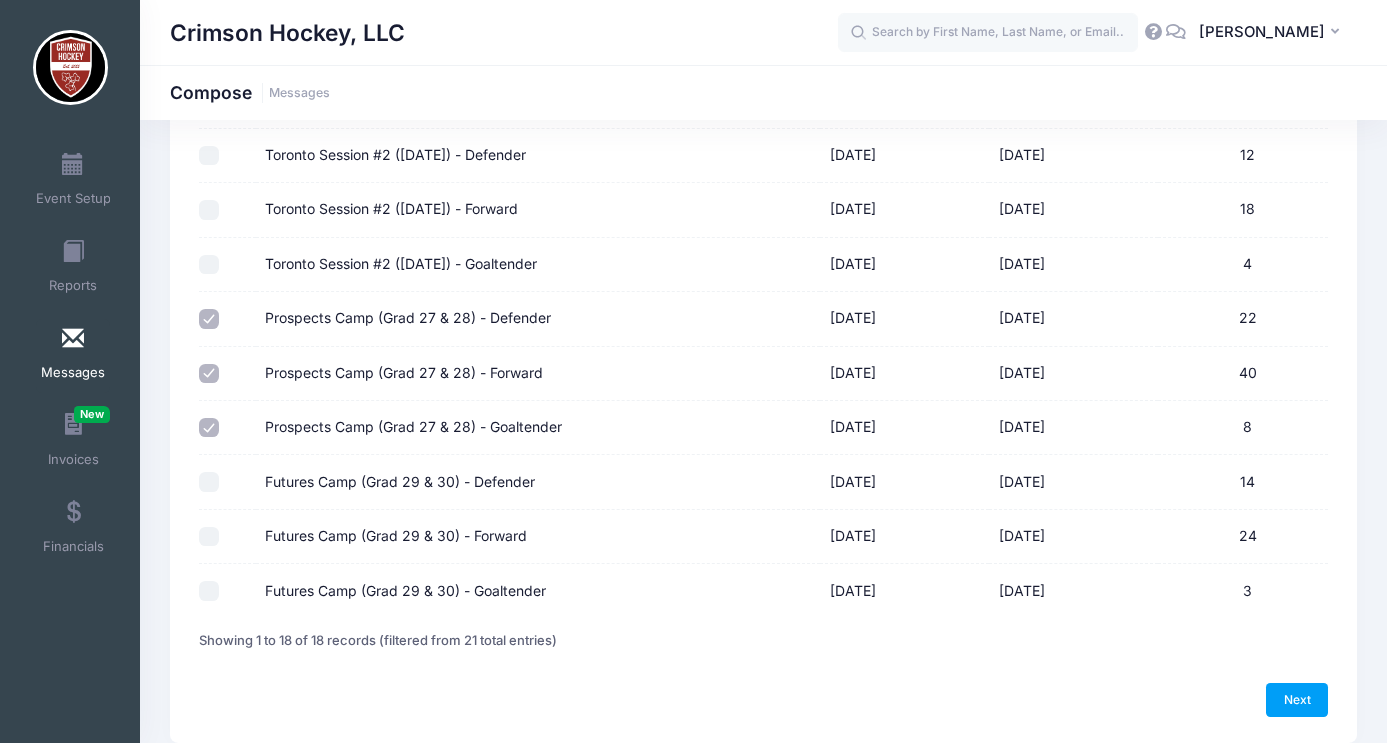 click on "Futures Camp (Grad 29 & 30) - Defender" at bounding box center [209, 482] 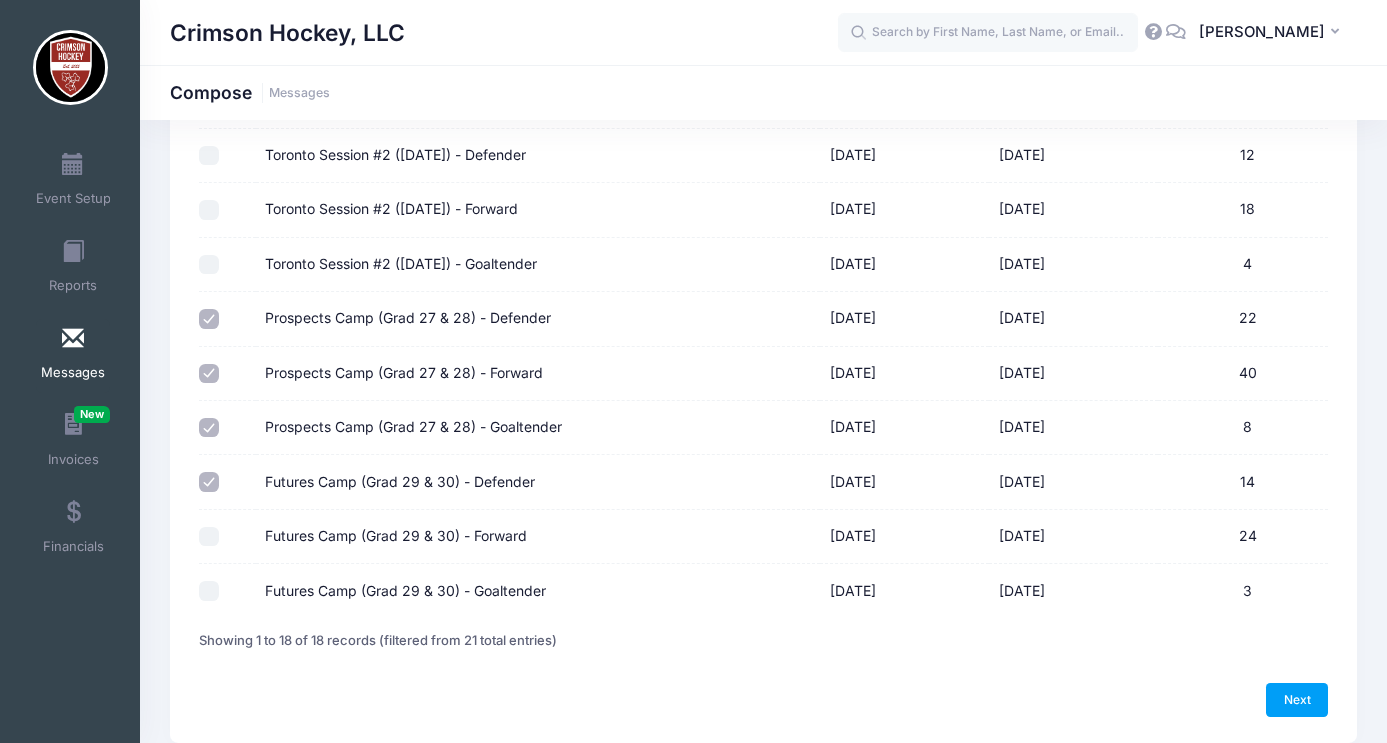 click on "Futures Camp (Grad 29 & 30) - Forward" at bounding box center [209, 537] 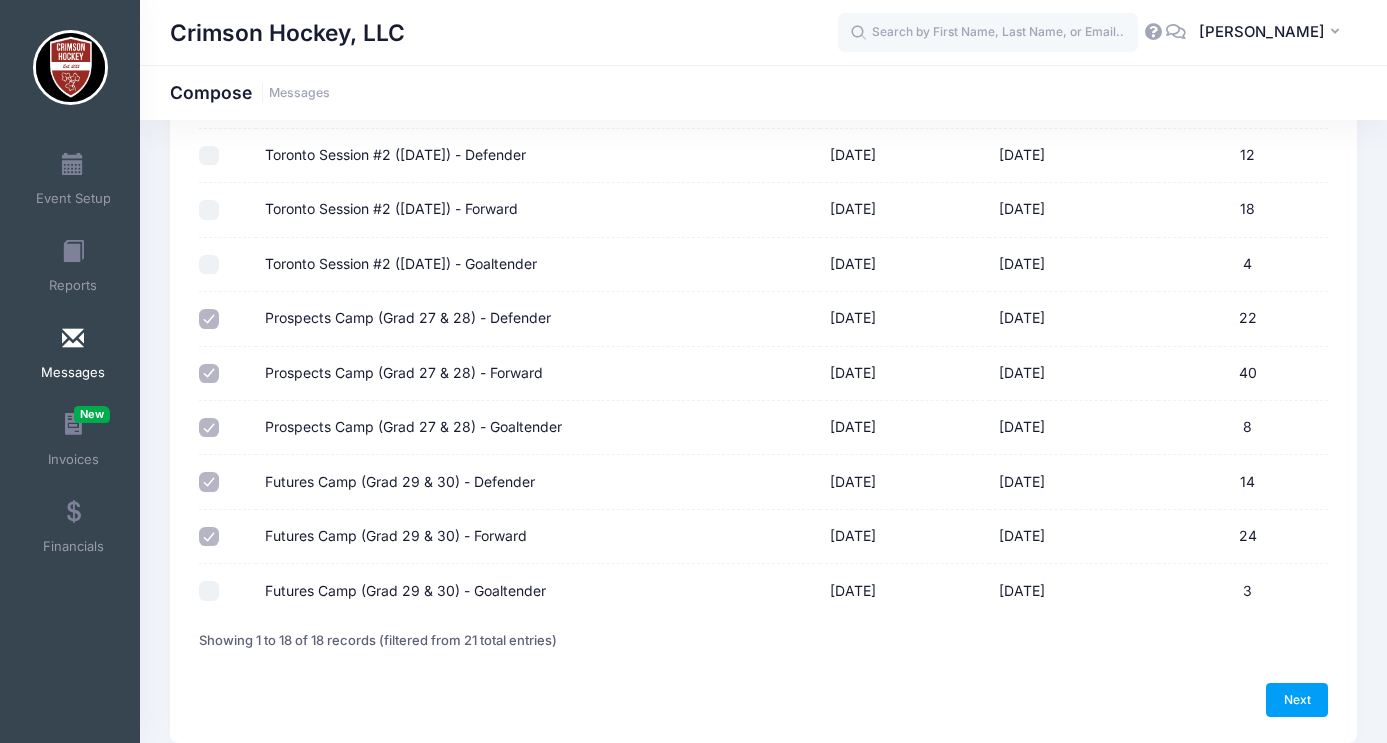 click on "Futures Camp (Grad 29 & 30) - Goaltender" at bounding box center [209, 591] 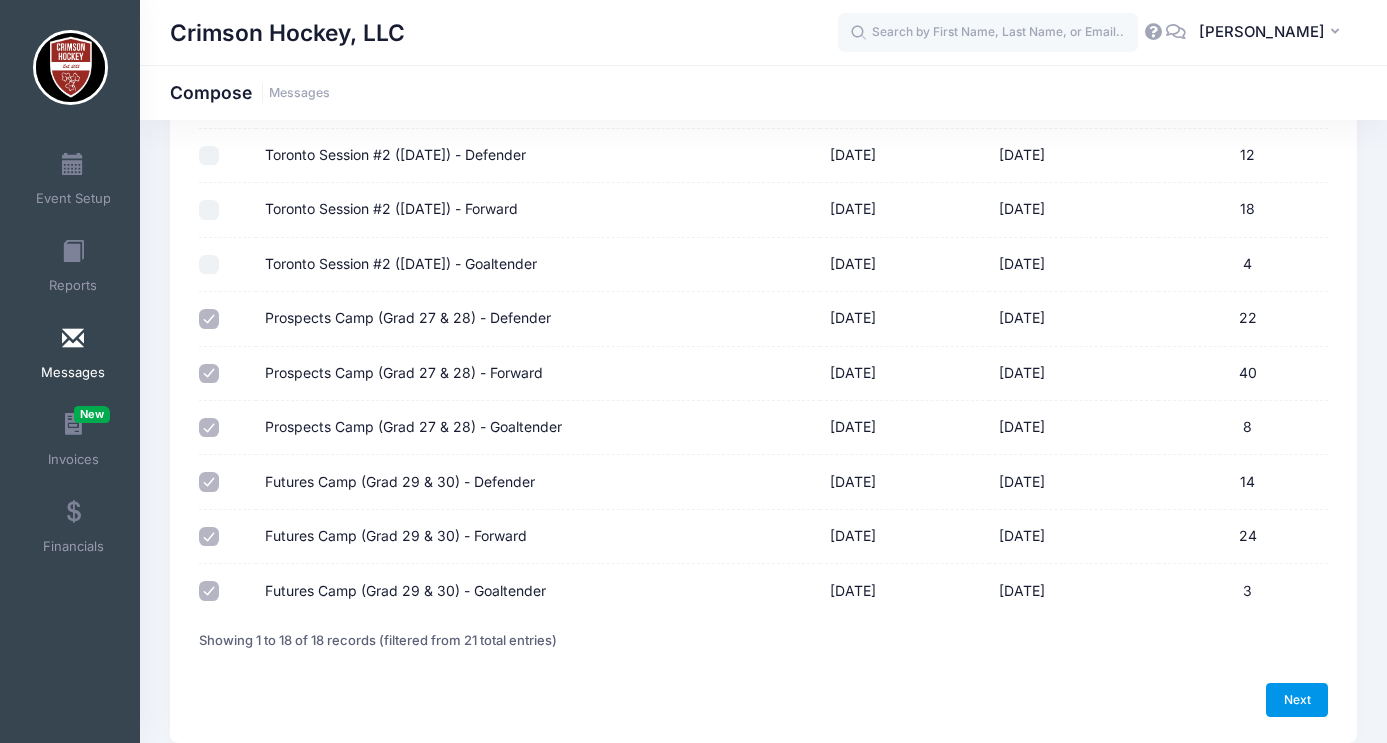 click on "Next" at bounding box center (1297, 700) 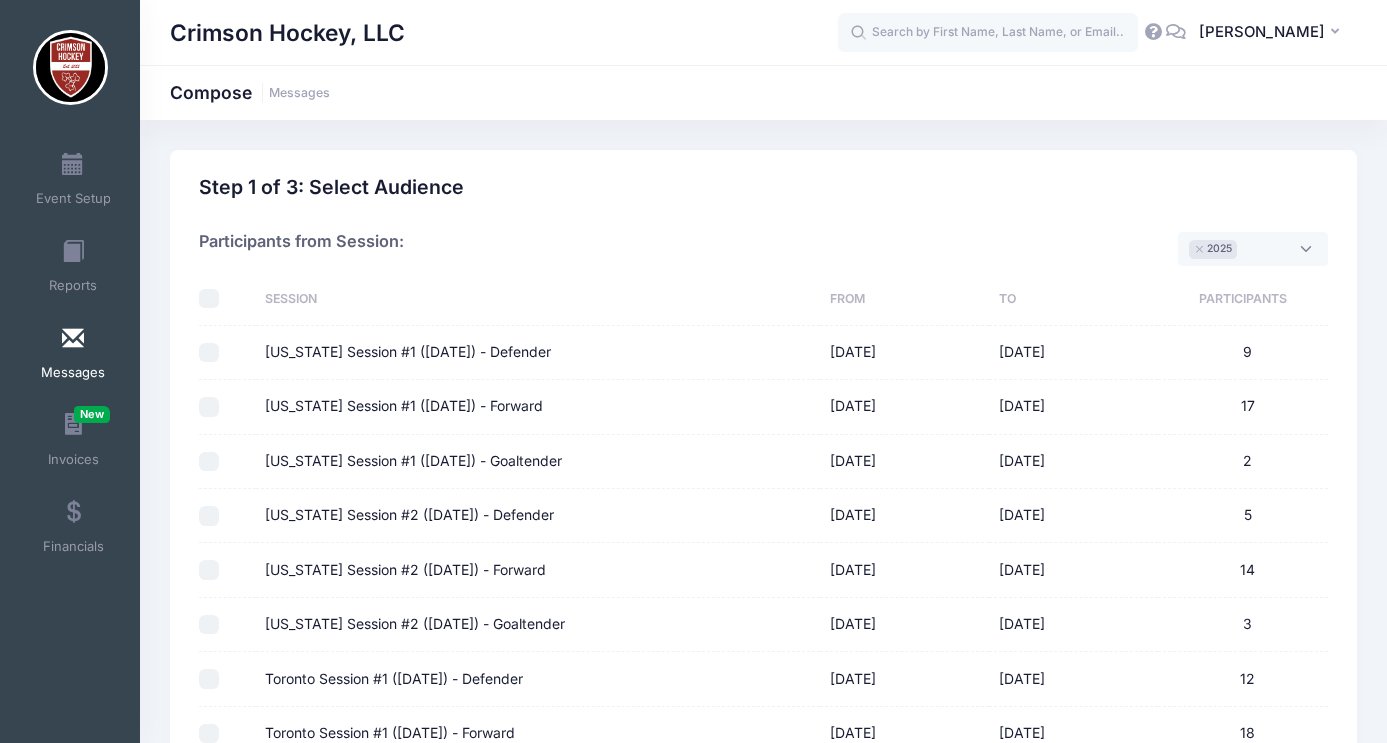 select on "50" 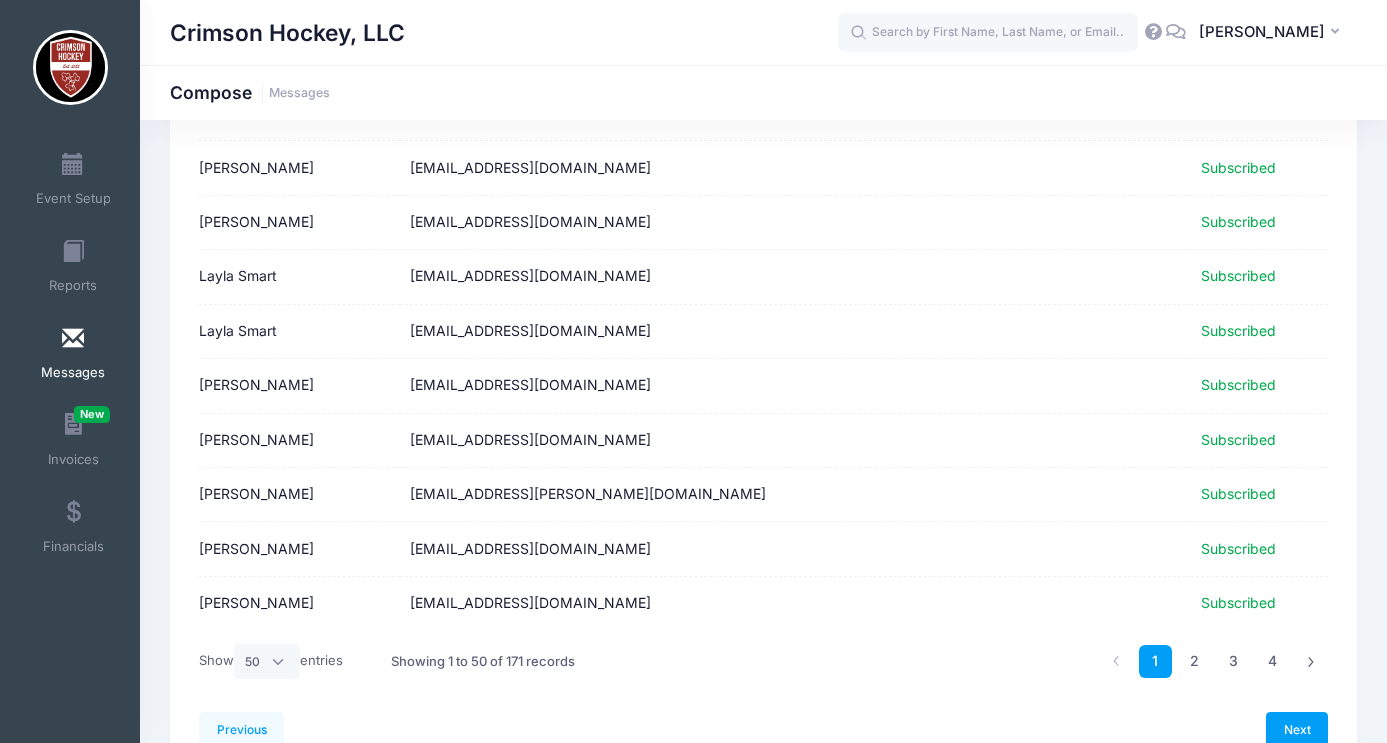scroll, scrollTop: 2495, scrollLeft: 0, axis: vertical 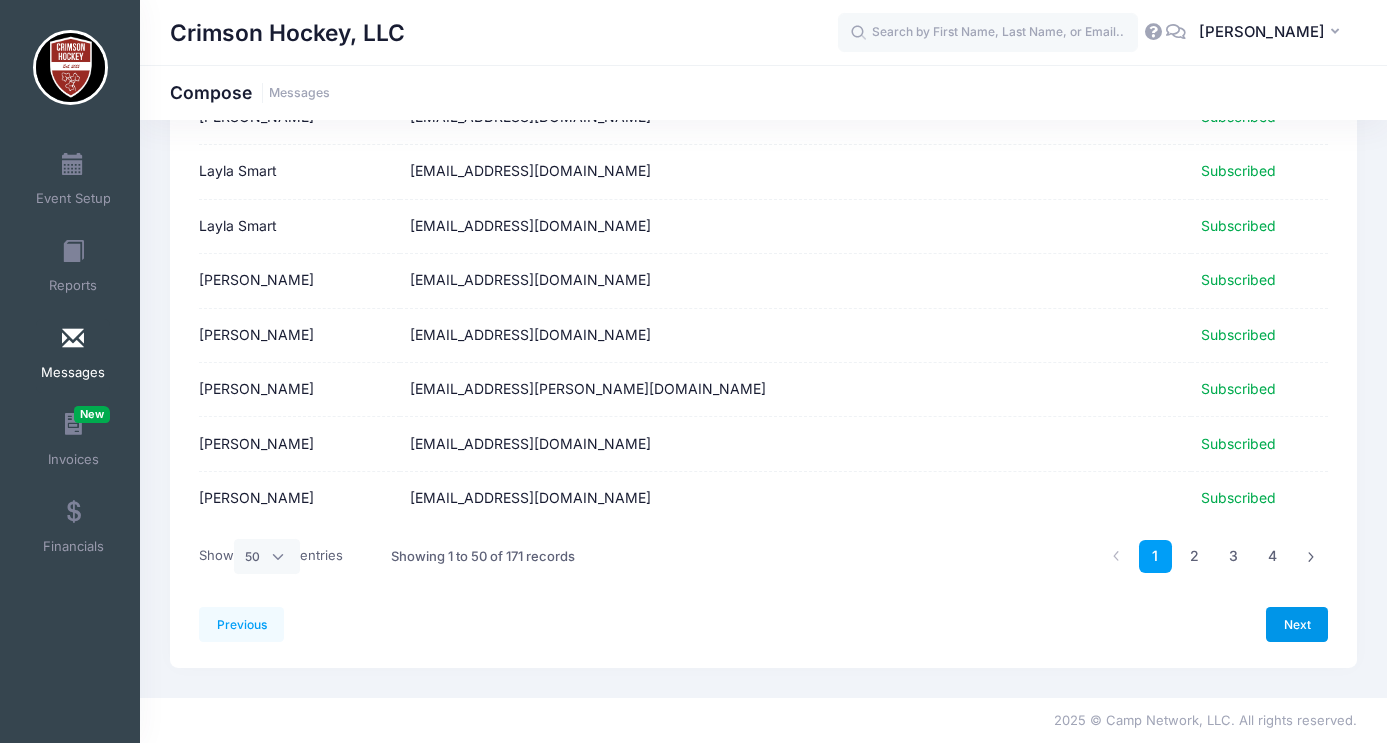 click on "Next" at bounding box center (1297, 624) 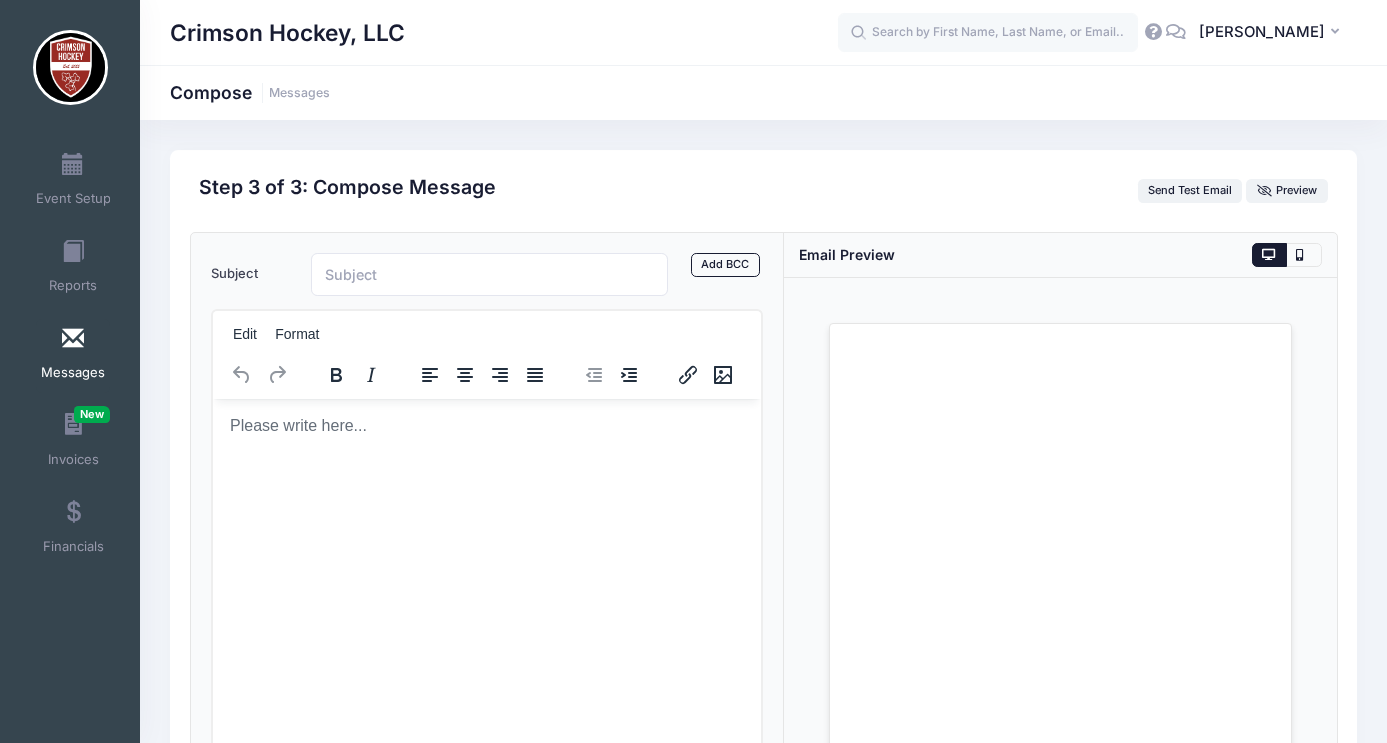 scroll, scrollTop: 0, scrollLeft: 0, axis: both 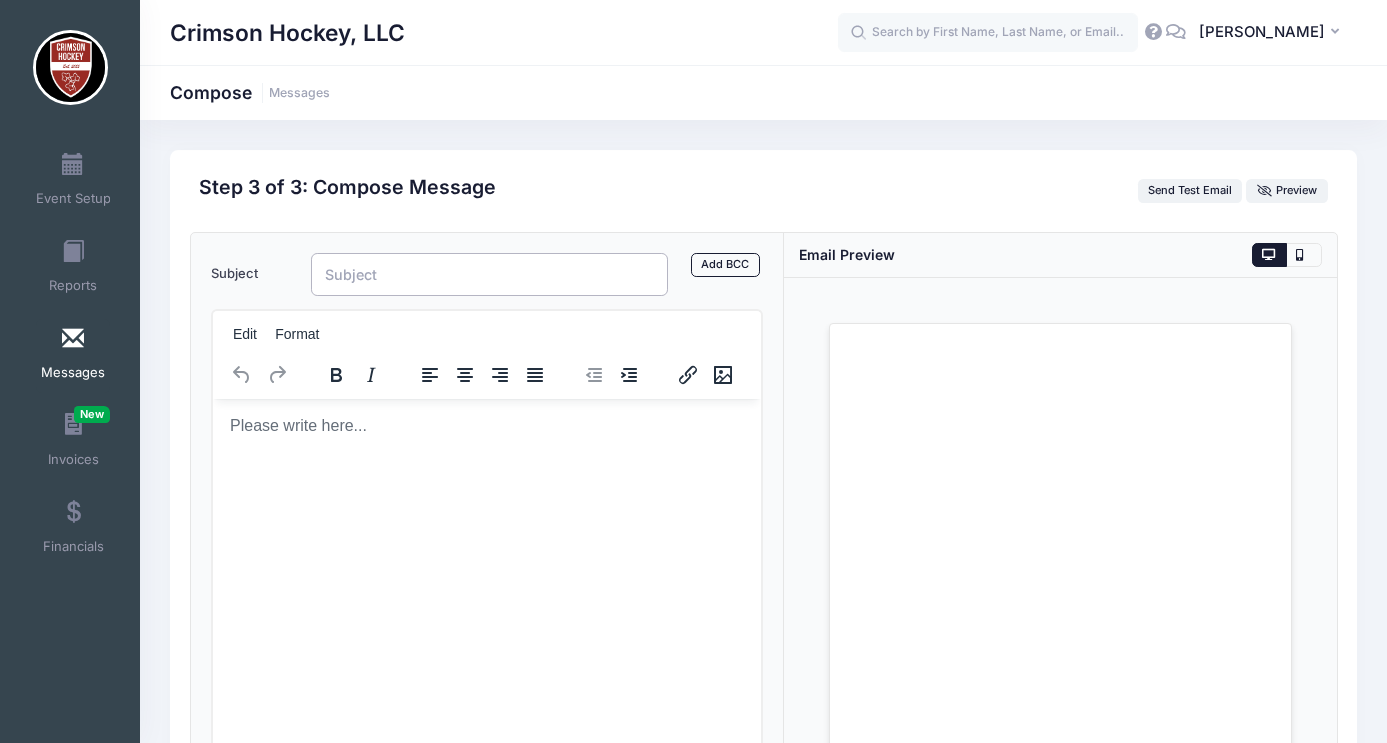 click on "Subject" at bounding box center (490, 274) 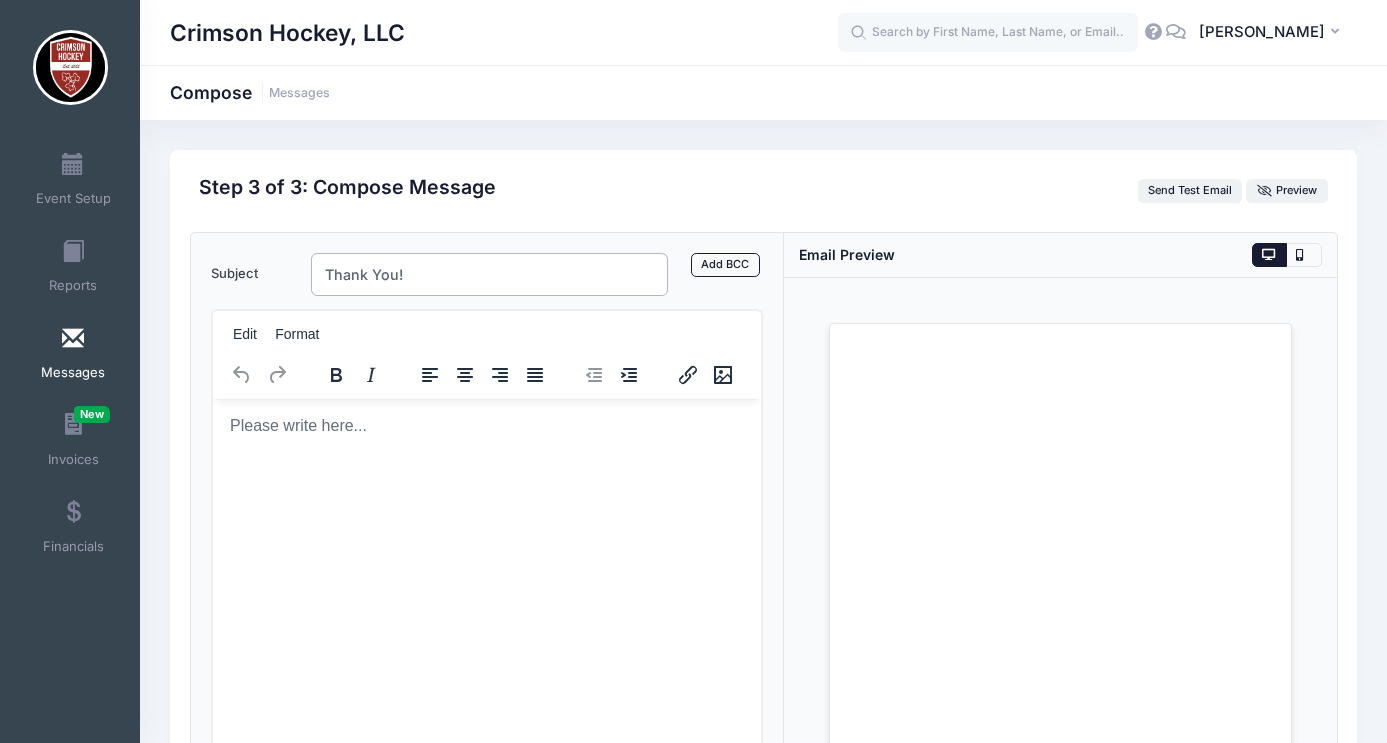 type on "Thank You!" 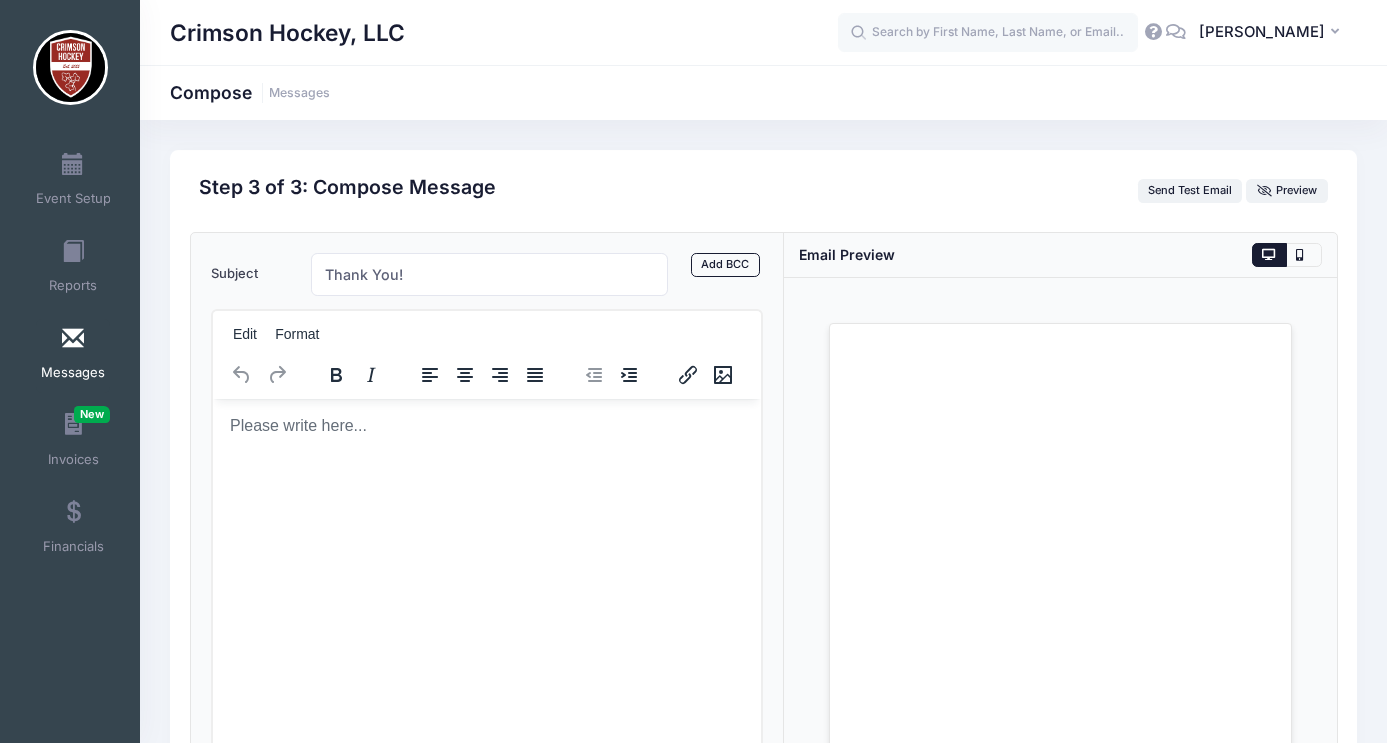 click at bounding box center (486, 425) 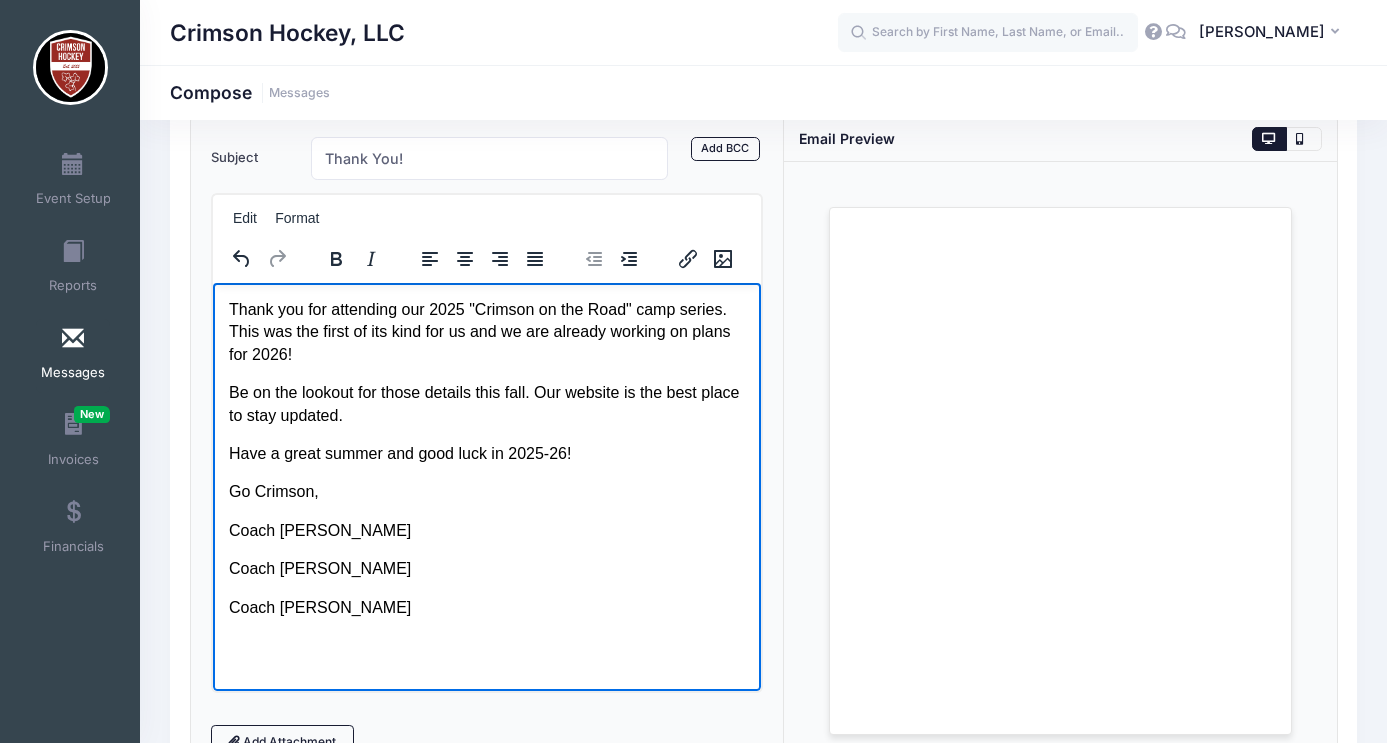 scroll, scrollTop: 118, scrollLeft: 0, axis: vertical 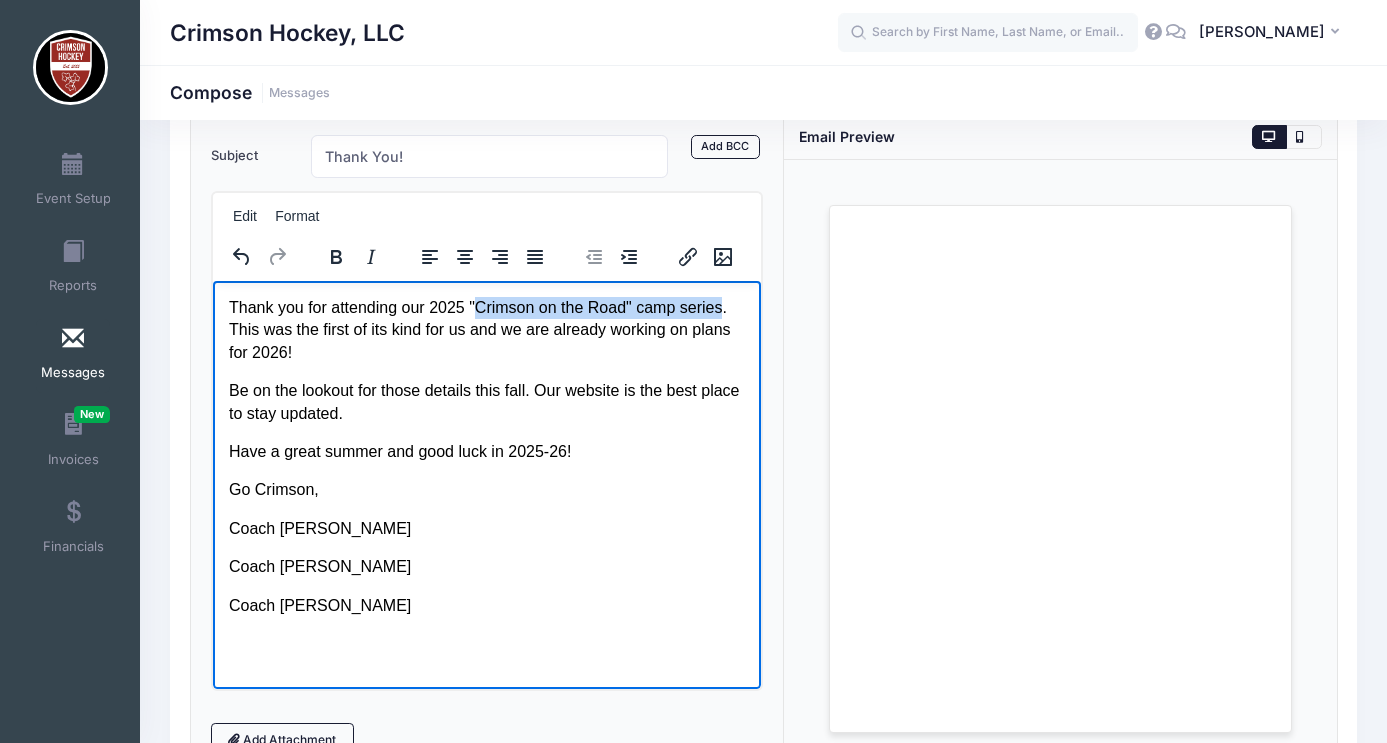 drag, startPoint x: 734, startPoint y: 313, endPoint x: 479, endPoint y: 311, distance: 255.00784 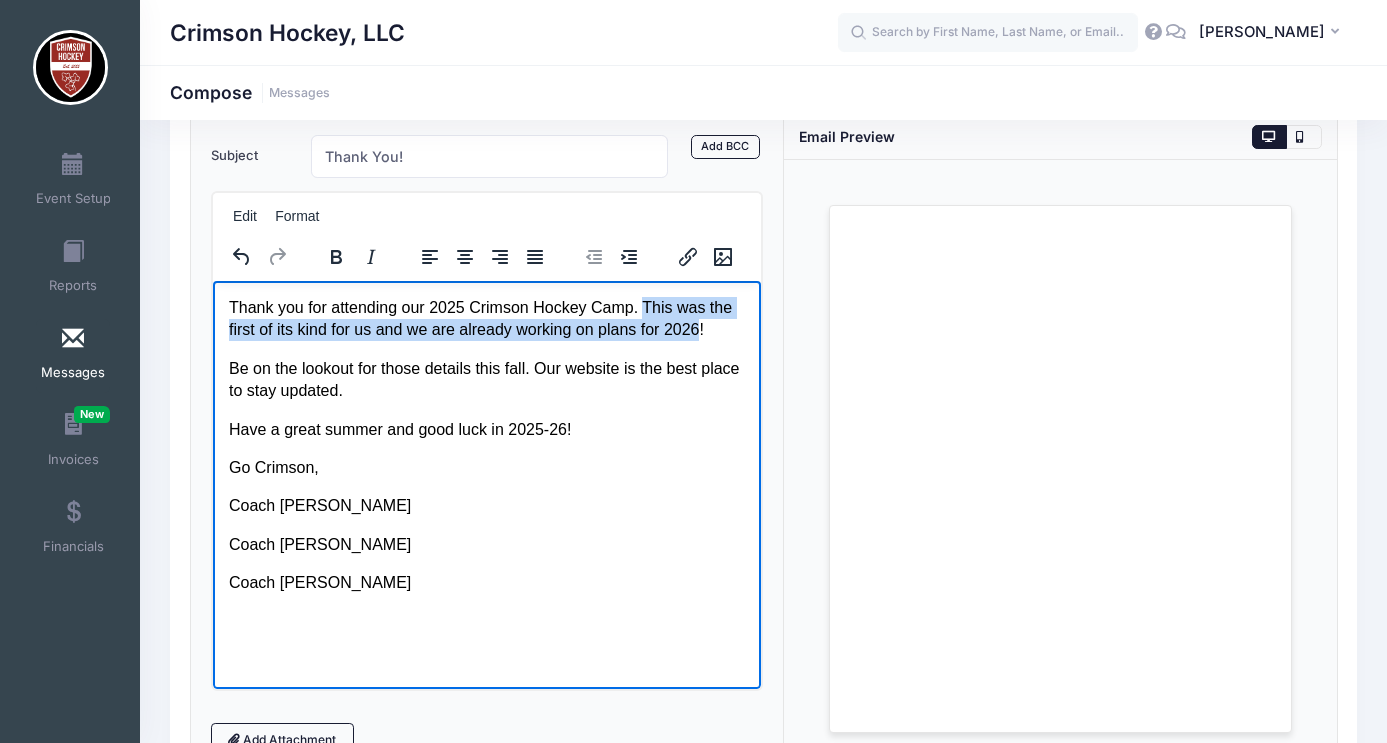 drag, startPoint x: 707, startPoint y: 330, endPoint x: 651, endPoint y: 311, distance: 59.135437 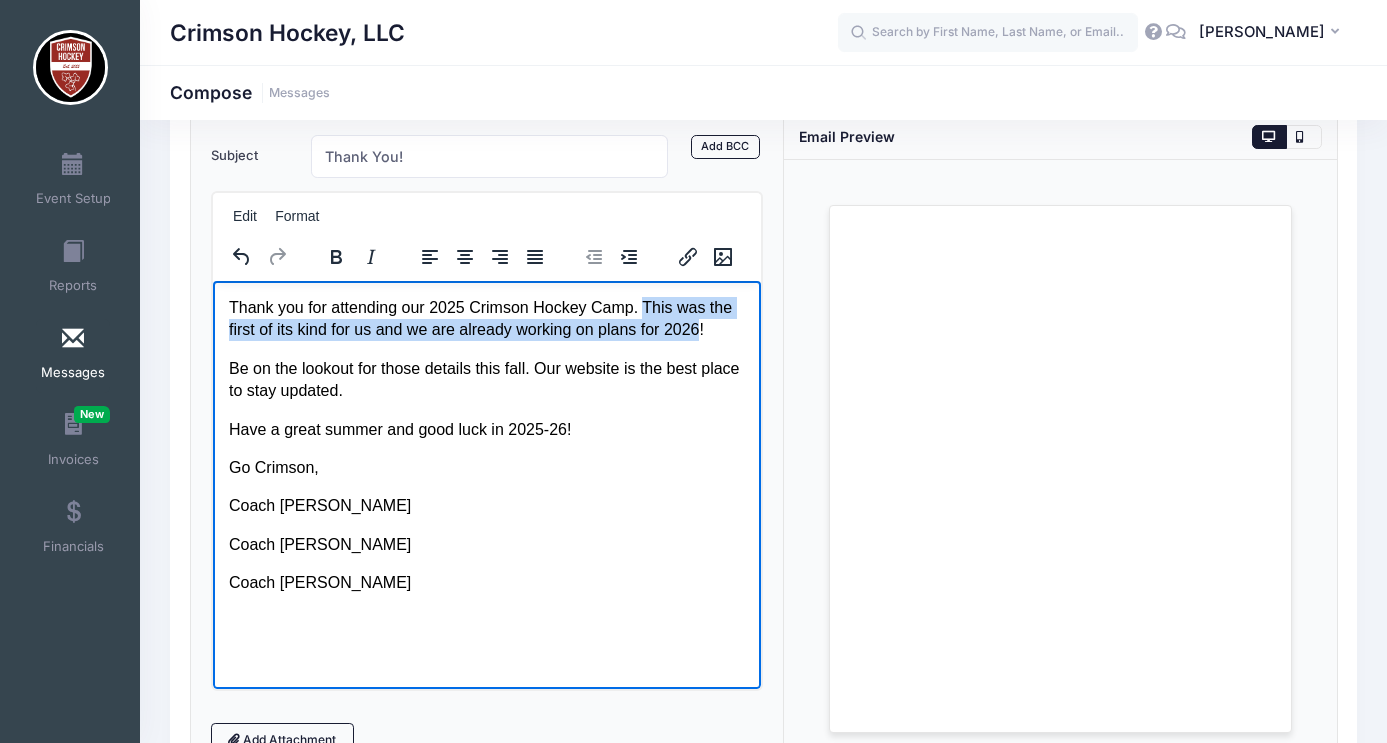 click on "Thank you for attending our 2025 Crimson Hockey Camp. This was the first of its kind for us and we are already working on plans for 2026!" at bounding box center (486, 318) 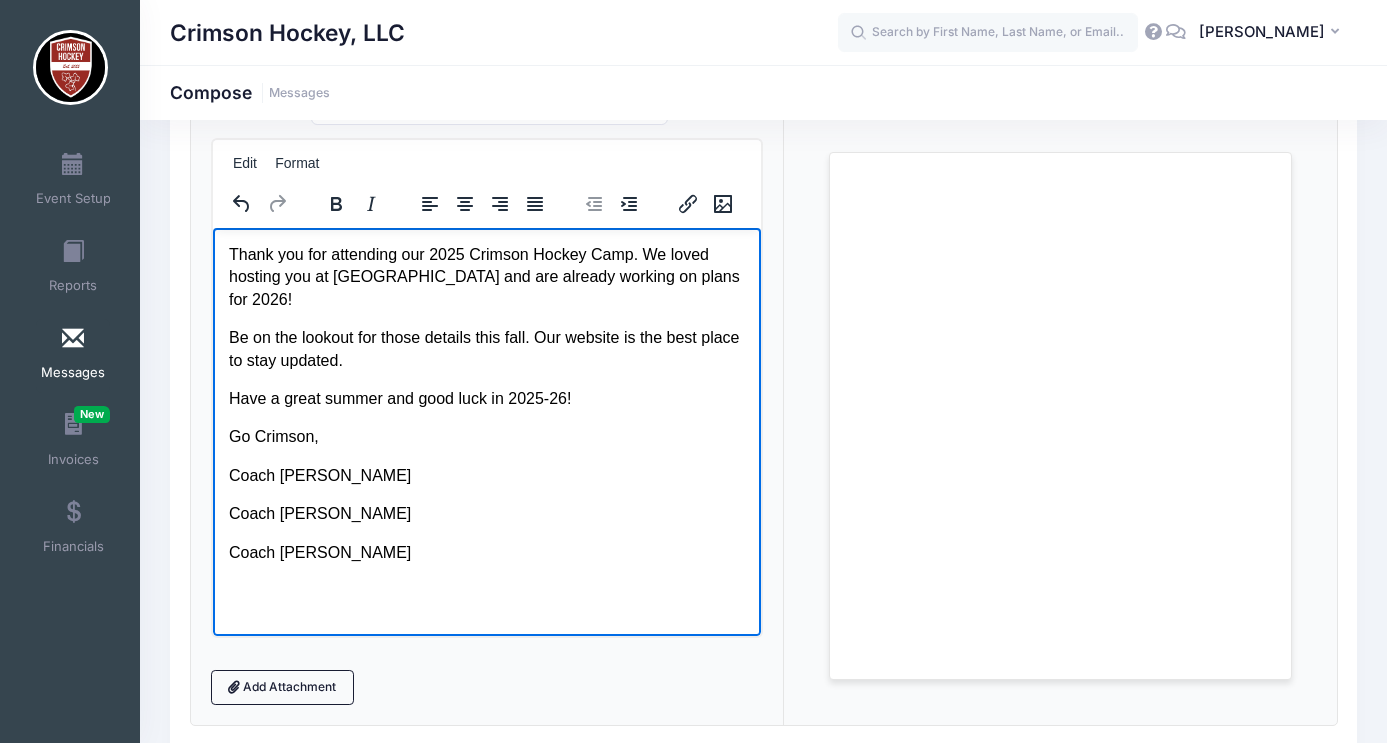 scroll, scrollTop: 170, scrollLeft: 0, axis: vertical 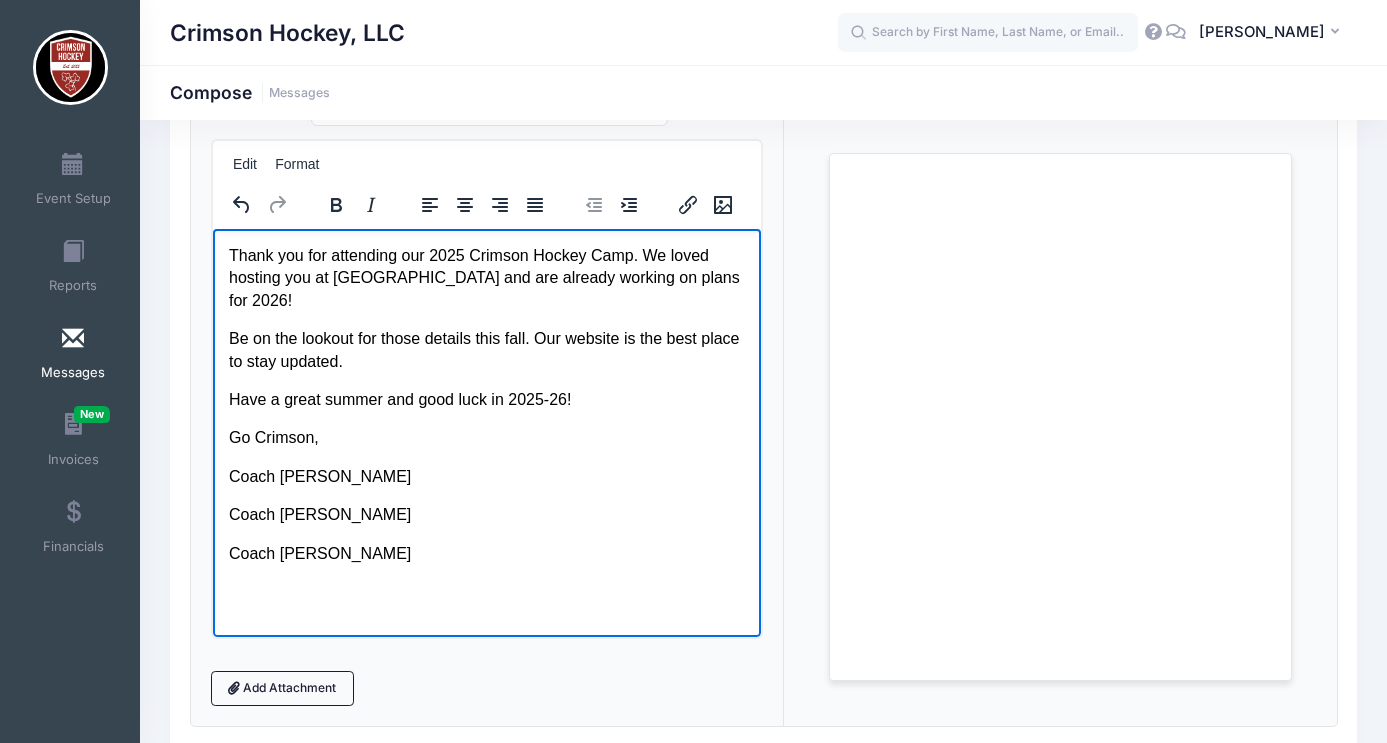 click on "Coach Bellamy" at bounding box center [486, 476] 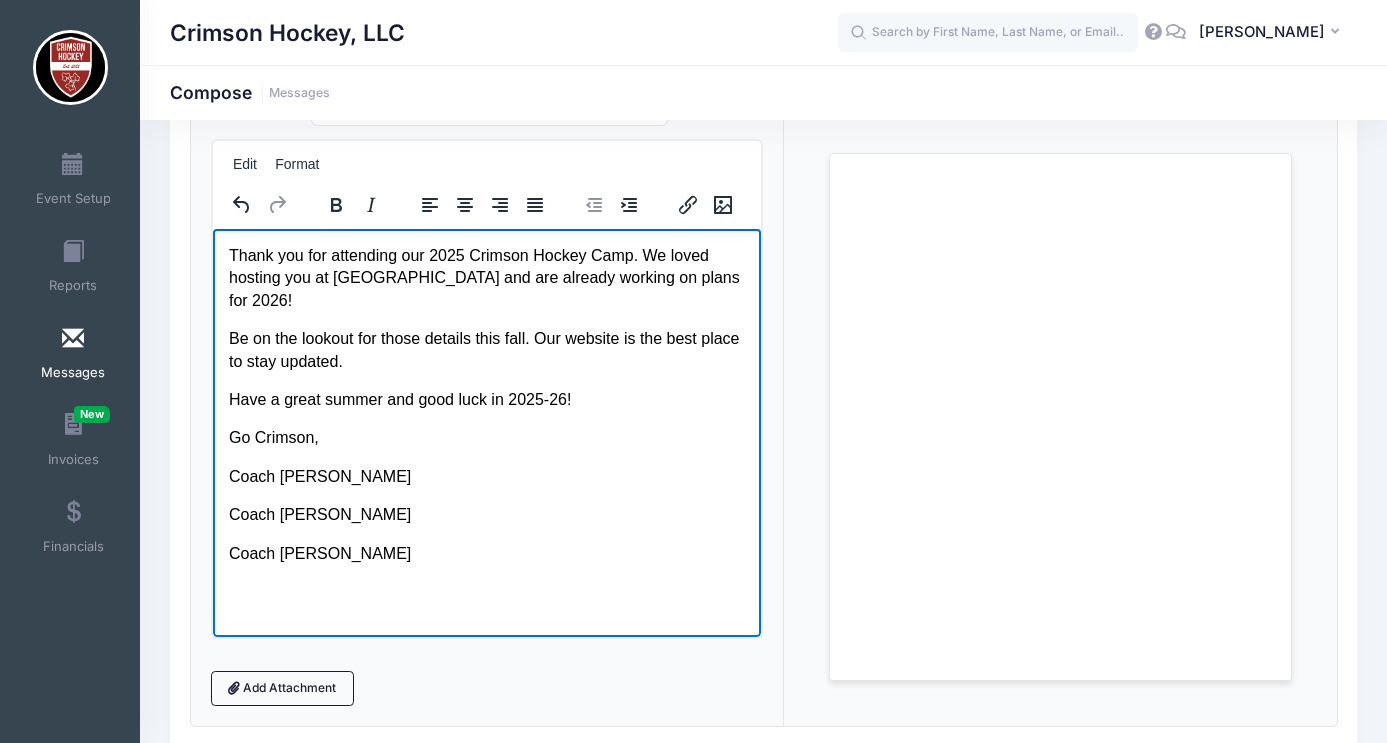 click on "Be on the lookout for those details this fall. Our website is the best place to stay updated." at bounding box center [486, 349] 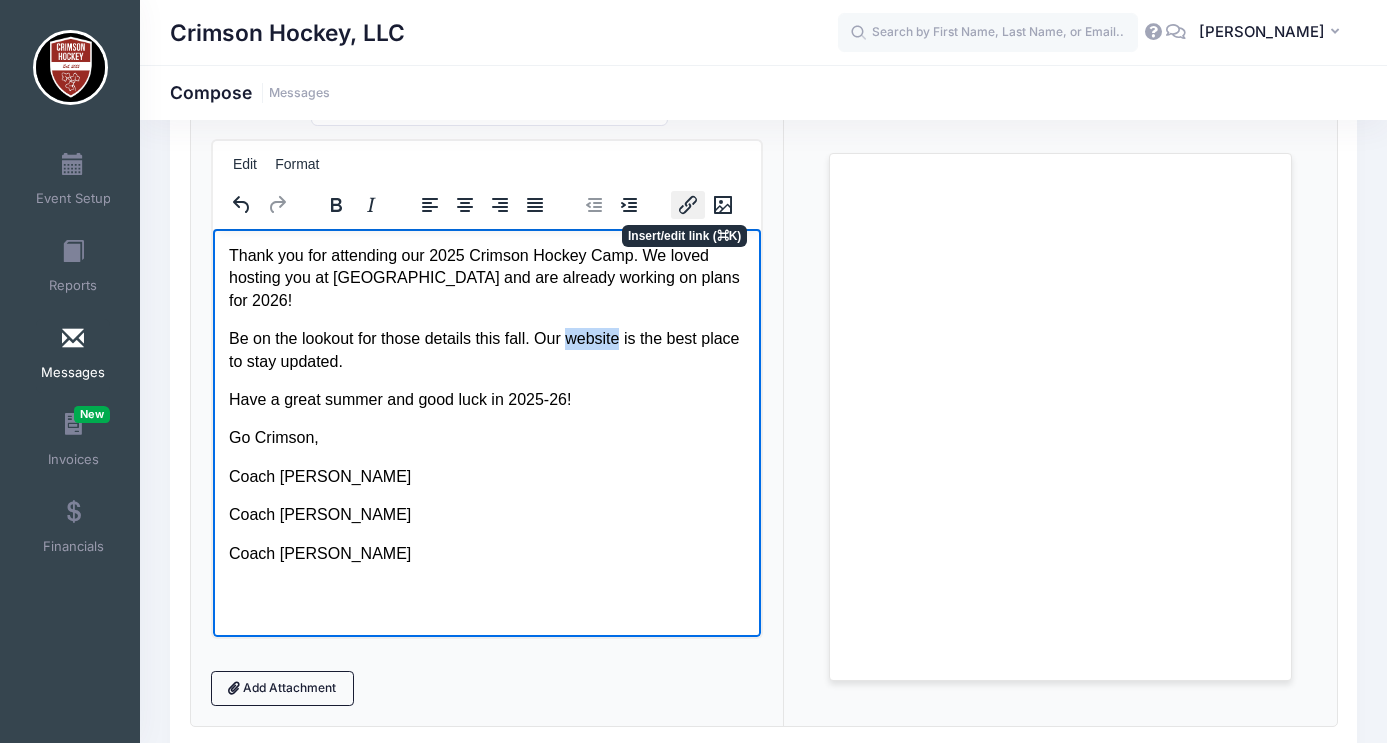 click 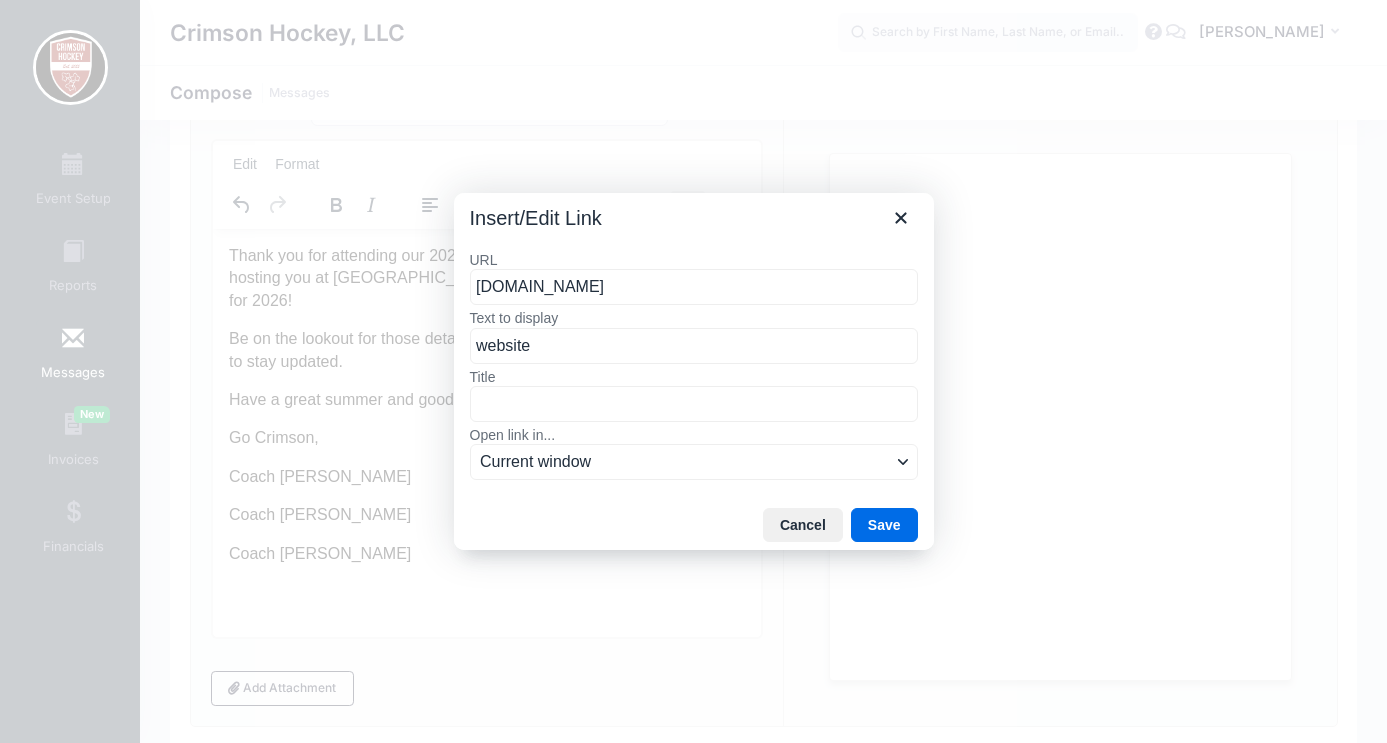 type on "www.crimsonhockey.com" 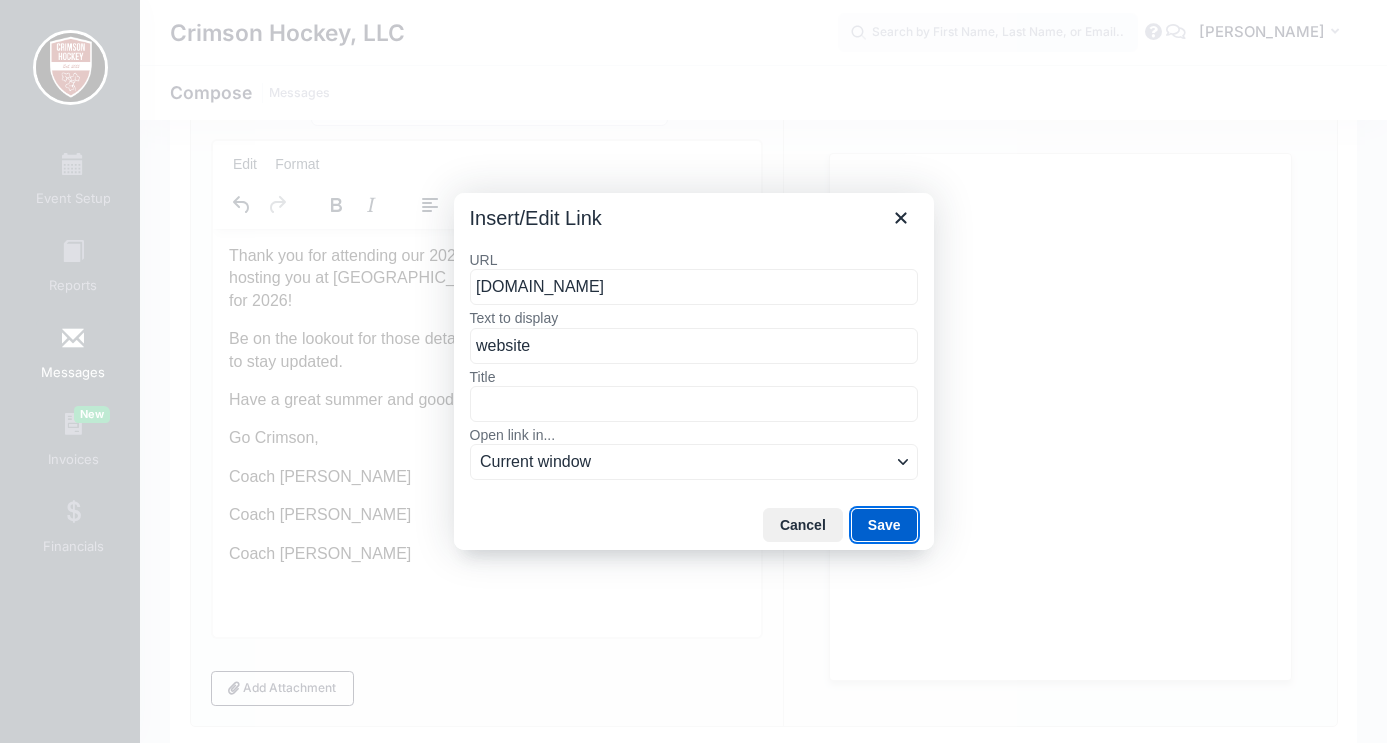 click on "Save" at bounding box center (884, 525) 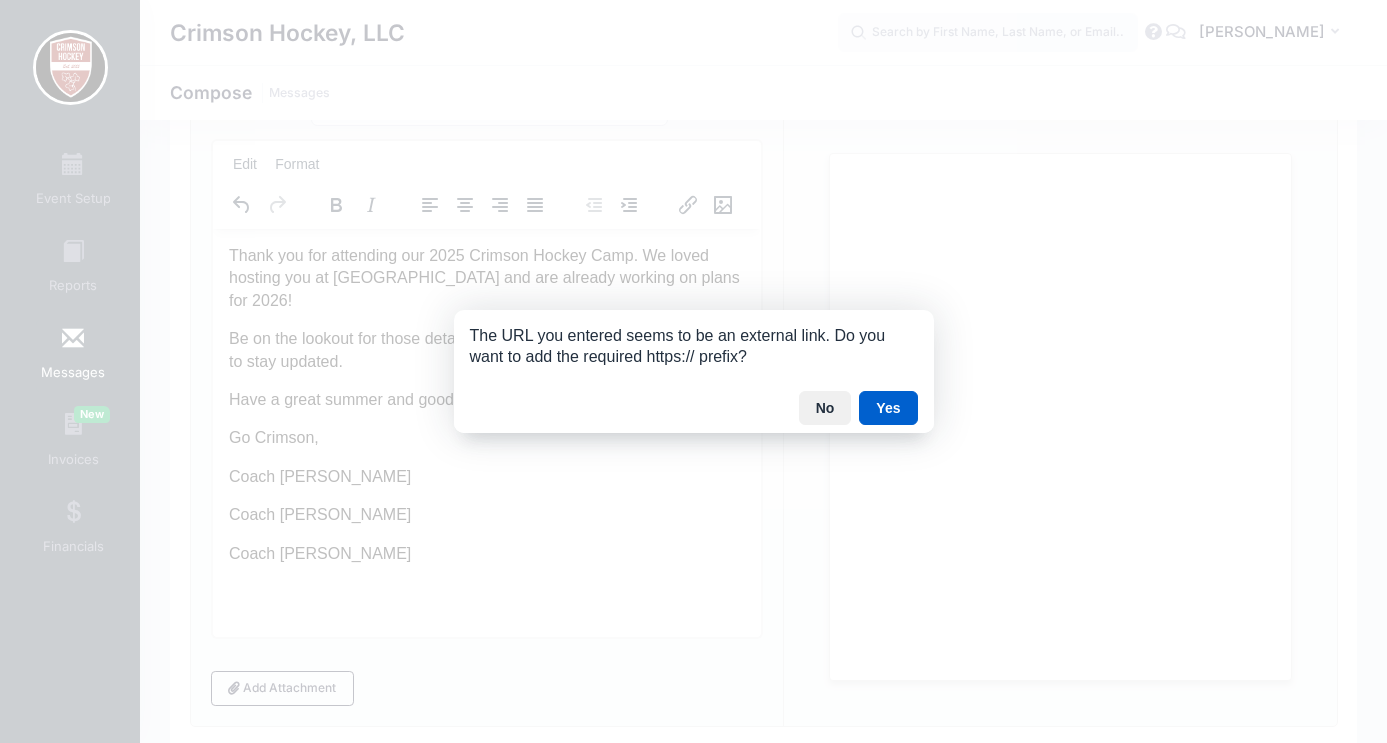 click on "Yes" at bounding box center [888, 408] 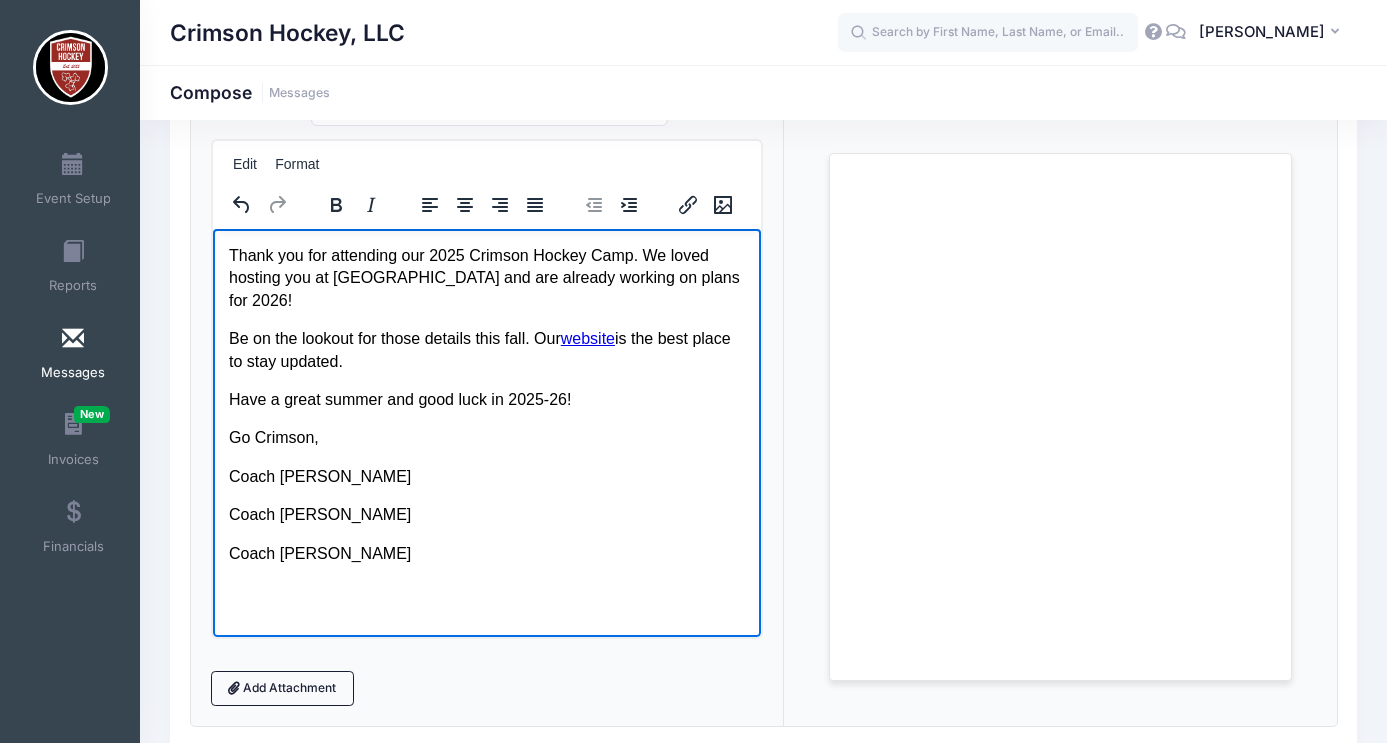 click on "website" at bounding box center (587, 337) 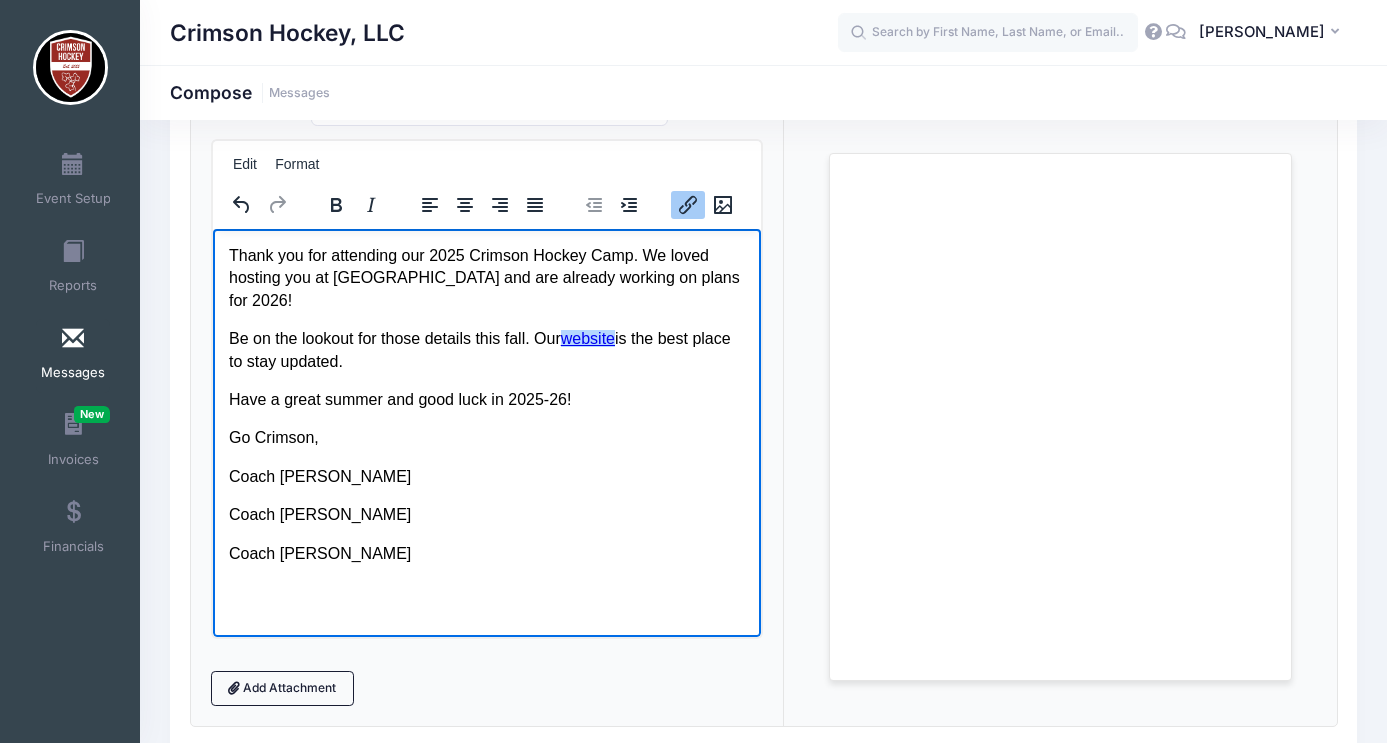 click on "website" at bounding box center [587, 337] 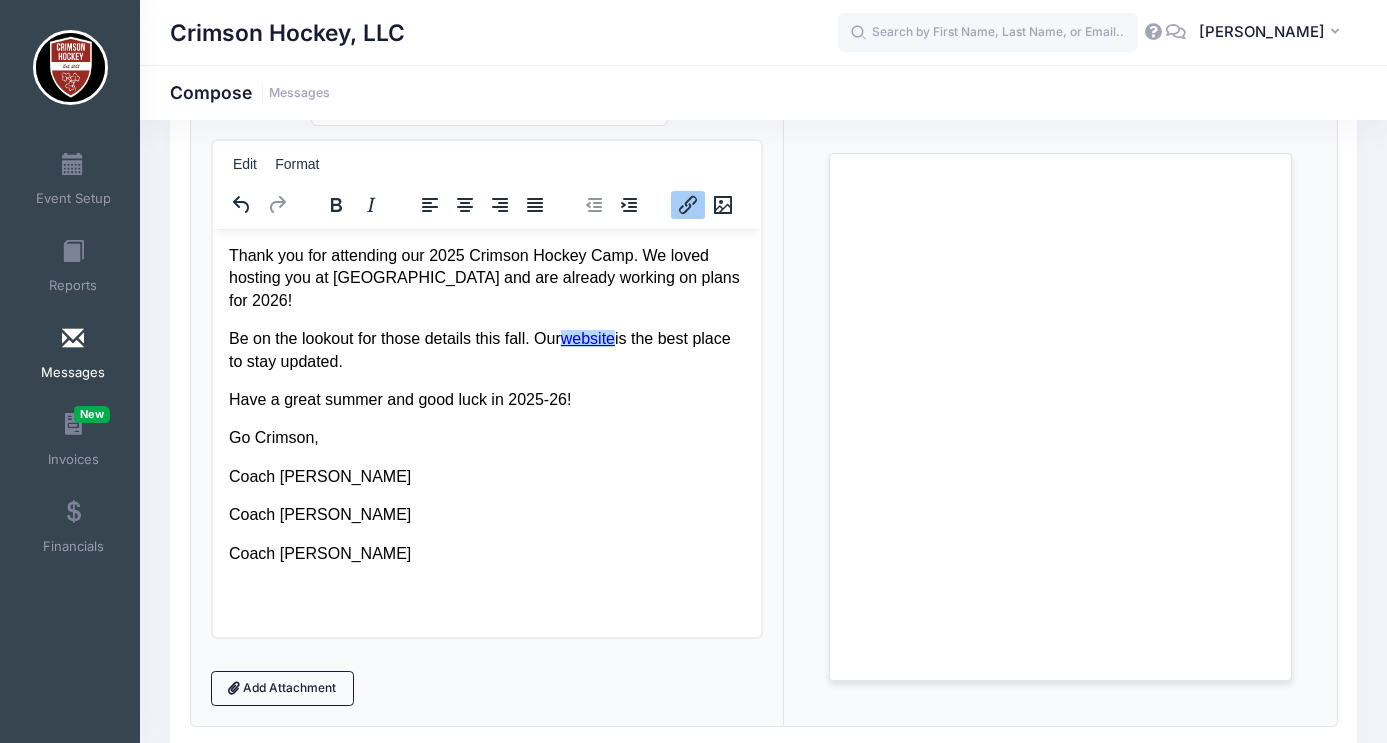 click on "website" at bounding box center (587, 337) 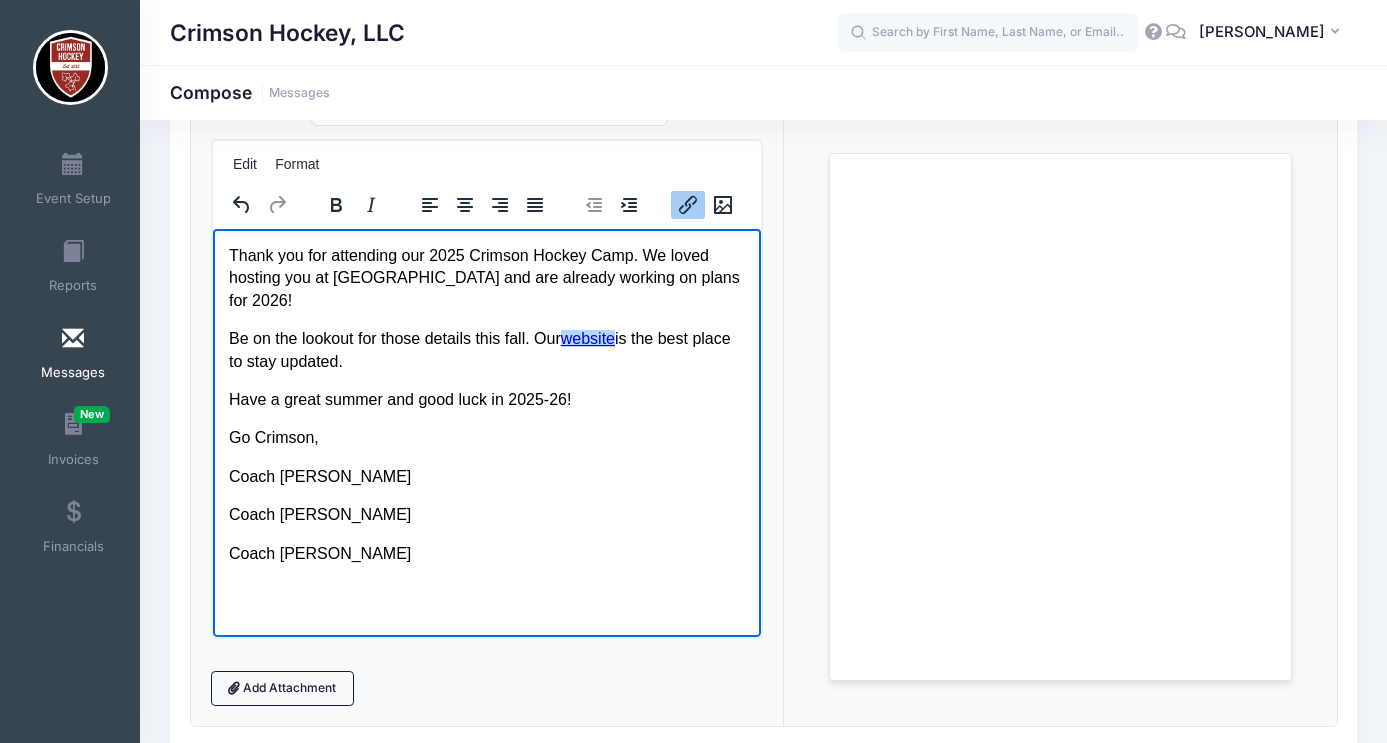 click on "Thank you for attending our 2025 Crimson Hockey Camp. We loved hosting you at Harvard and are already working on plans for 2026! Be on the lookout for those details this fall. Our  website  is the best place to stay updated. Have a great summer and good luck in 2025-26! Go Crimson, Coach Bellamy Coach Roth Coach Hovi" at bounding box center (486, 404) 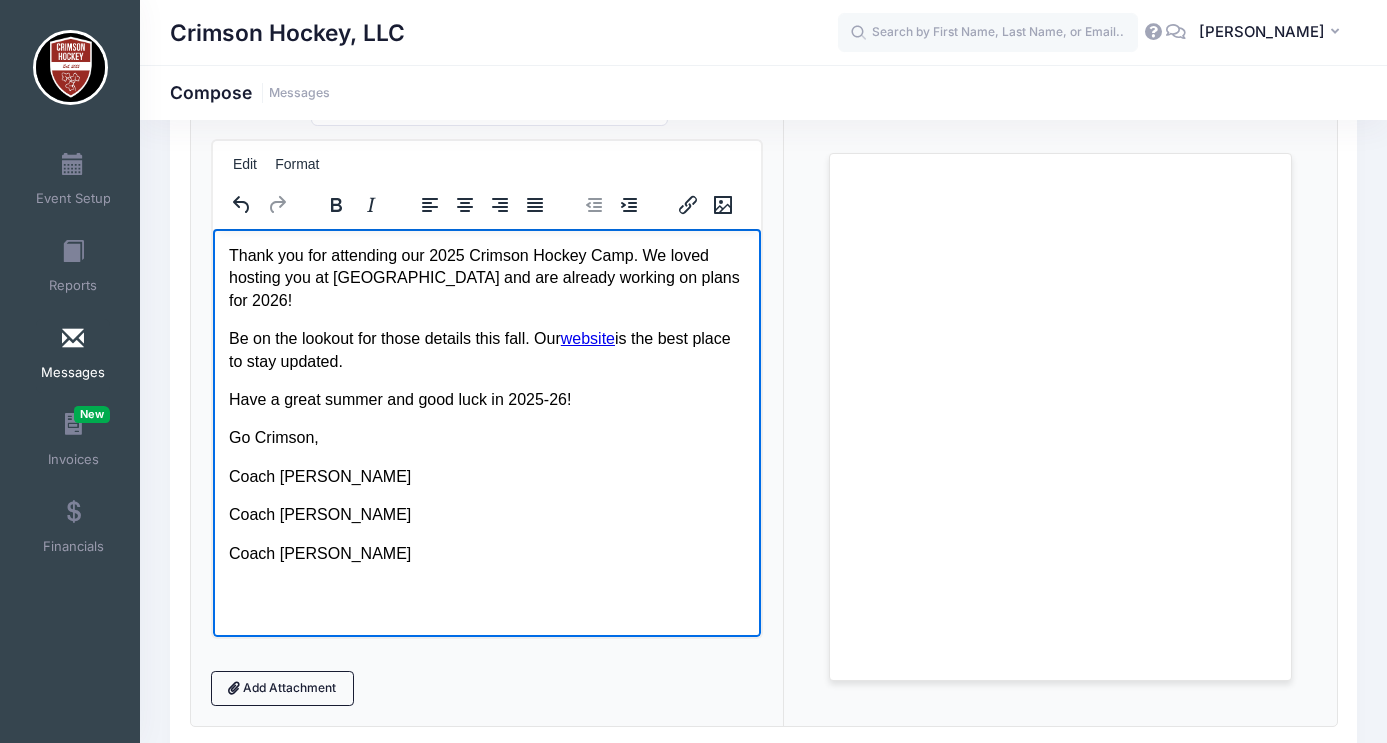 click on "website" at bounding box center (587, 337) 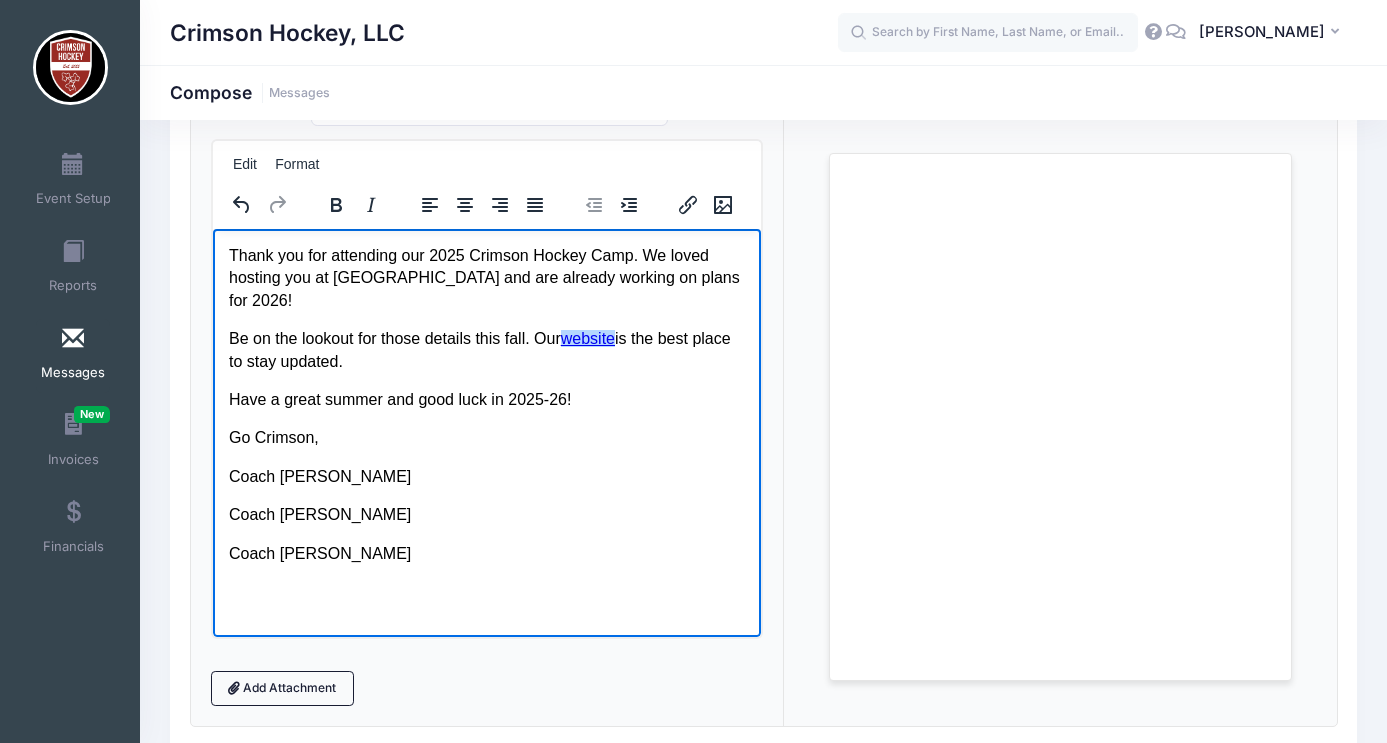 click on "website" at bounding box center [587, 337] 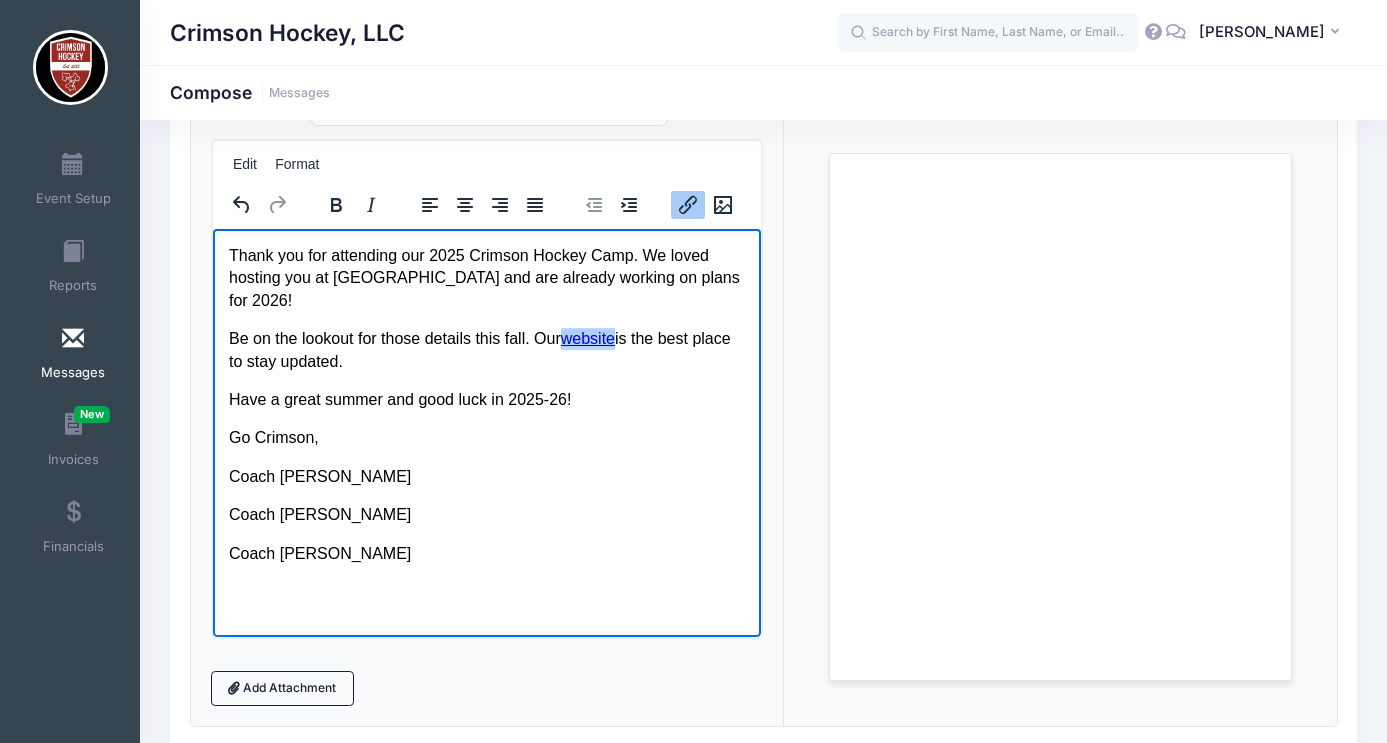click 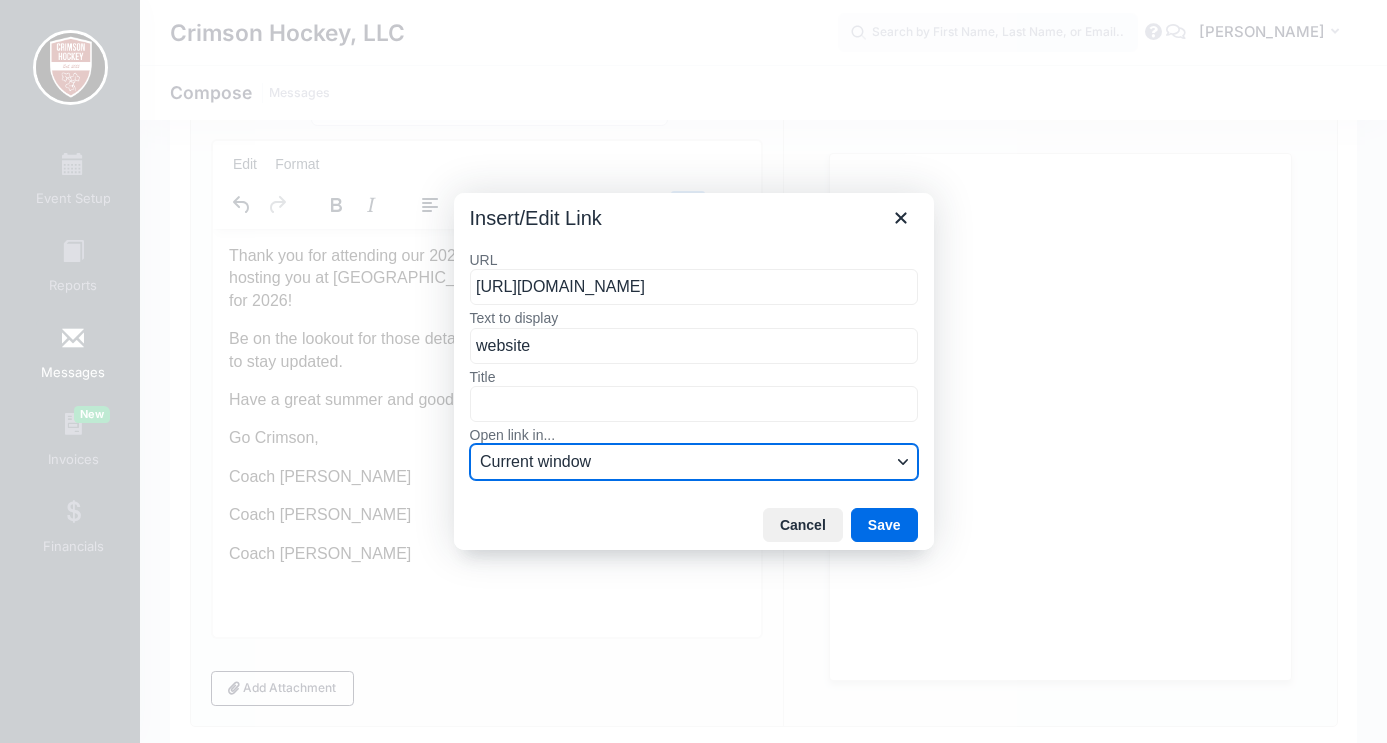 click on "Current window" at bounding box center [685, 462] 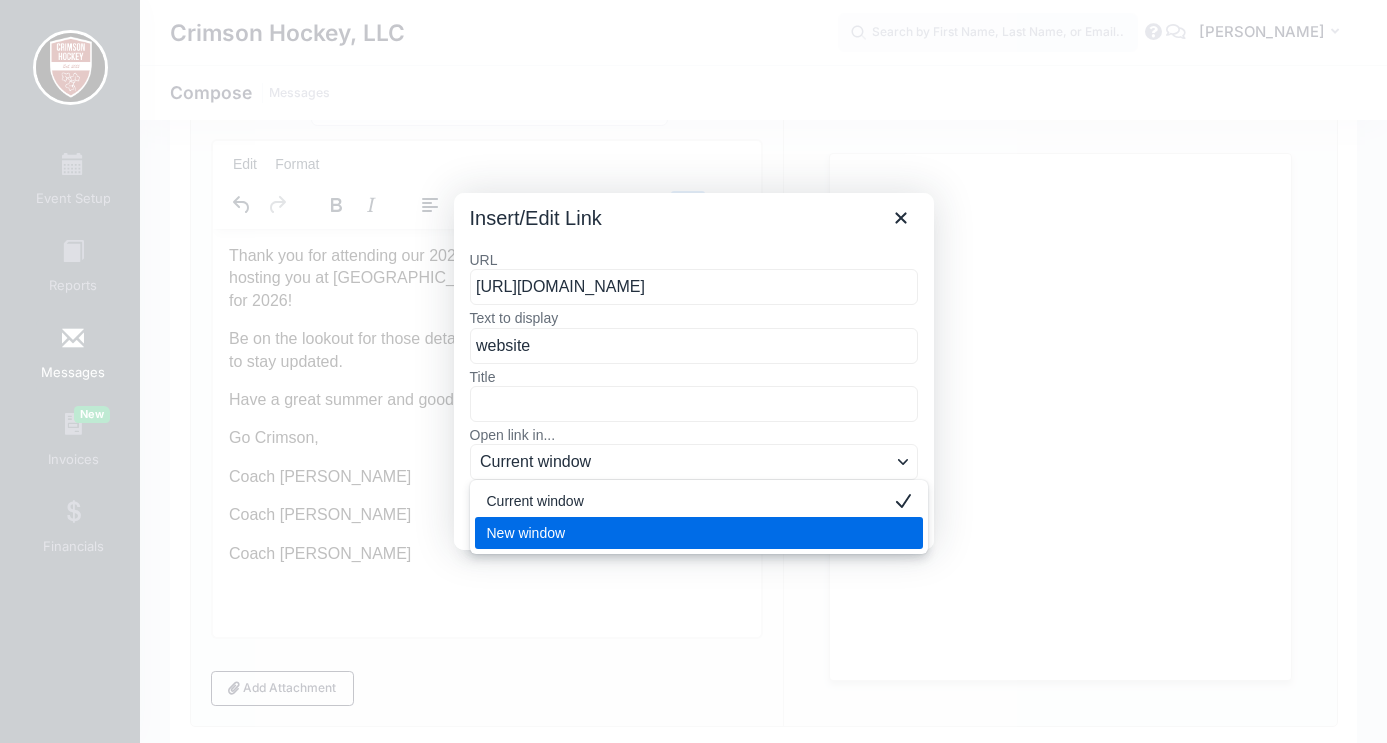 click on "New window" at bounding box center (685, 533) 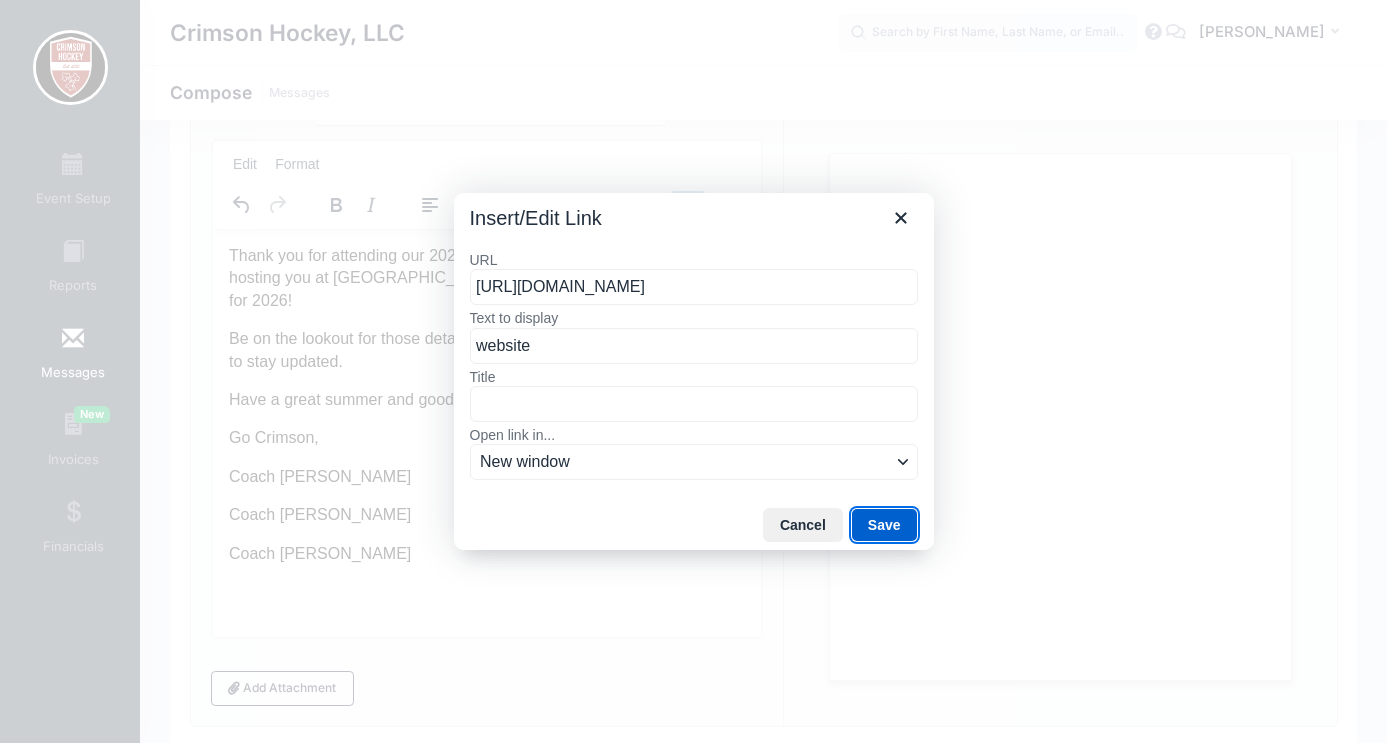 click on "Save" at bounding box center (884, 525) 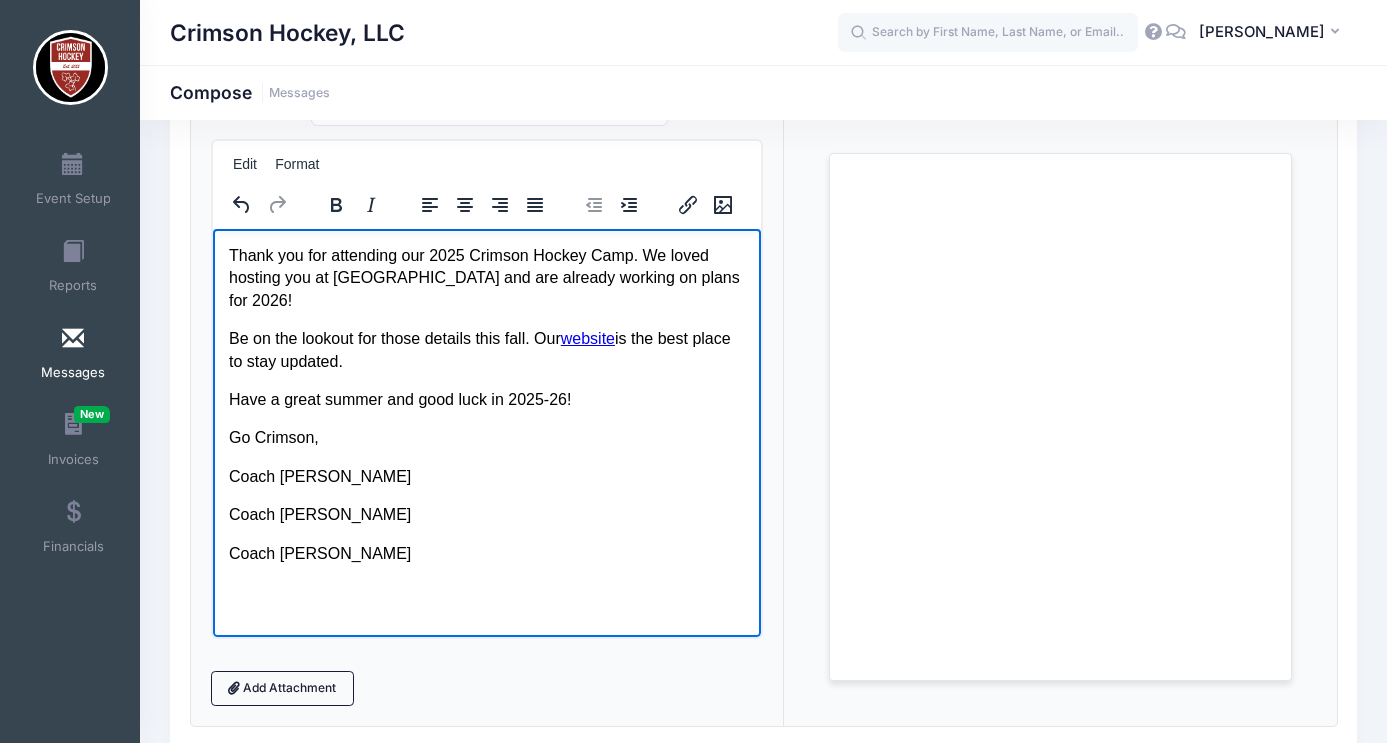 click on "website" at bounding box center [587, 337] 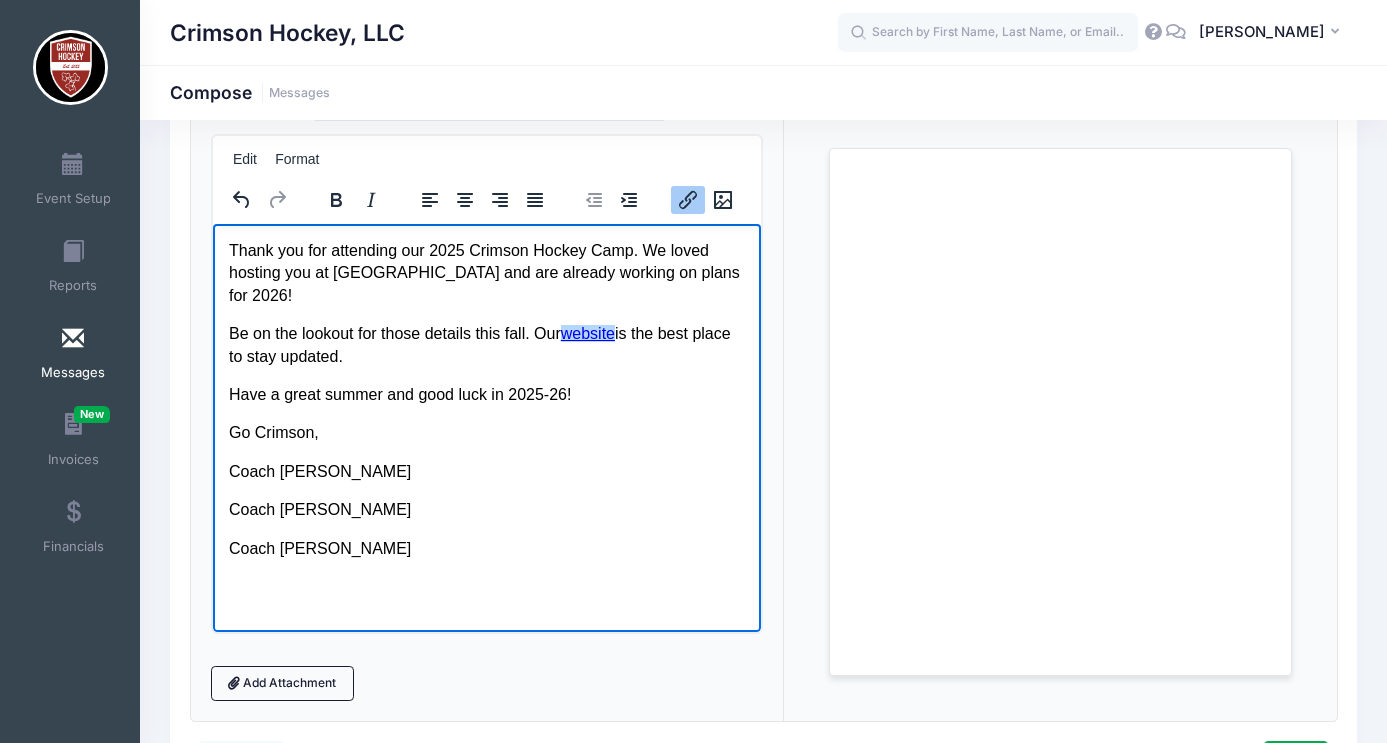 scroll, scrollTop: 0, scrollLeft: 0, axis: both 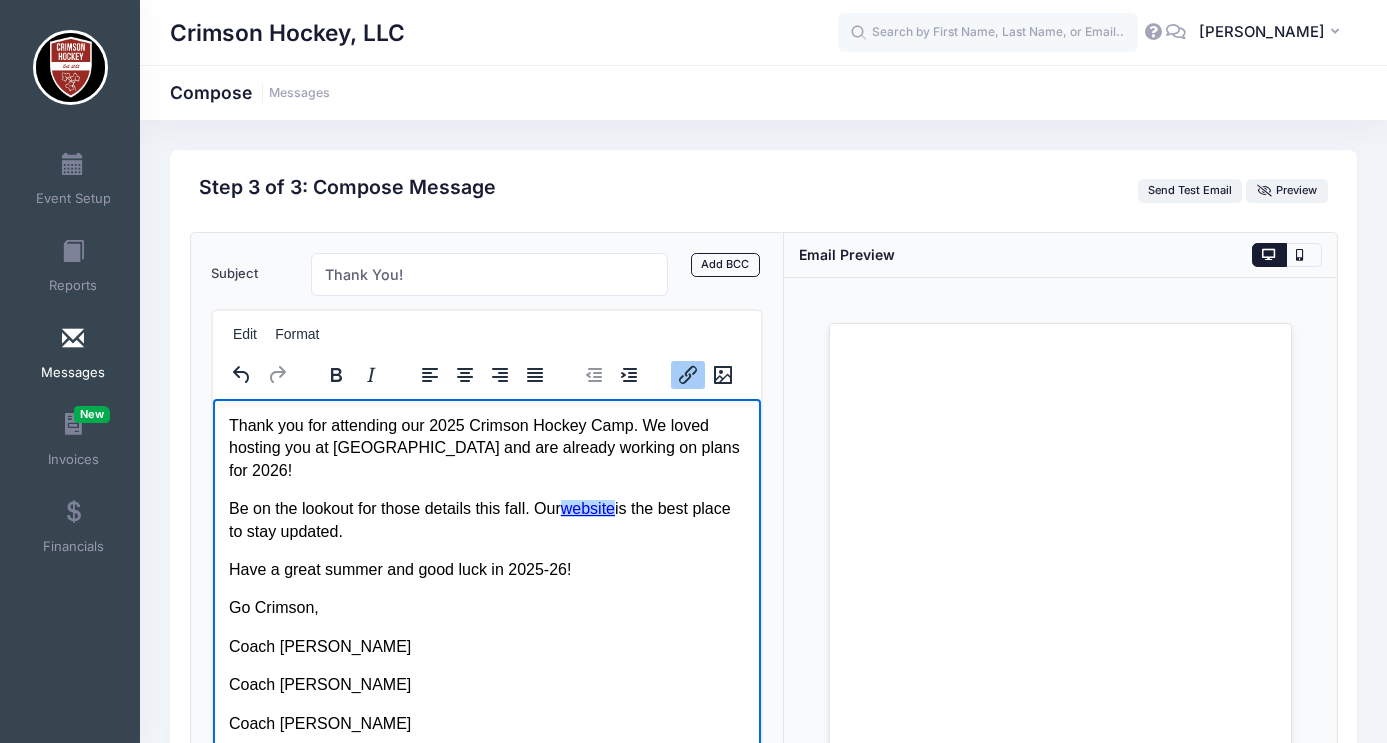 click at bounding box center (1269, 255) 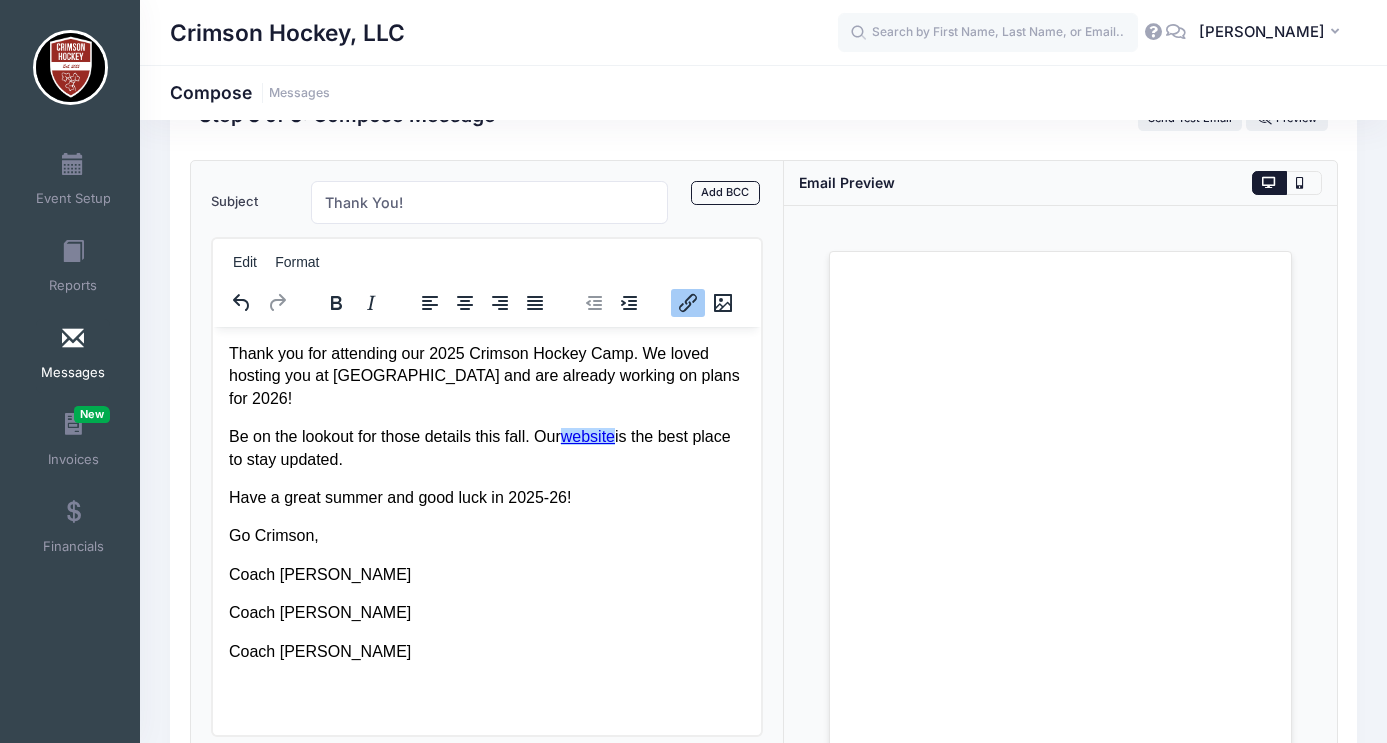 scroll, scrollTop: 85, scrollLeft: 0, axis: vertical 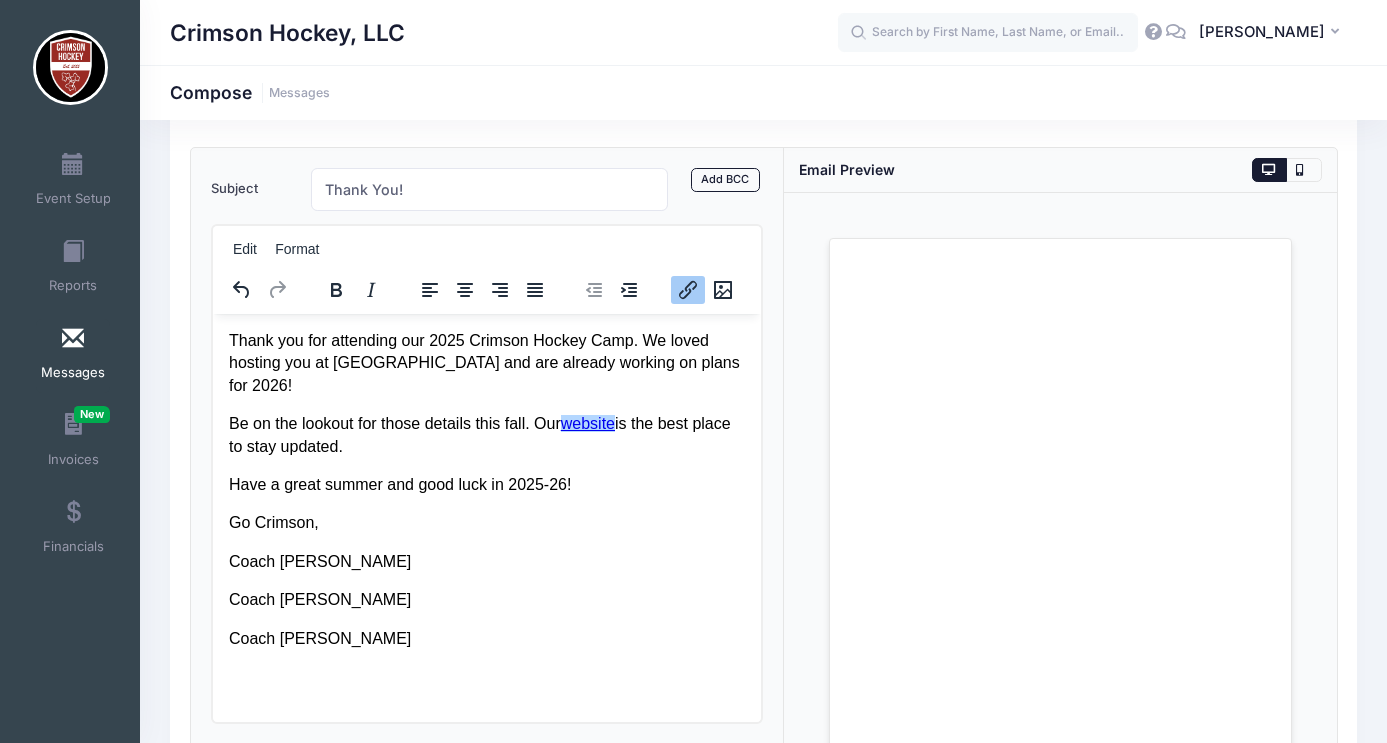 click on "Thank you for attending our 2025 Crimson Hockey Camp. We loved hosting you at Harvard and are already working on plans for 2026!" at bounding box center [486, 362] 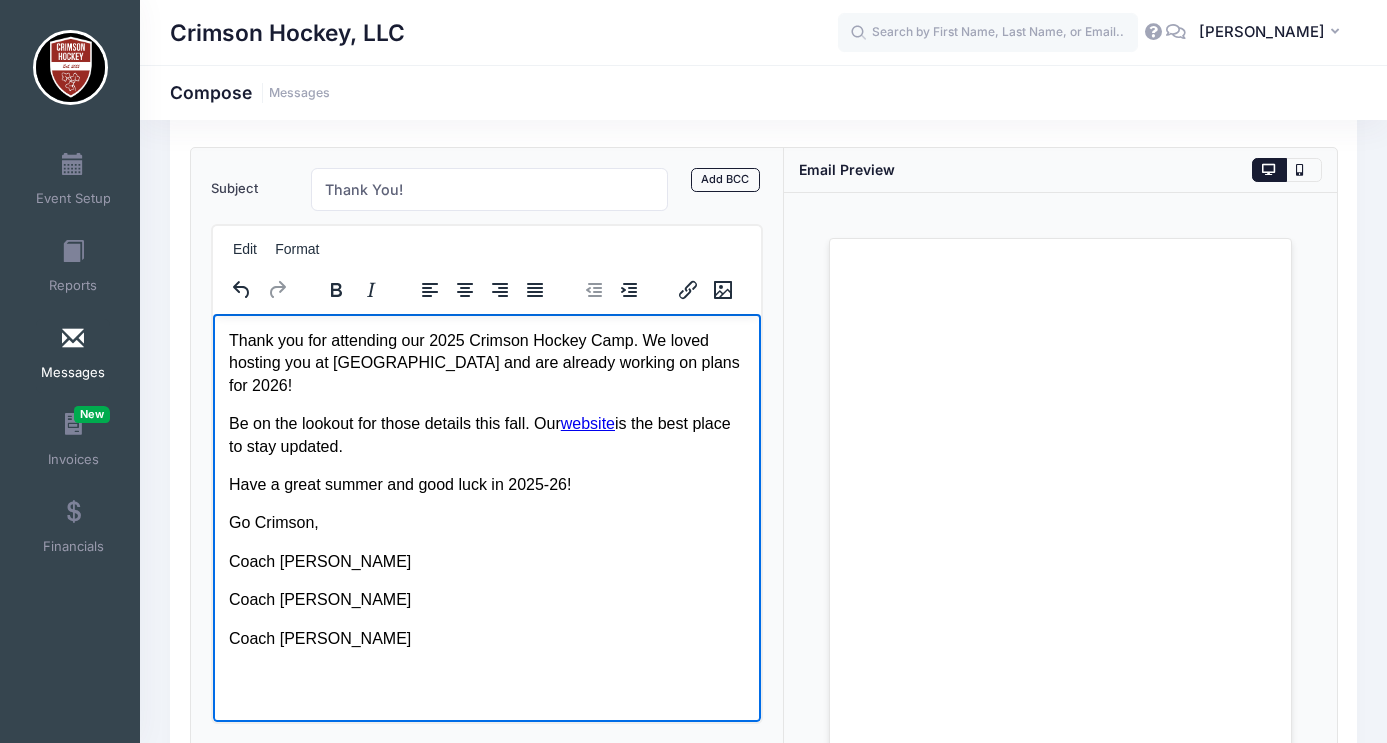 click on "Thank you for attending our 2025 Crimson Hockey Camp. We loved hosting you at Harvard and are already working on plans for 2026!" at bounding box center (486, 362) 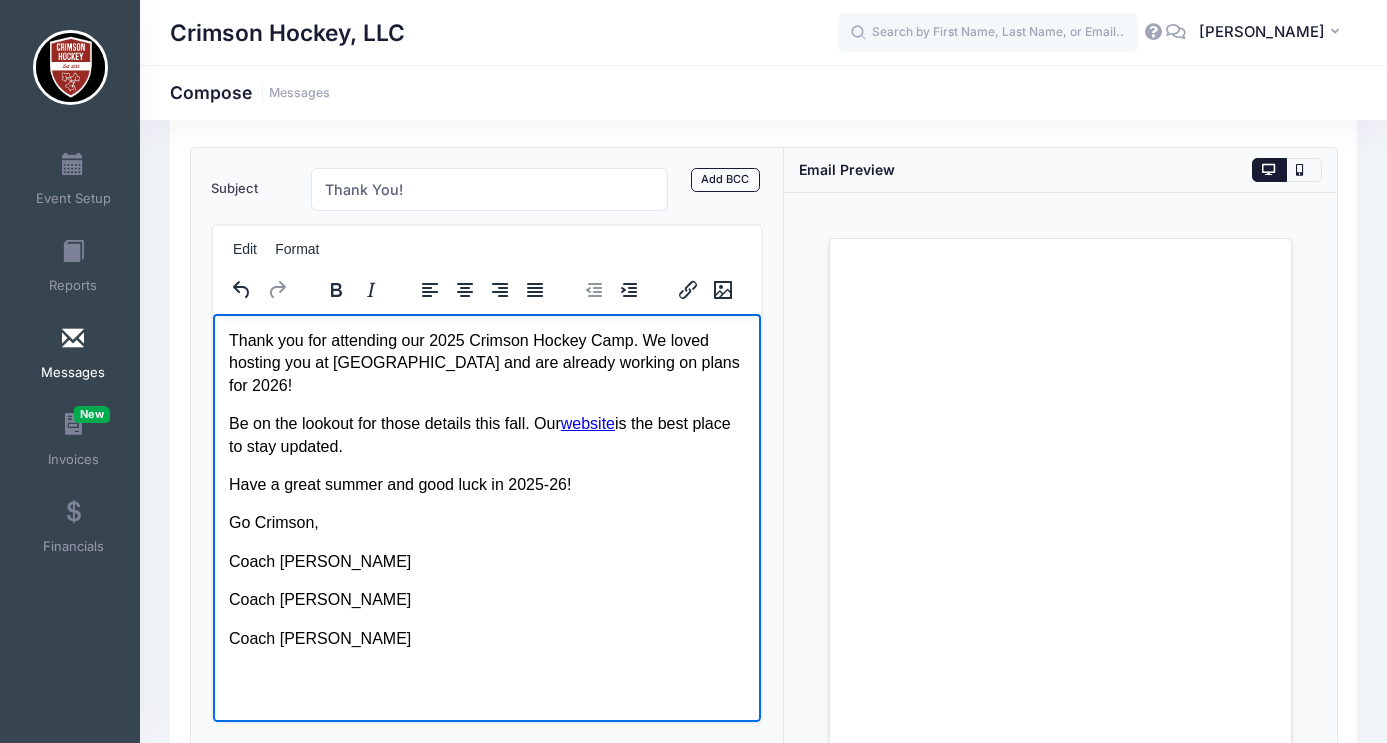 click on "Thank you for attending our 2025 Crimson Hockey Camp. We loved hosting you at Harvard and are already working on plans for 2026!" at bounding box center (486, 362) 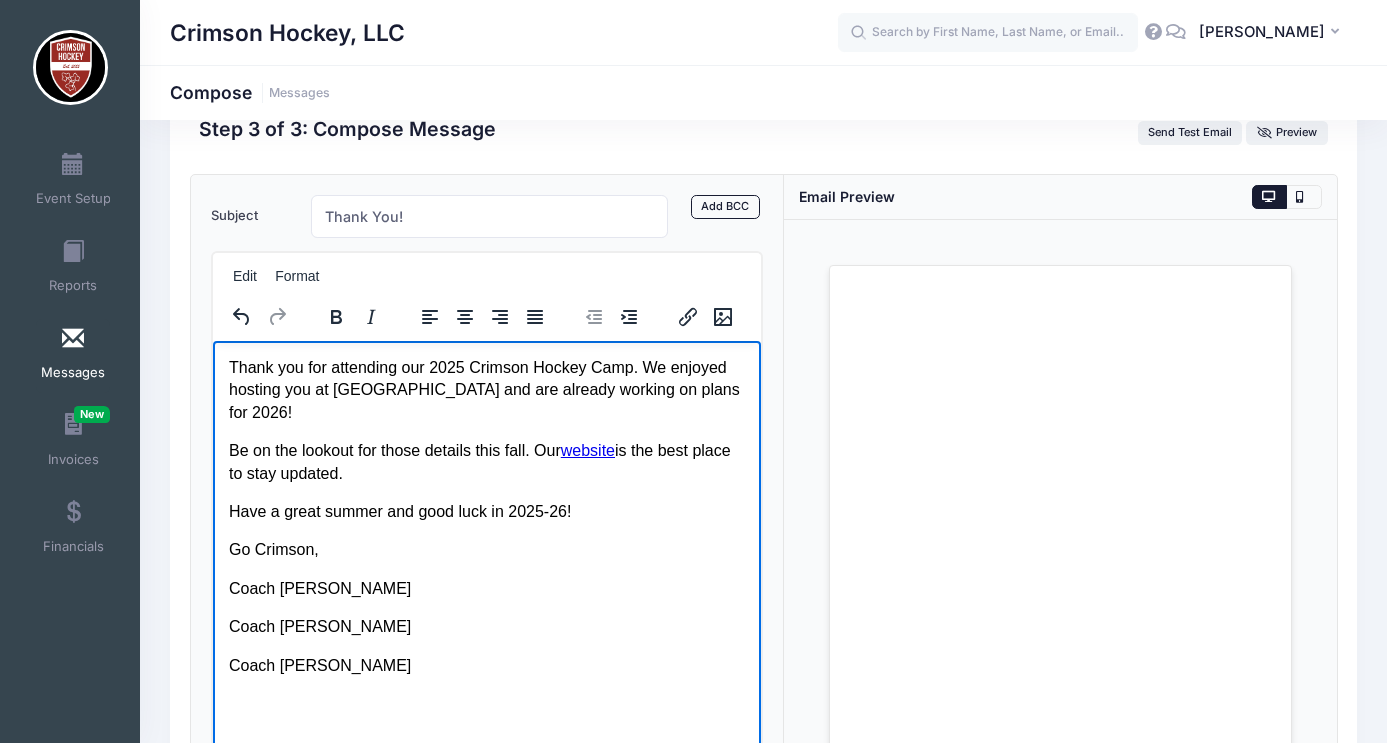 scroll, scrollTop: 0, scrollLeft: 0, axis: both 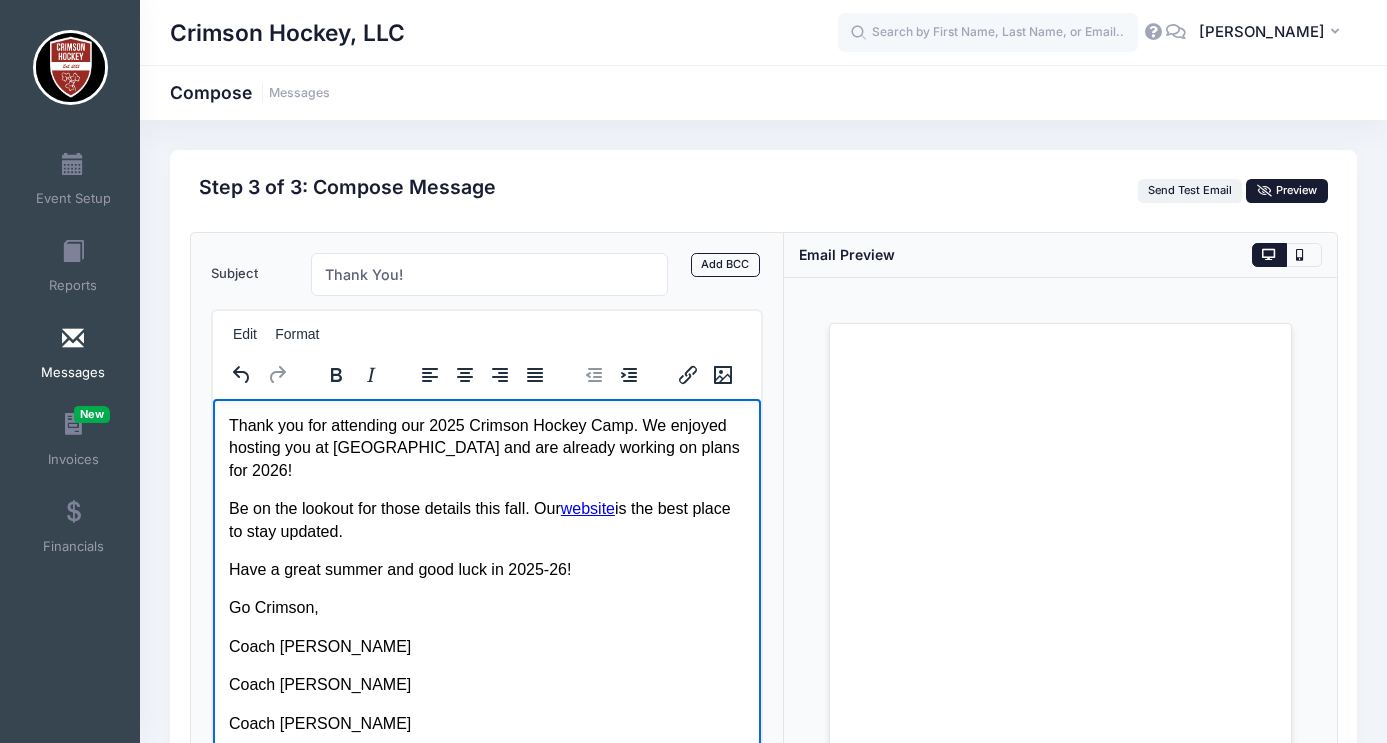 click on "Preview" at bounding box center [1287, 190] 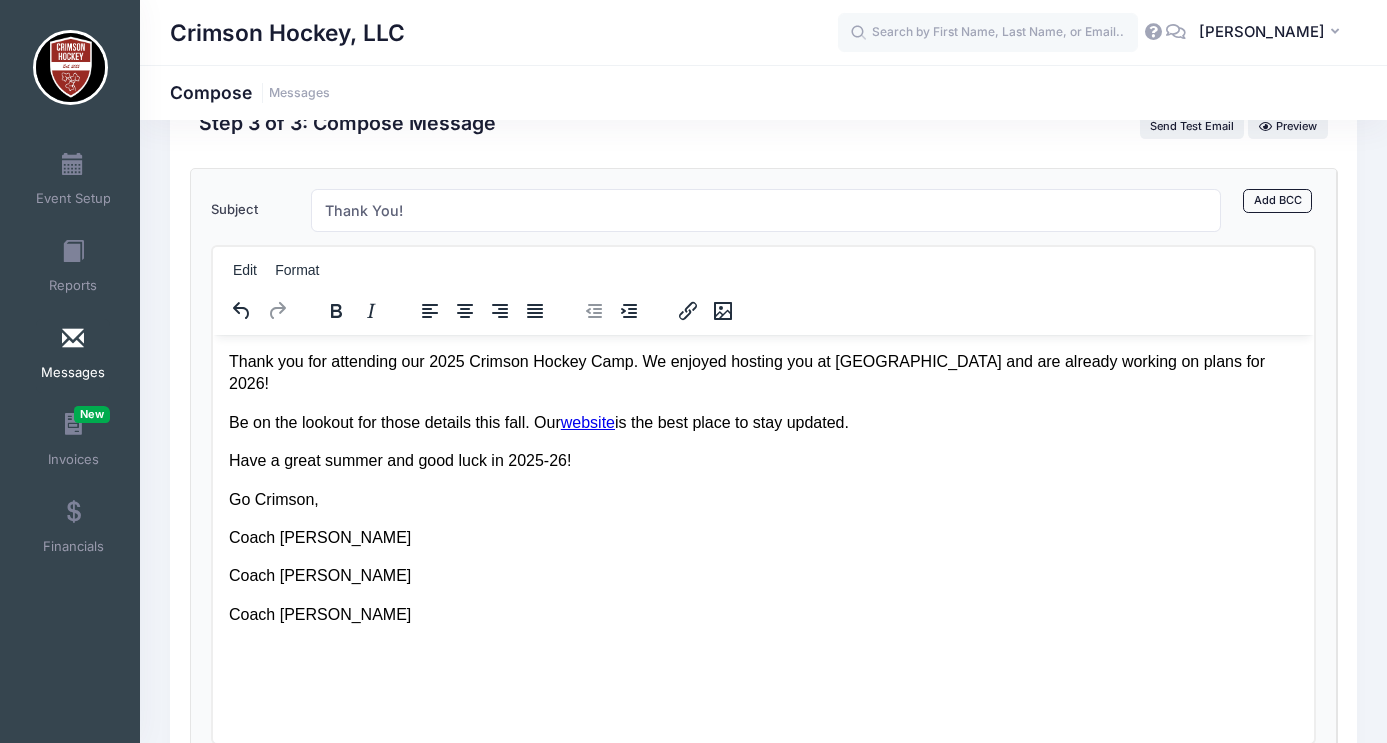 scroll, scrollTop: 0, scrollLeft: 0, axis: both 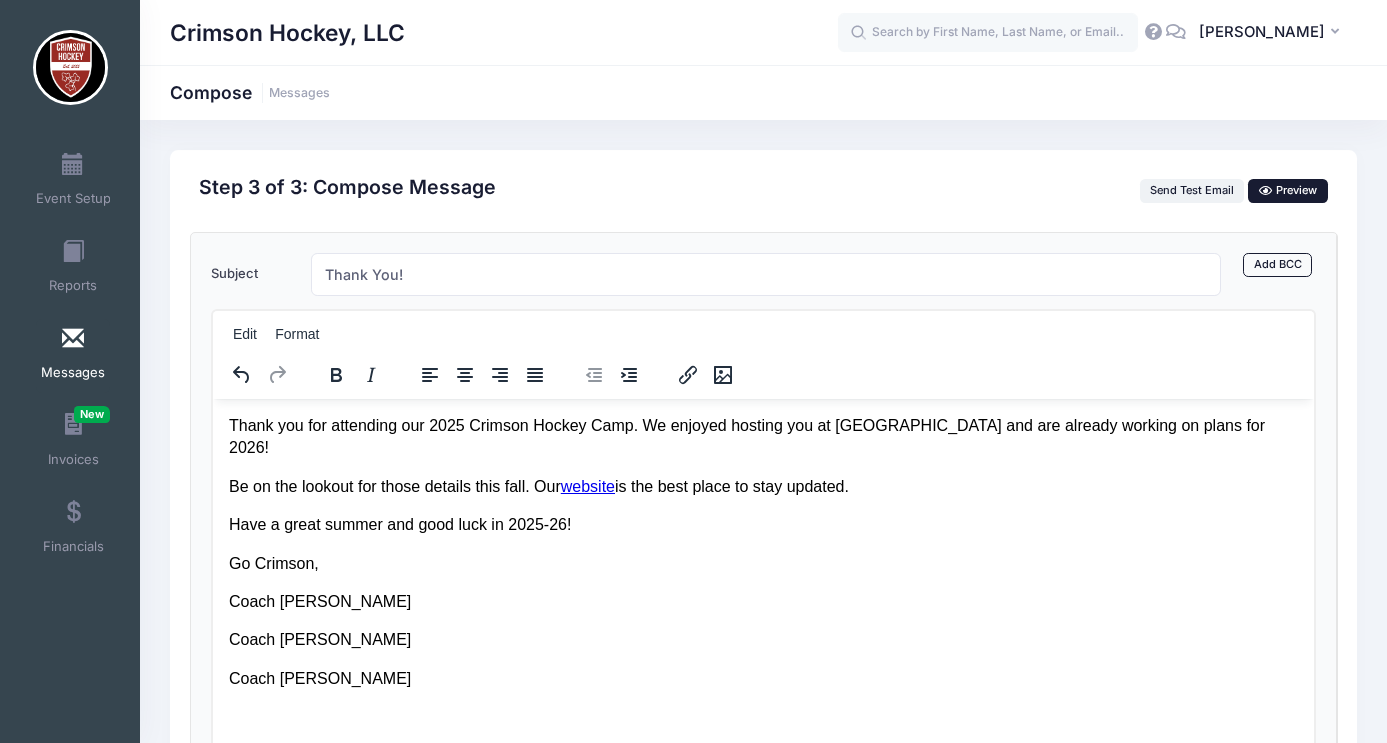 click on "Preview" at bounding box center [1288, 190] 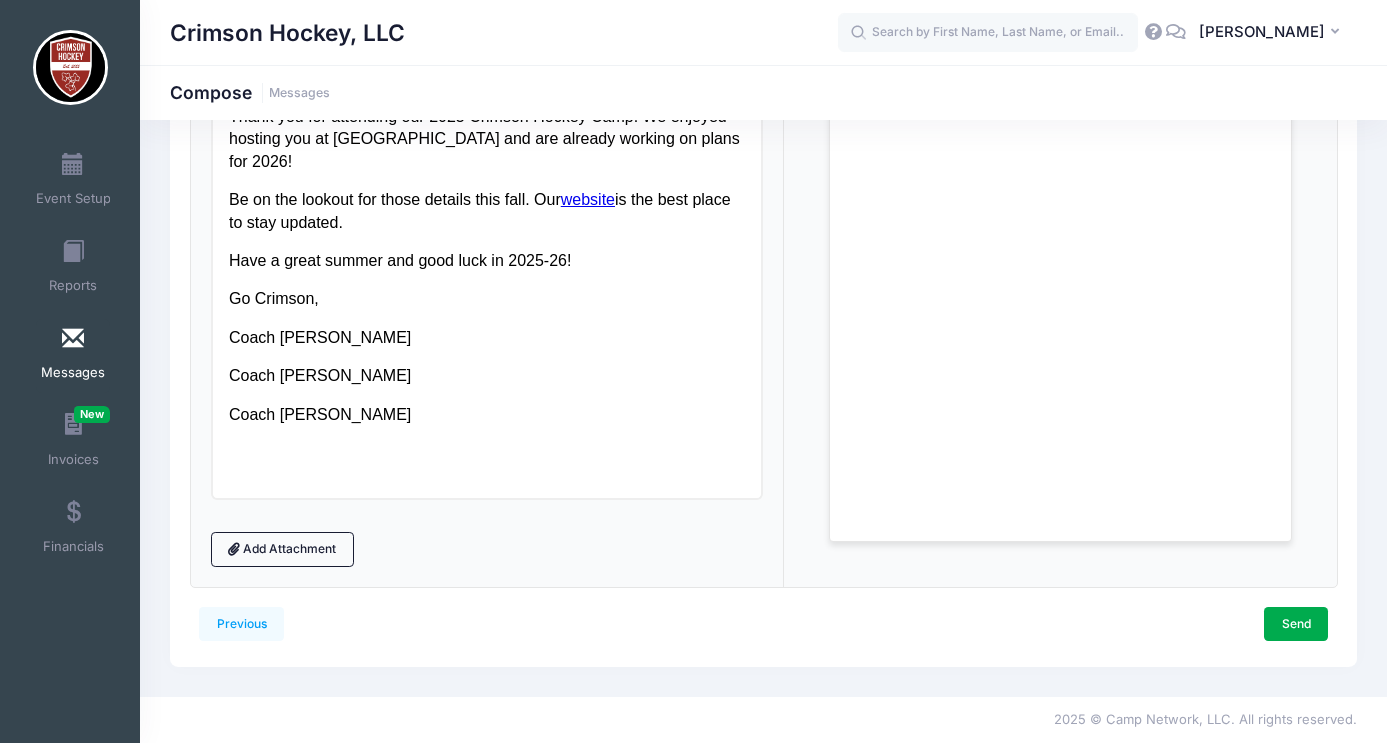 scroll, scrollTop: 0, scrollLeft: 0, axis: both 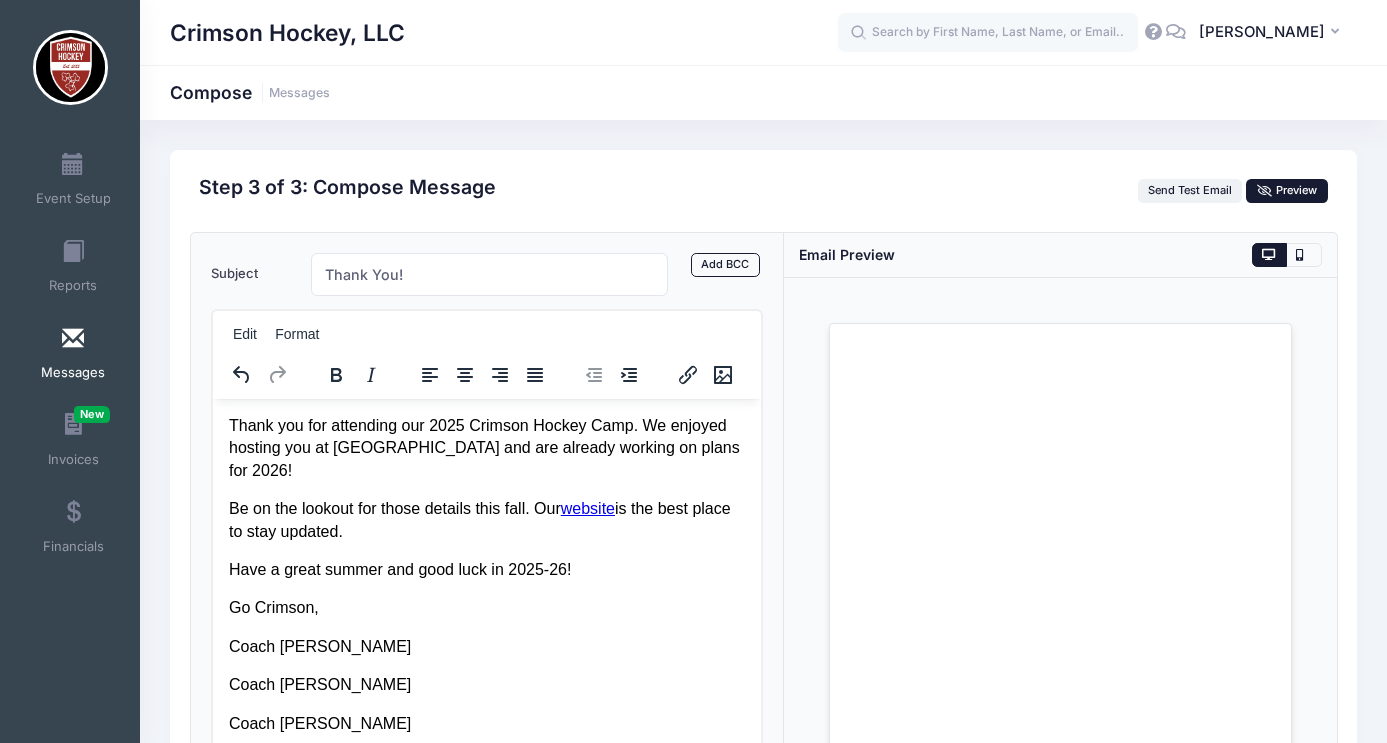 click on "Preview" at bounding box center [1287, 190] 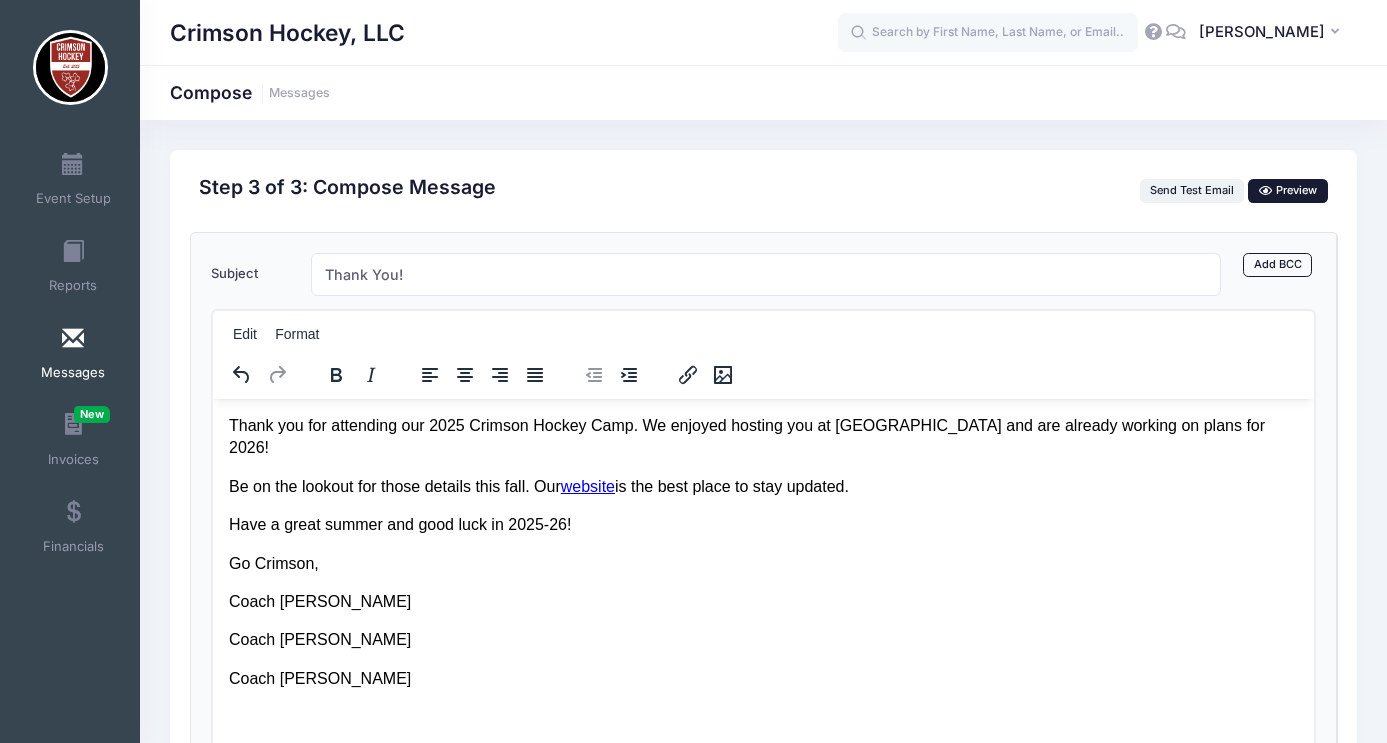 click on "Preview" at bounding box center [1288, 190] 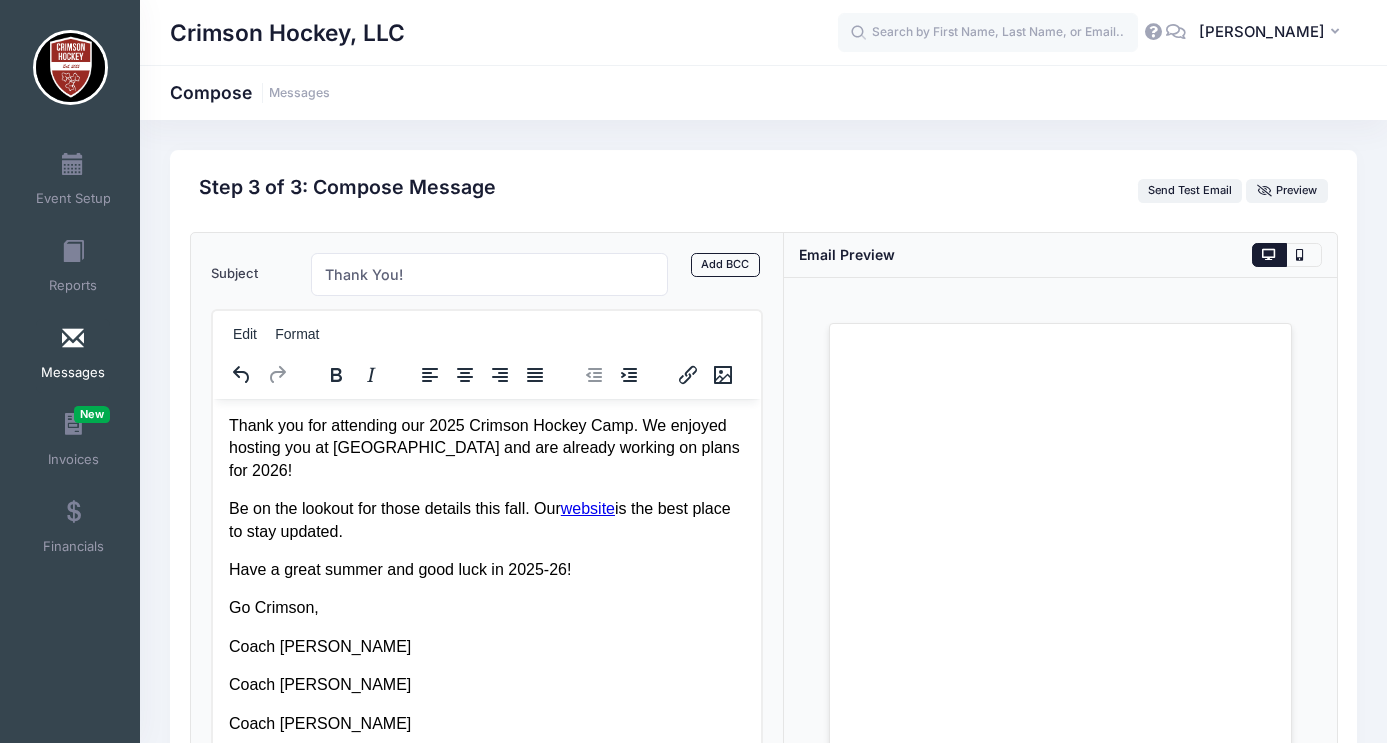 click at bounding box center (1269, 255) 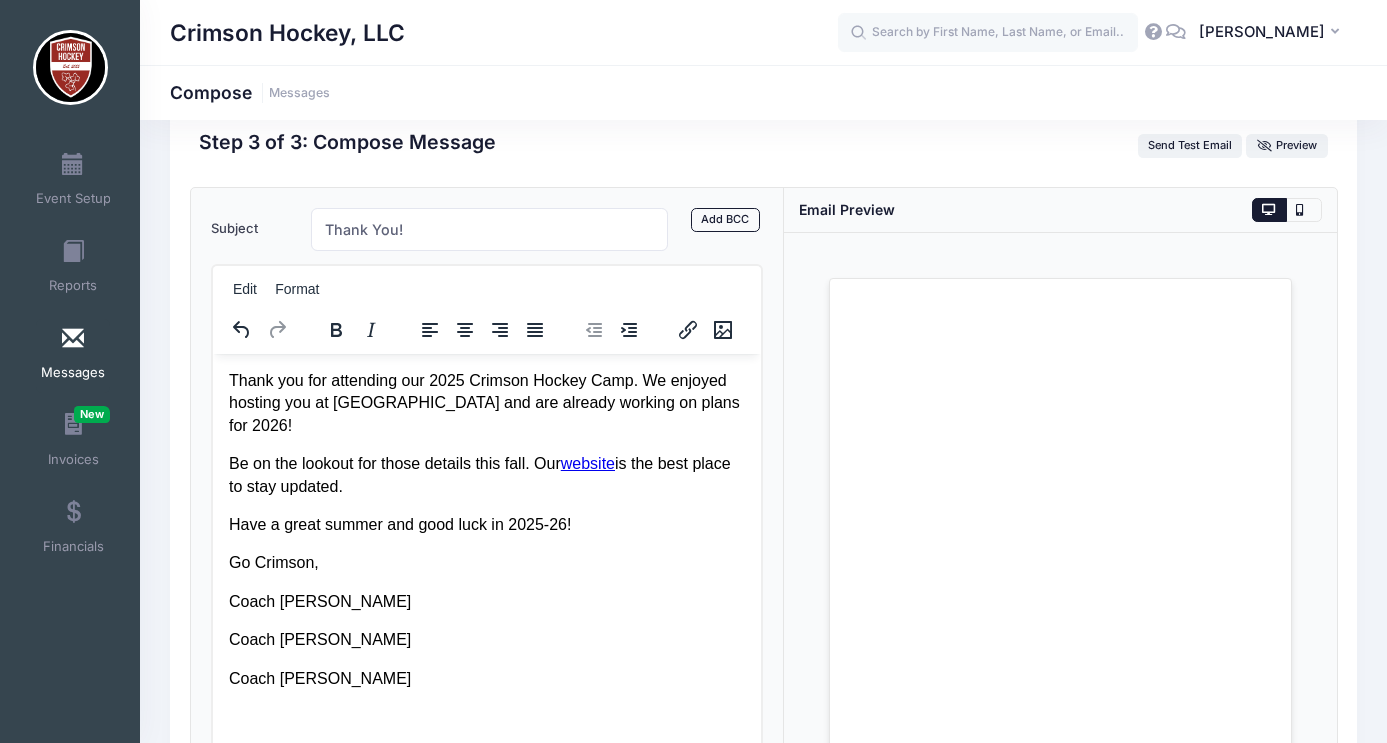 scroll, scrollTop: 0, scrollLeft: 0, axis: both 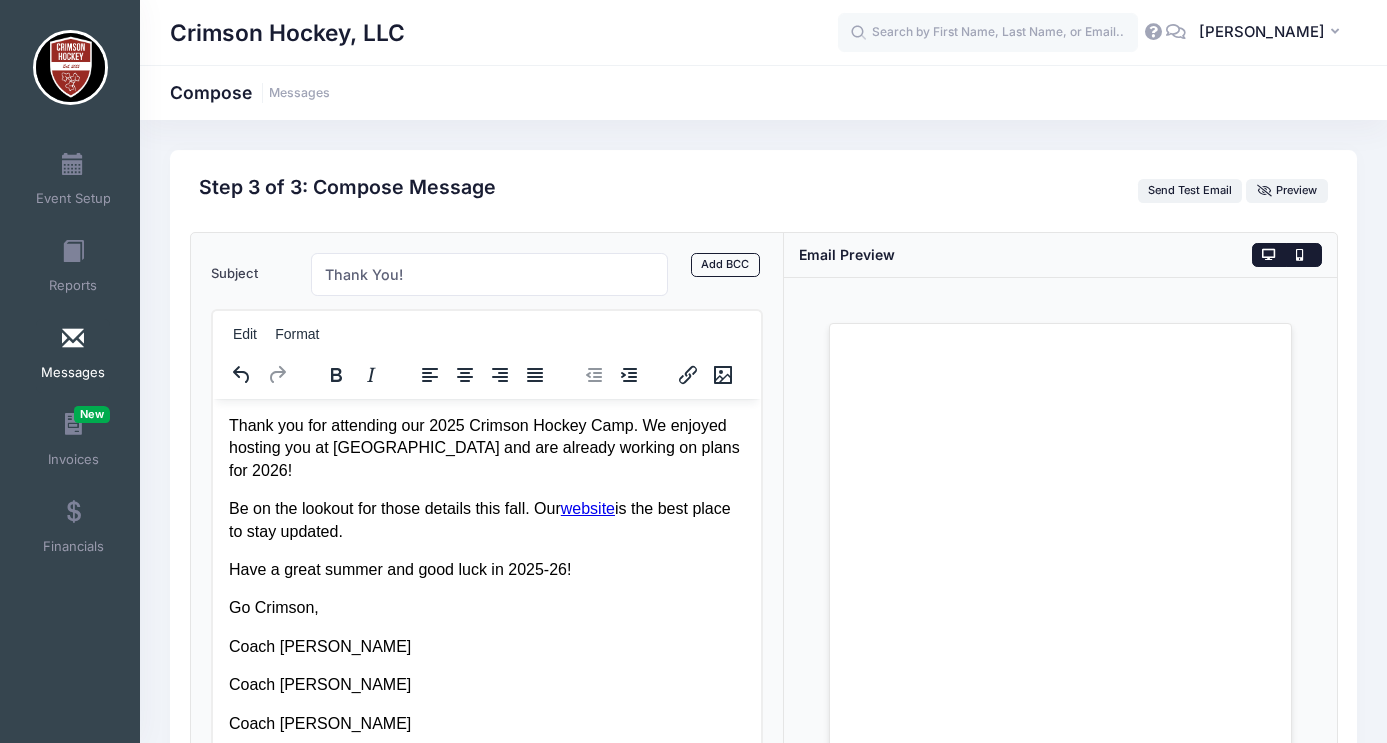 click at bounding box center (1303, 255) 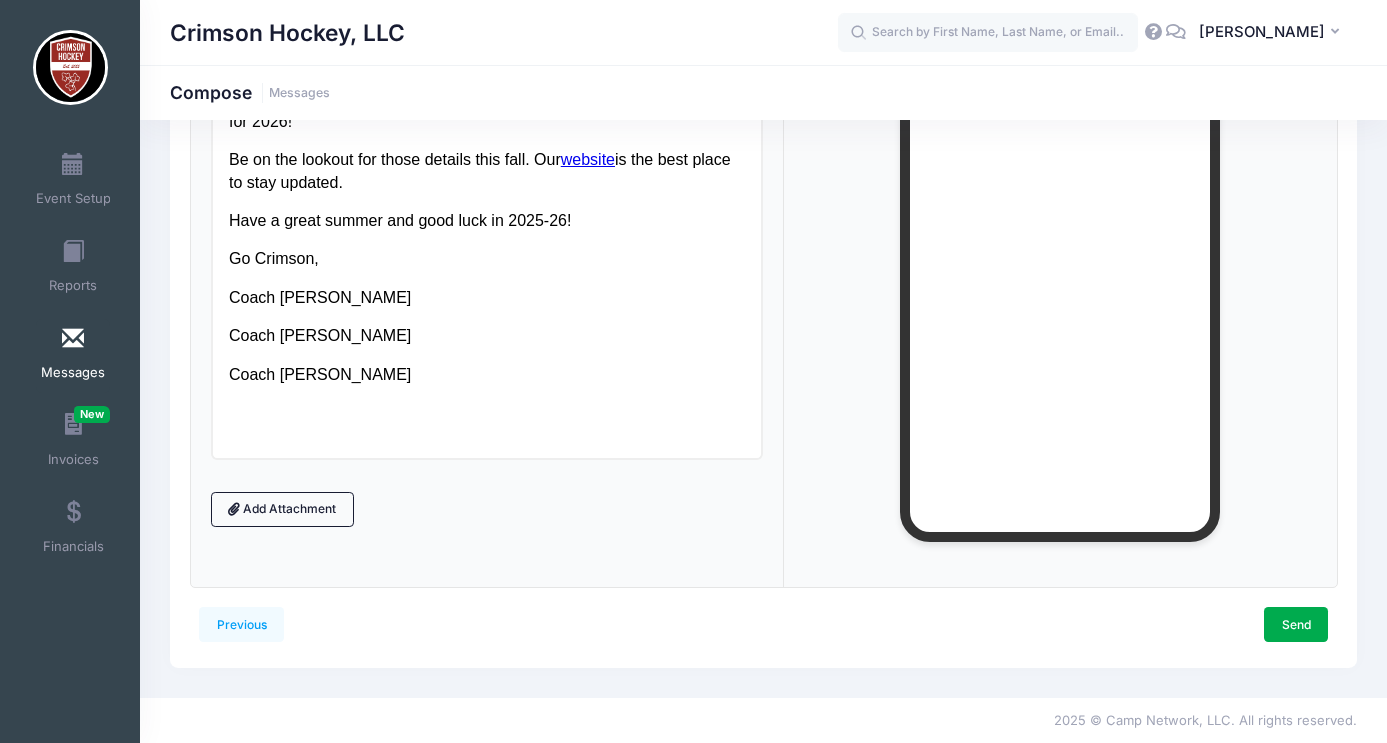 scroll, scrollTop: 0, scrollLeft: 0, axis: both 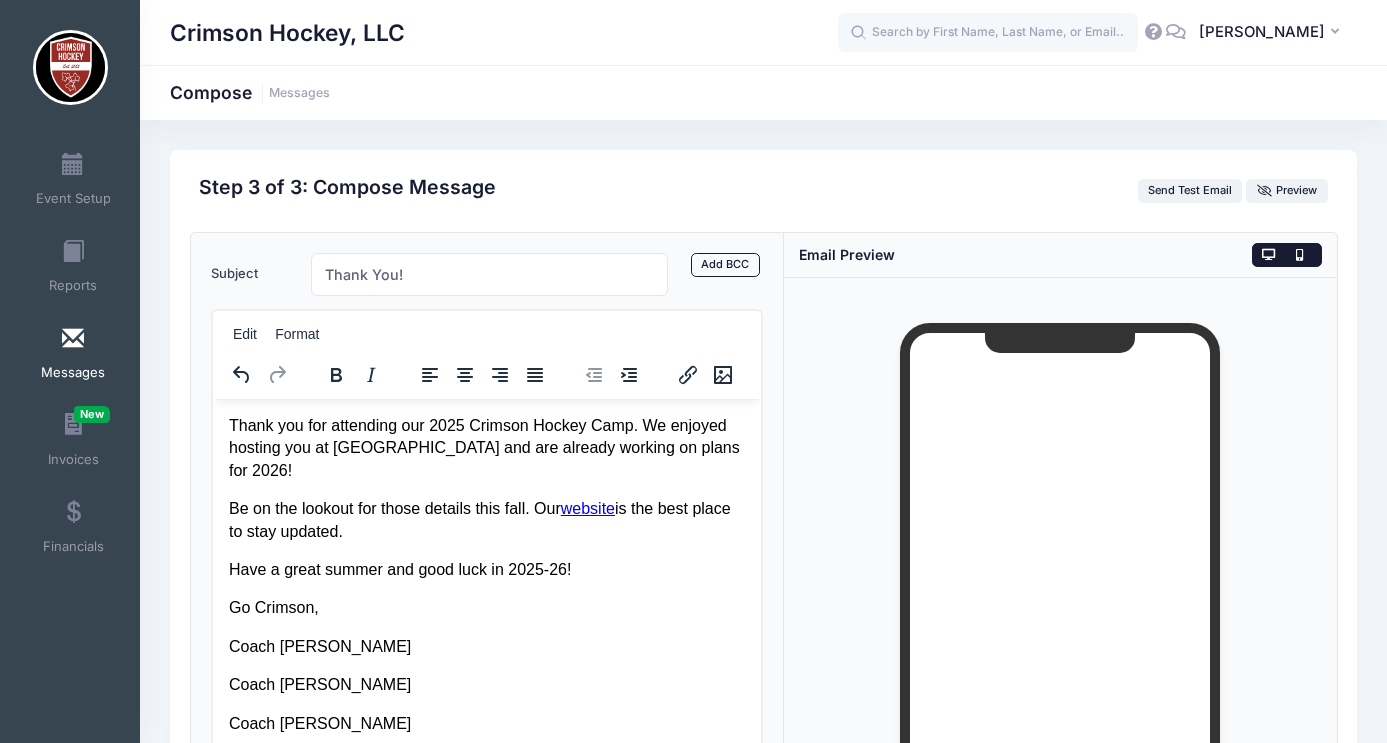 click at bounding box center [1269, 255] 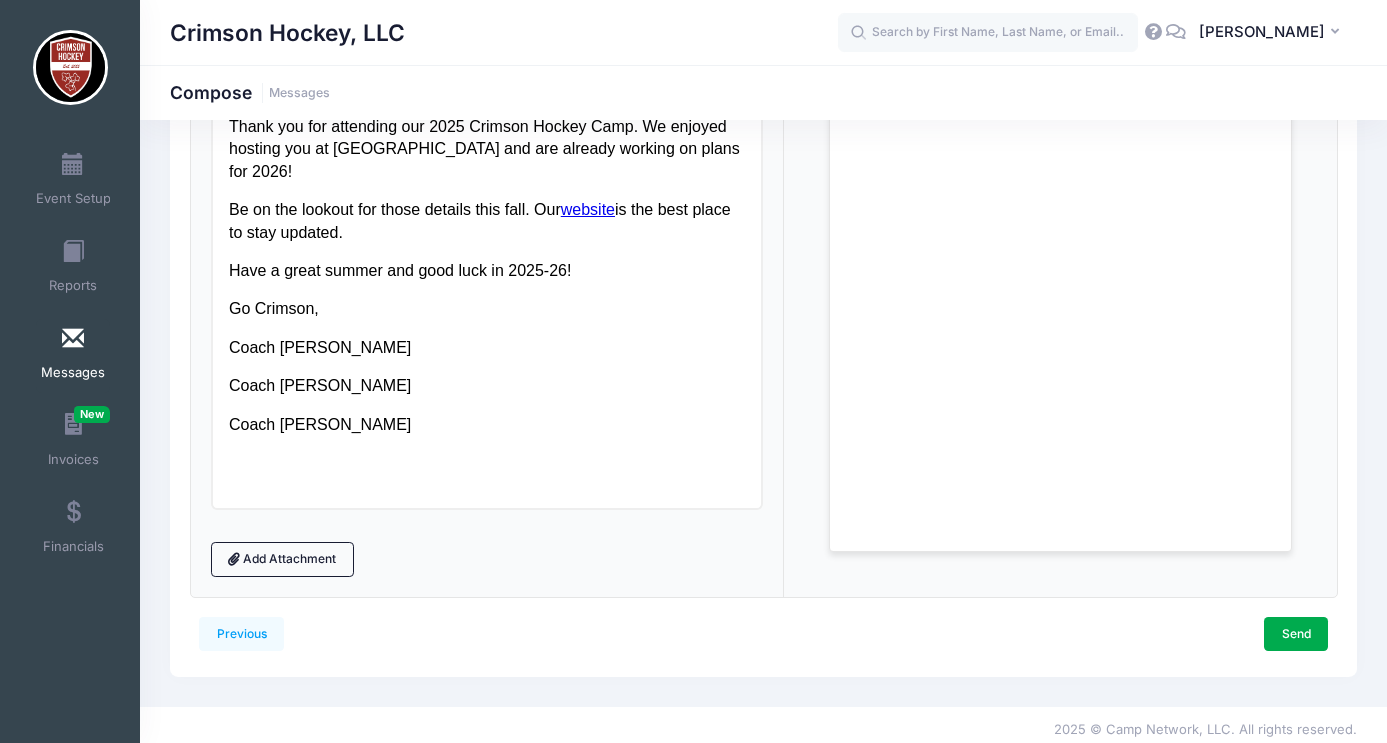 scroll, scrollTop: 309, scrollLeft: 0, axis: vertical 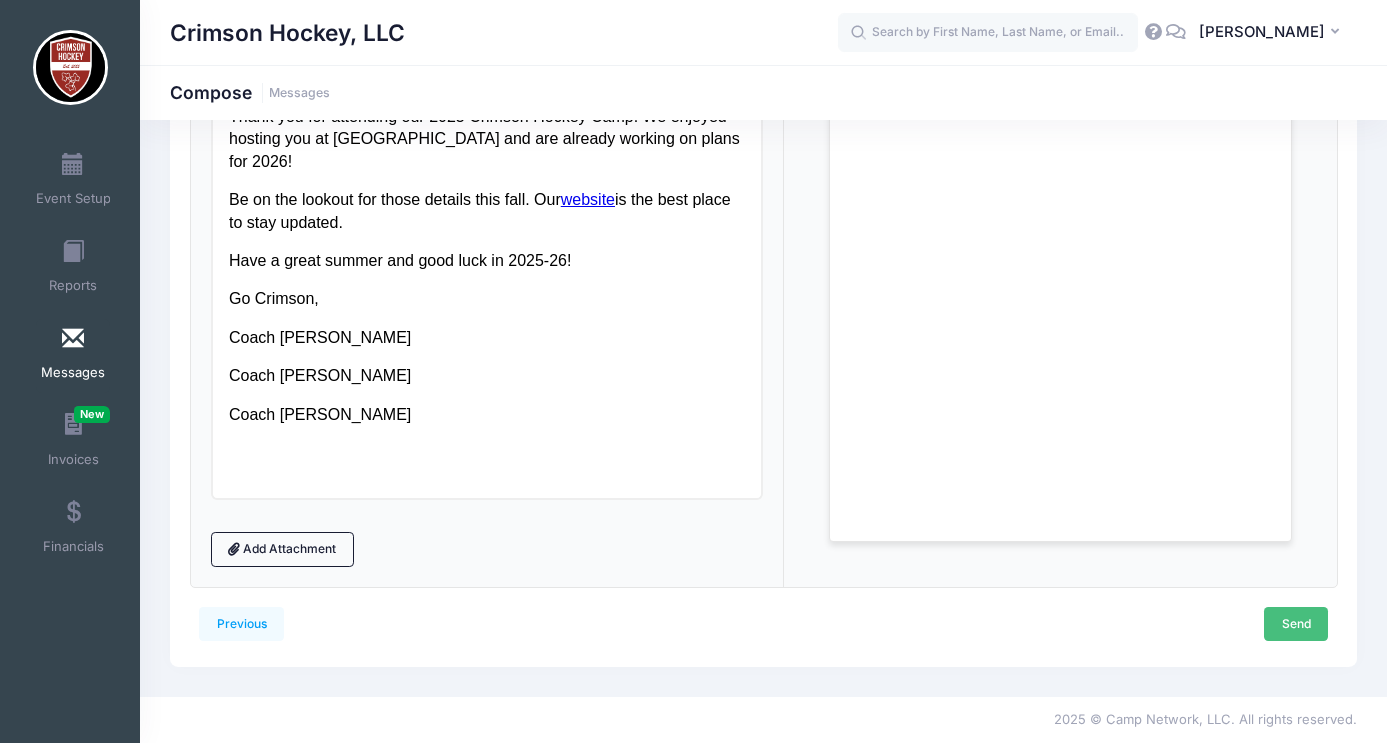 click on "Send" at bounding box center (1296, 624) 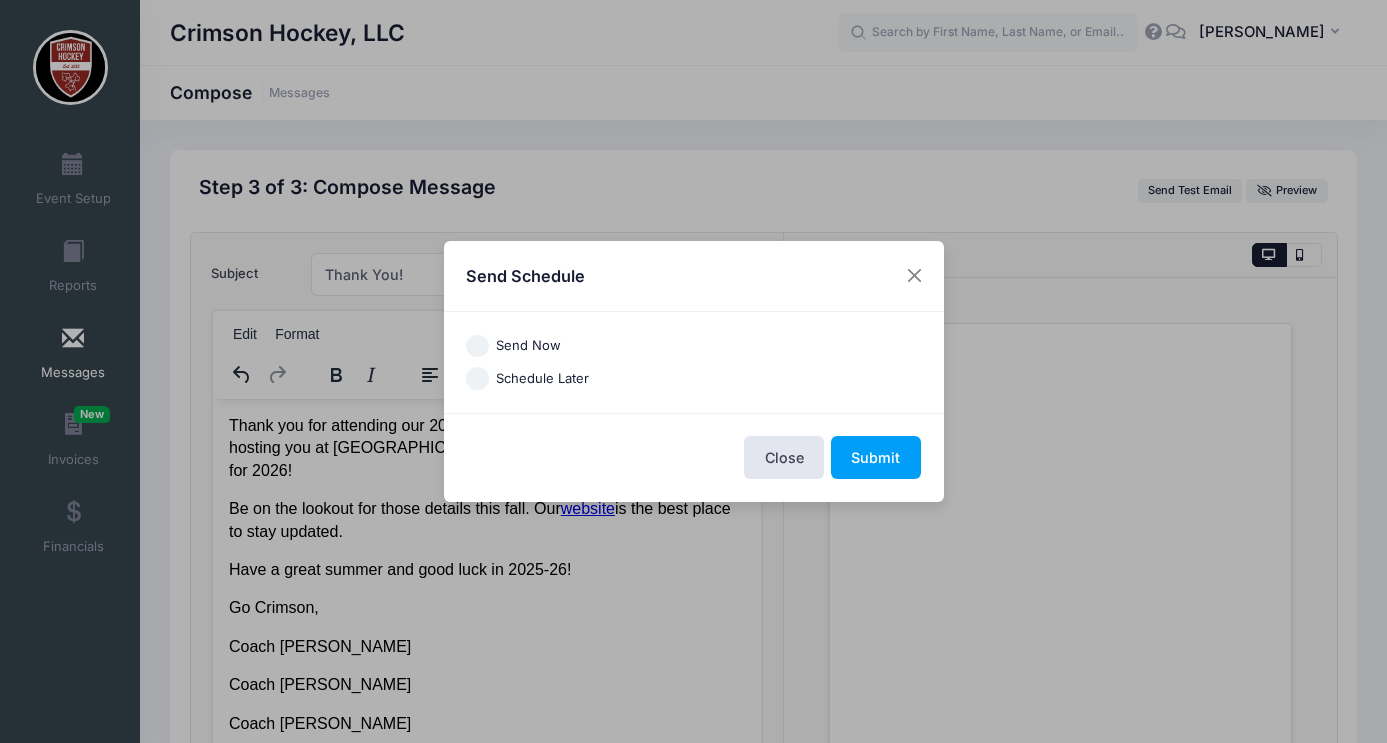 click on "Send Now" at bounding box center (693, 346) 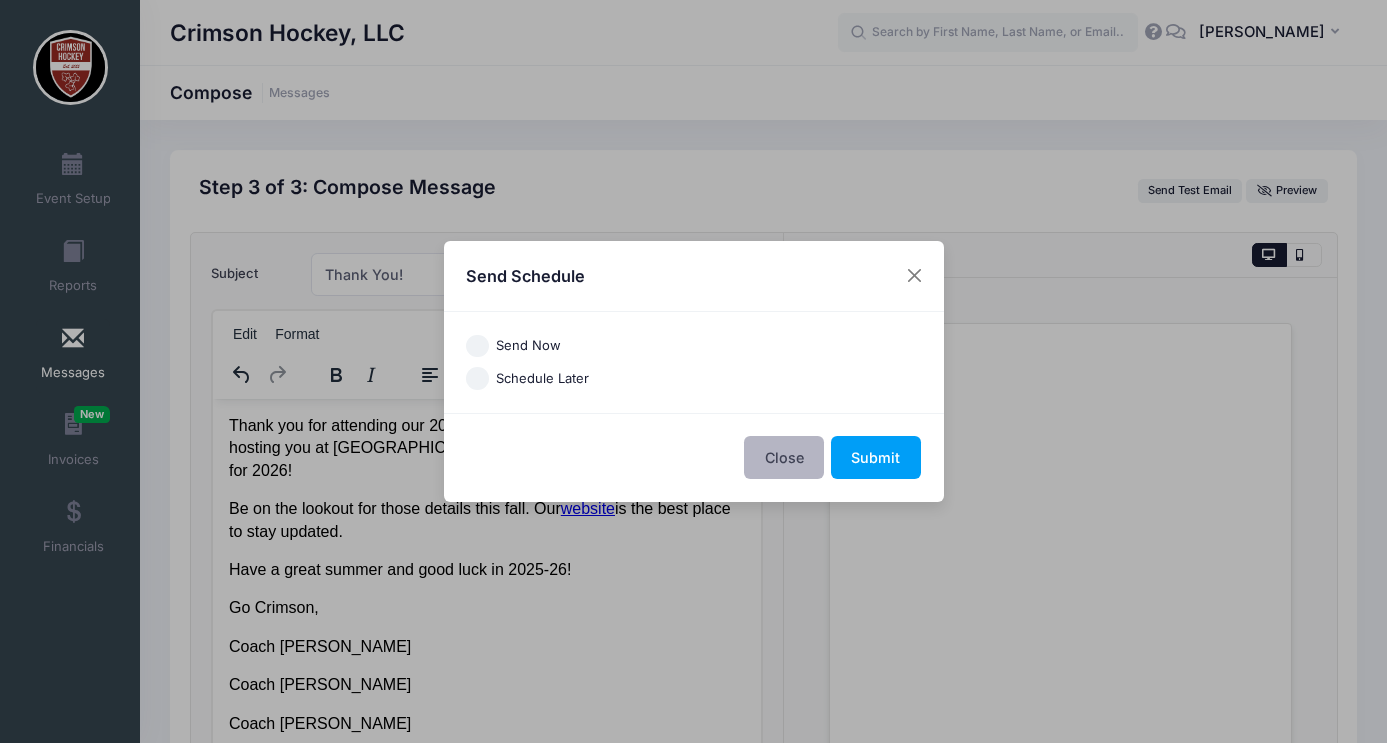 click on "Close" at bounding box center (784, 457) 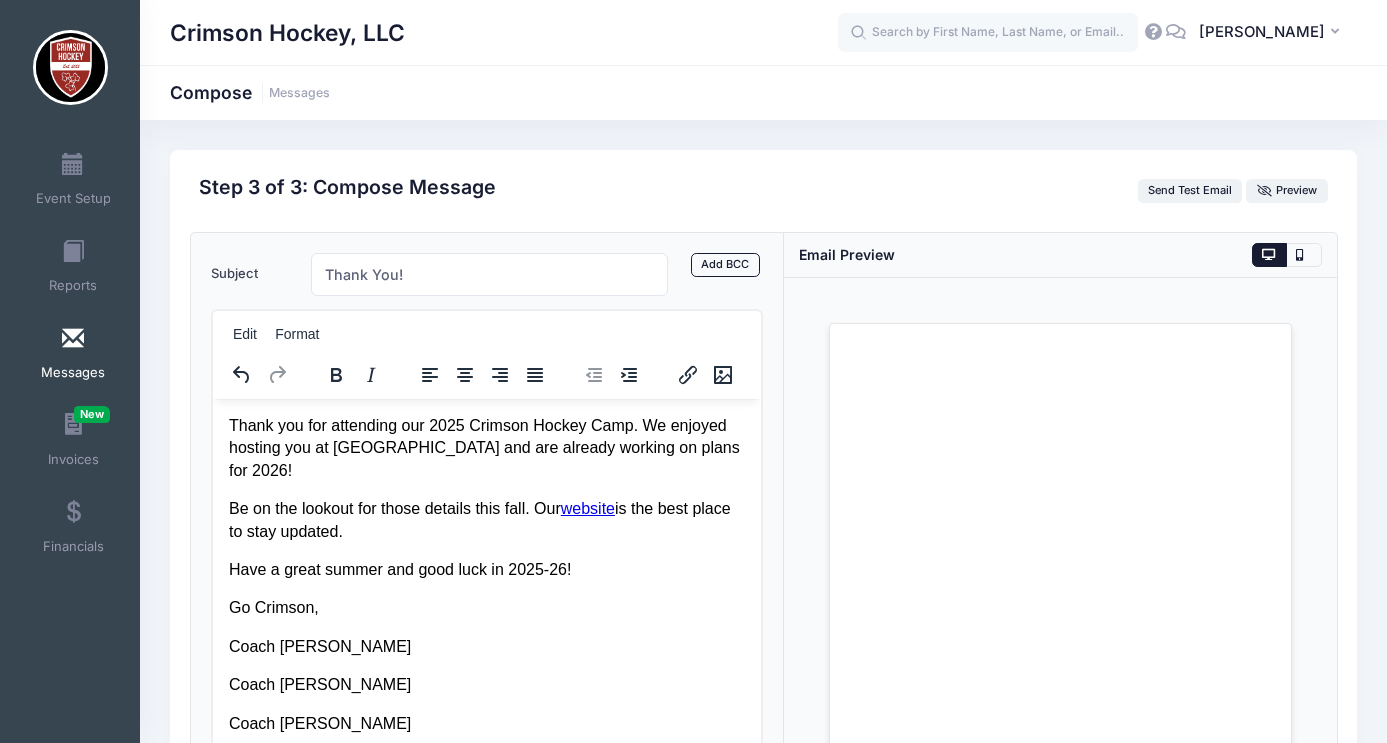 click on "Go Crimson," at bounding box center (486, 607) 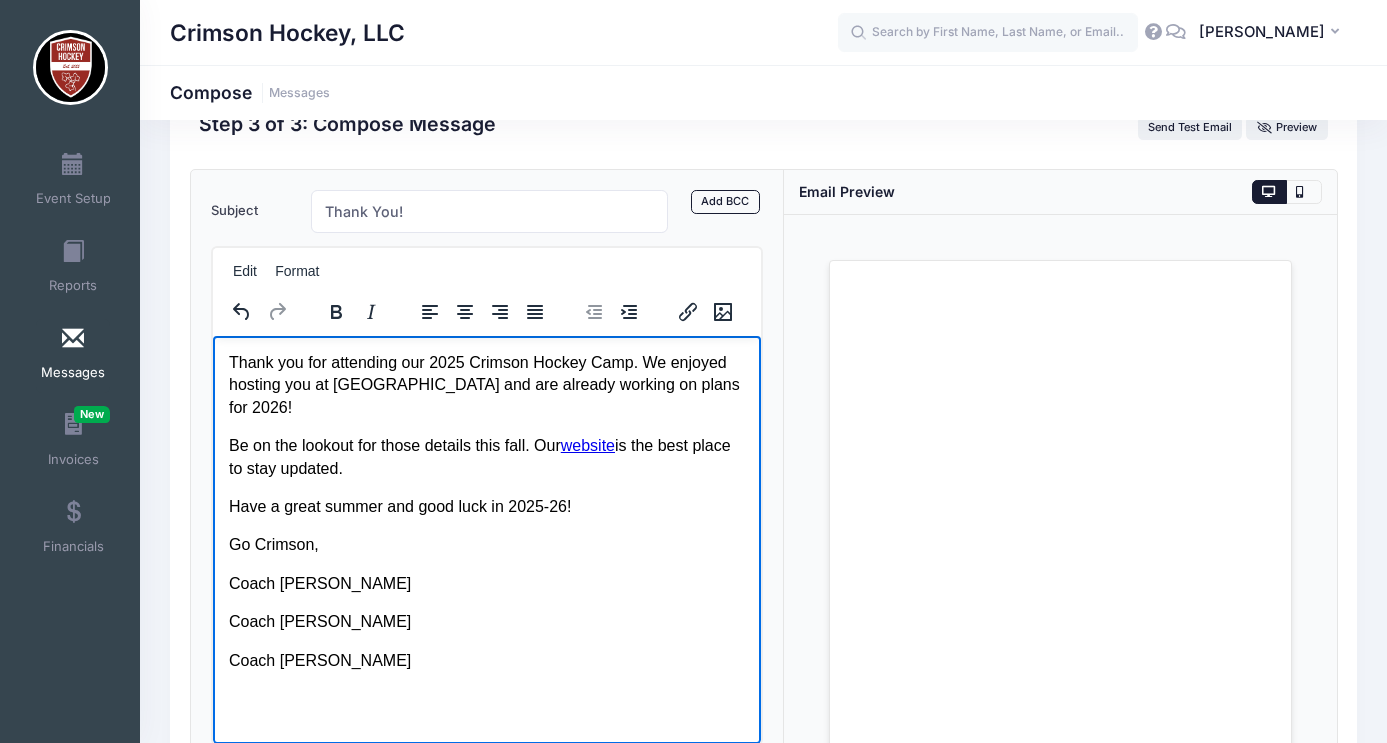 scroll, scrollTop: 0, scrollLeft: 0, axis: both 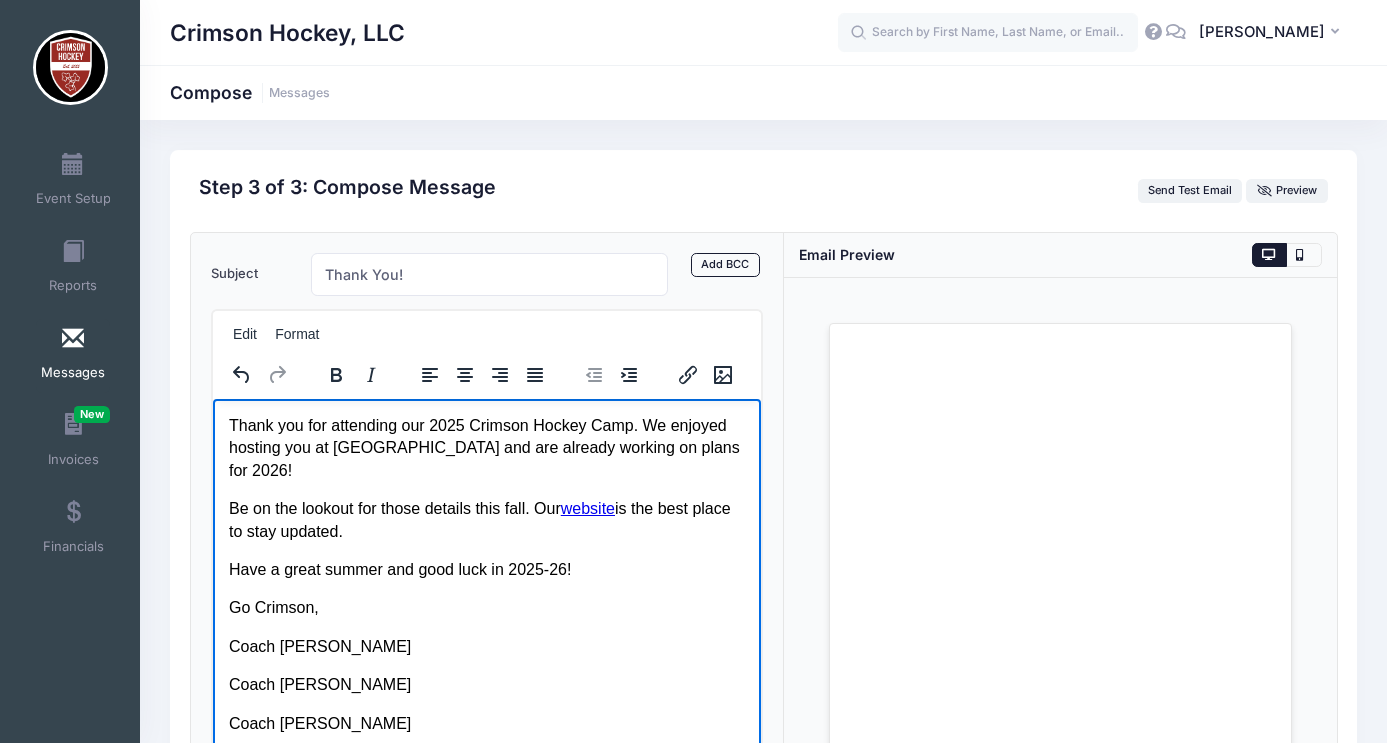 click on "Email Preview" at bounding box center [1060, 255] 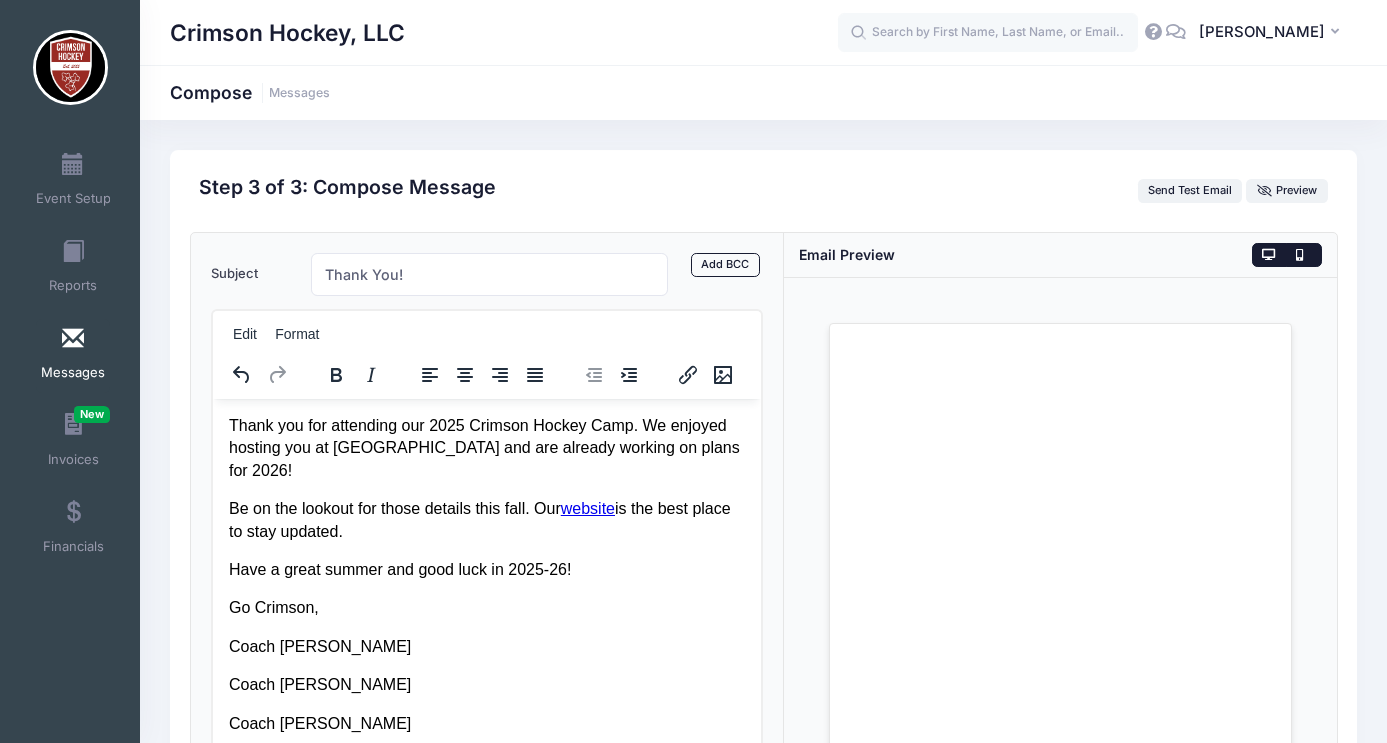 click at bounding box center [1303, 255] 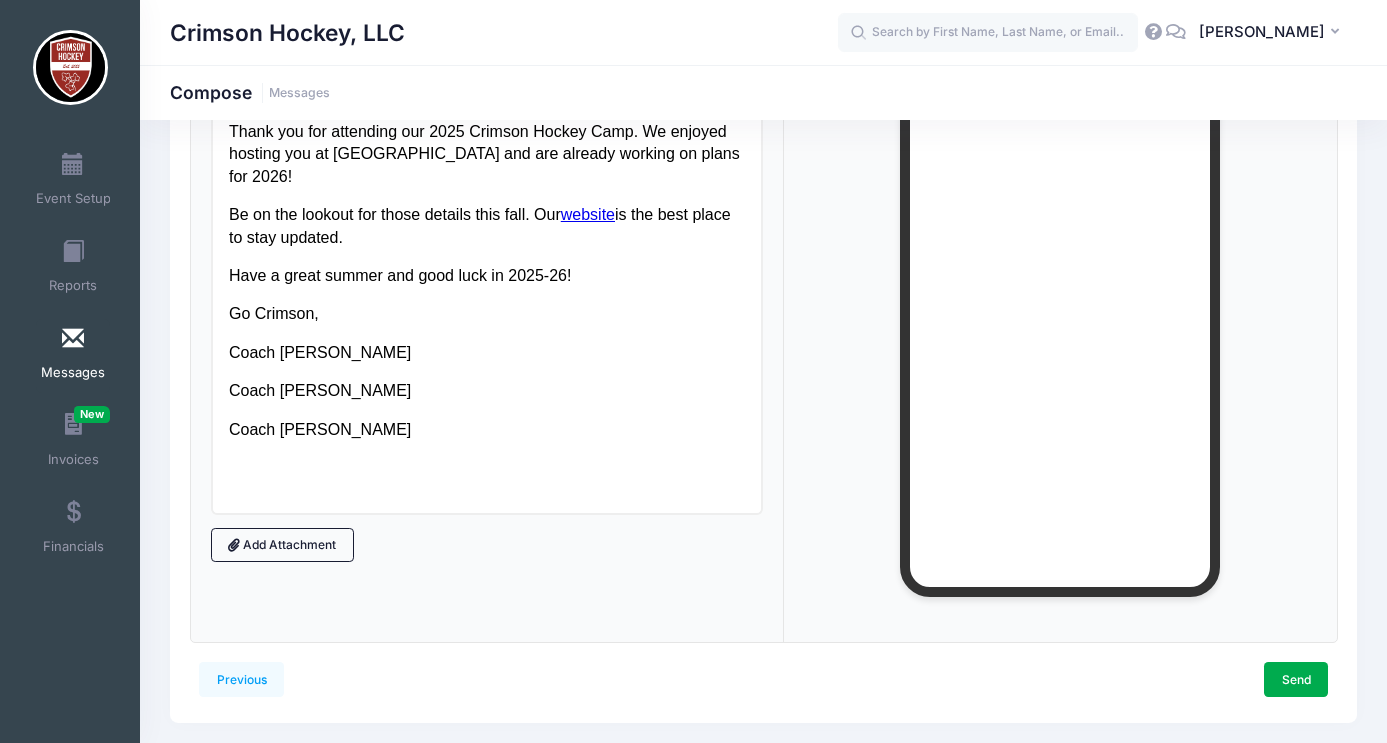 scroll, scrollTop: 305, scrollLeft: 0, axis: vertical 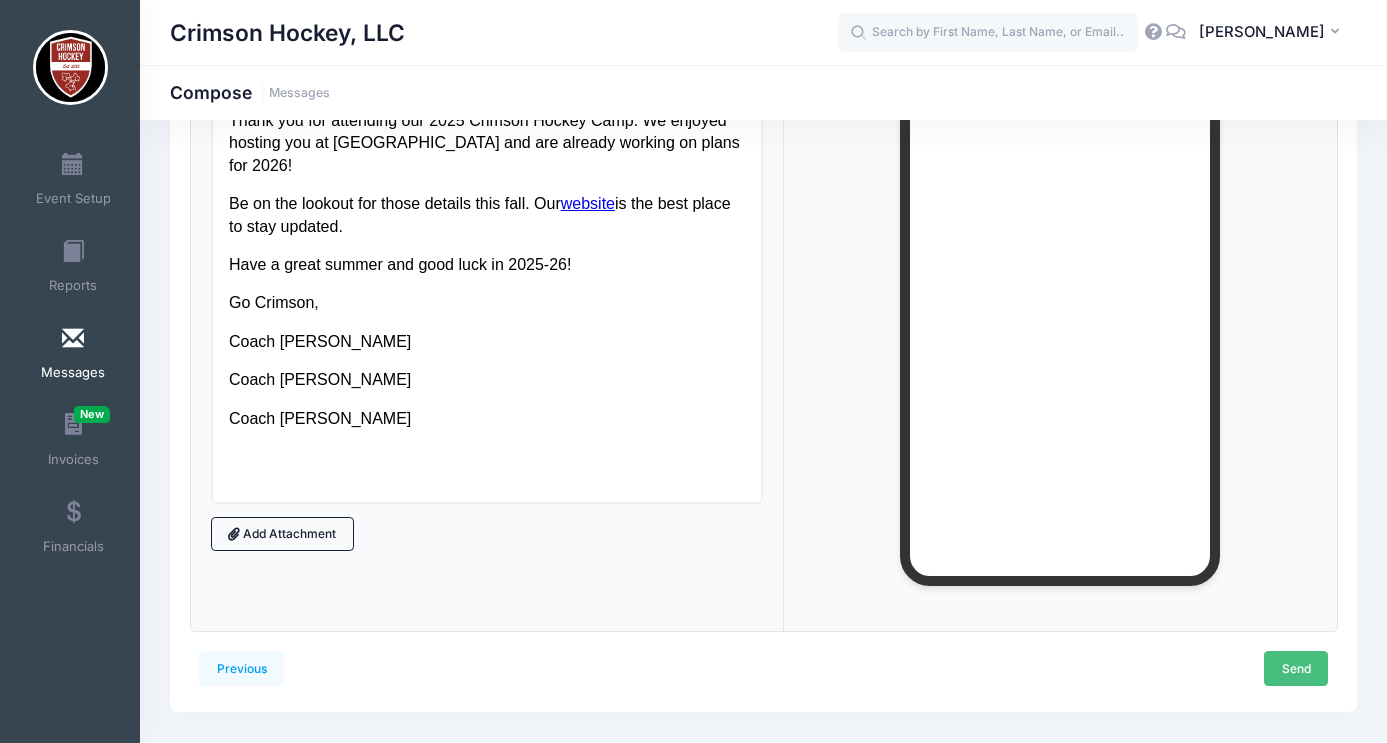 click on "Send" at bounding box center [1296, 668] 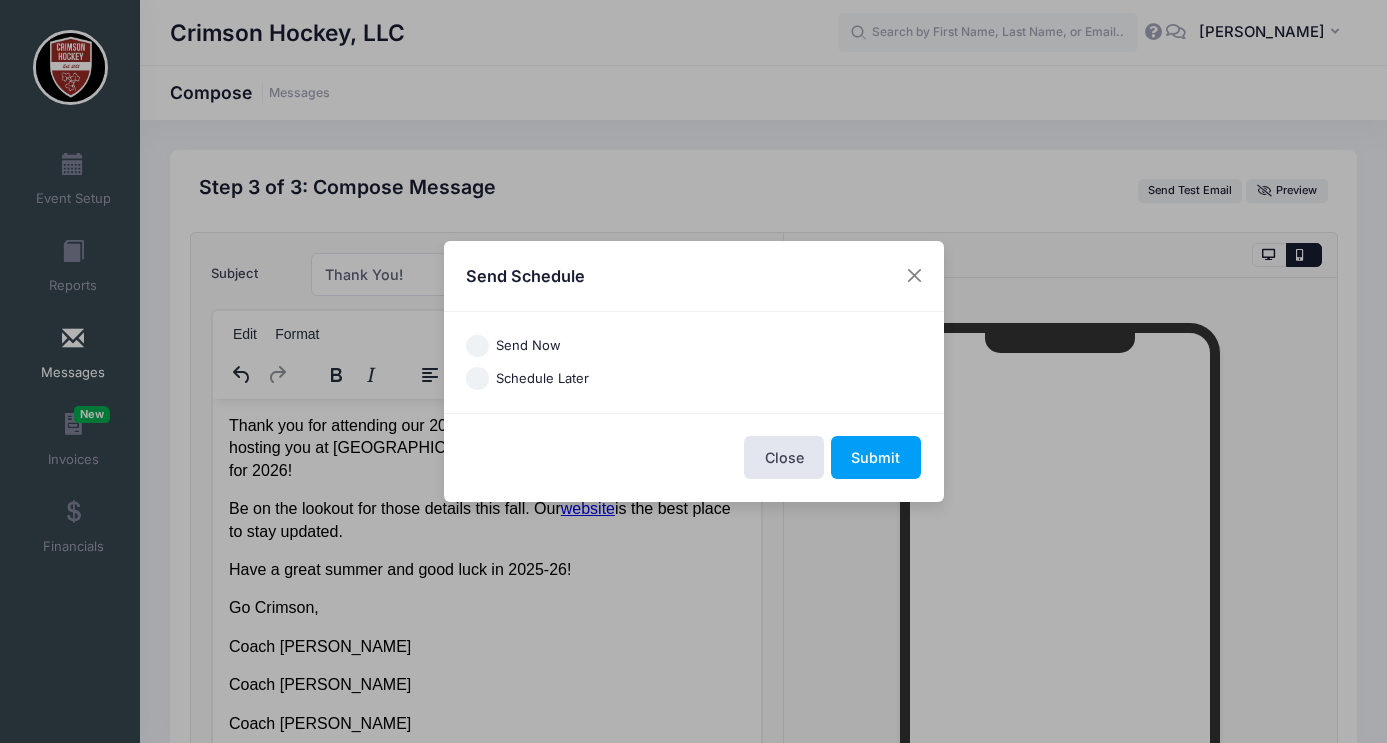 click on "Send Now" at bounding box center (477, 346) 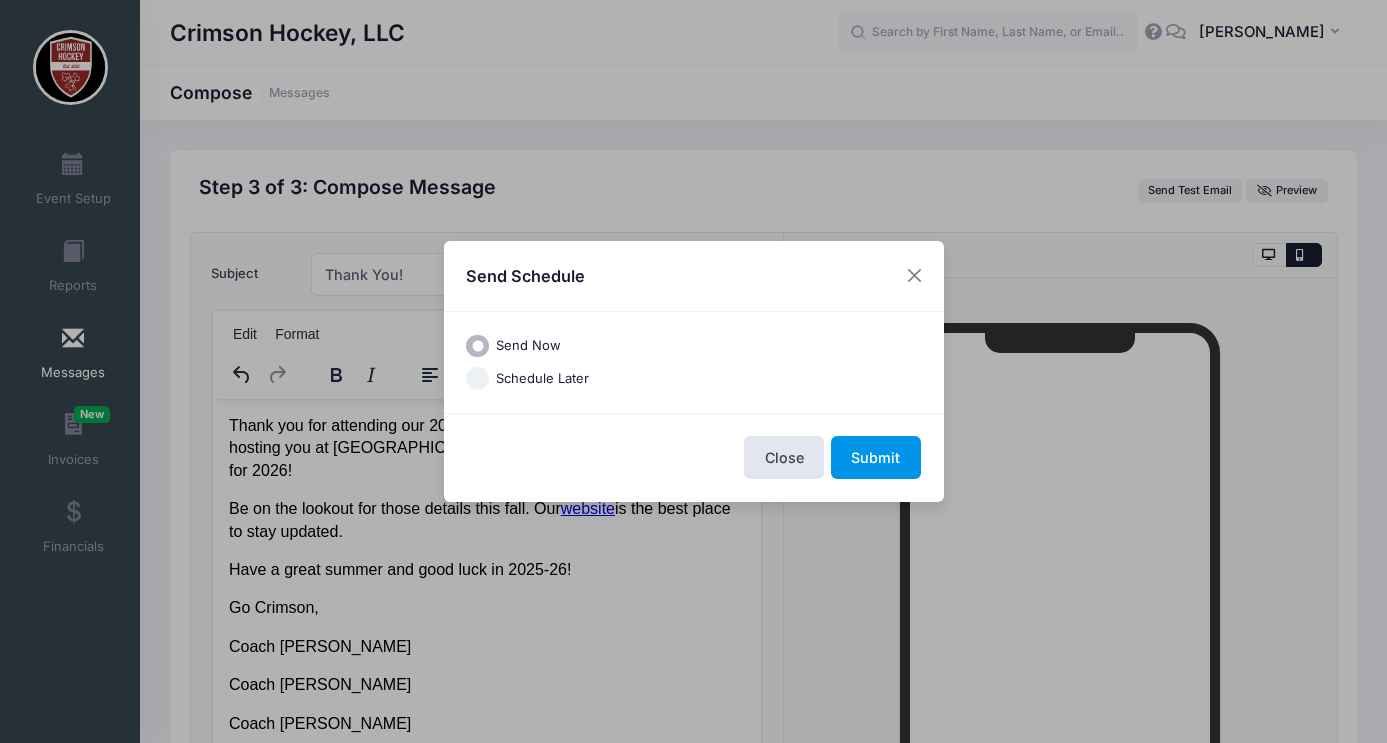 click on "Submit" at bounding box center (876, 457) 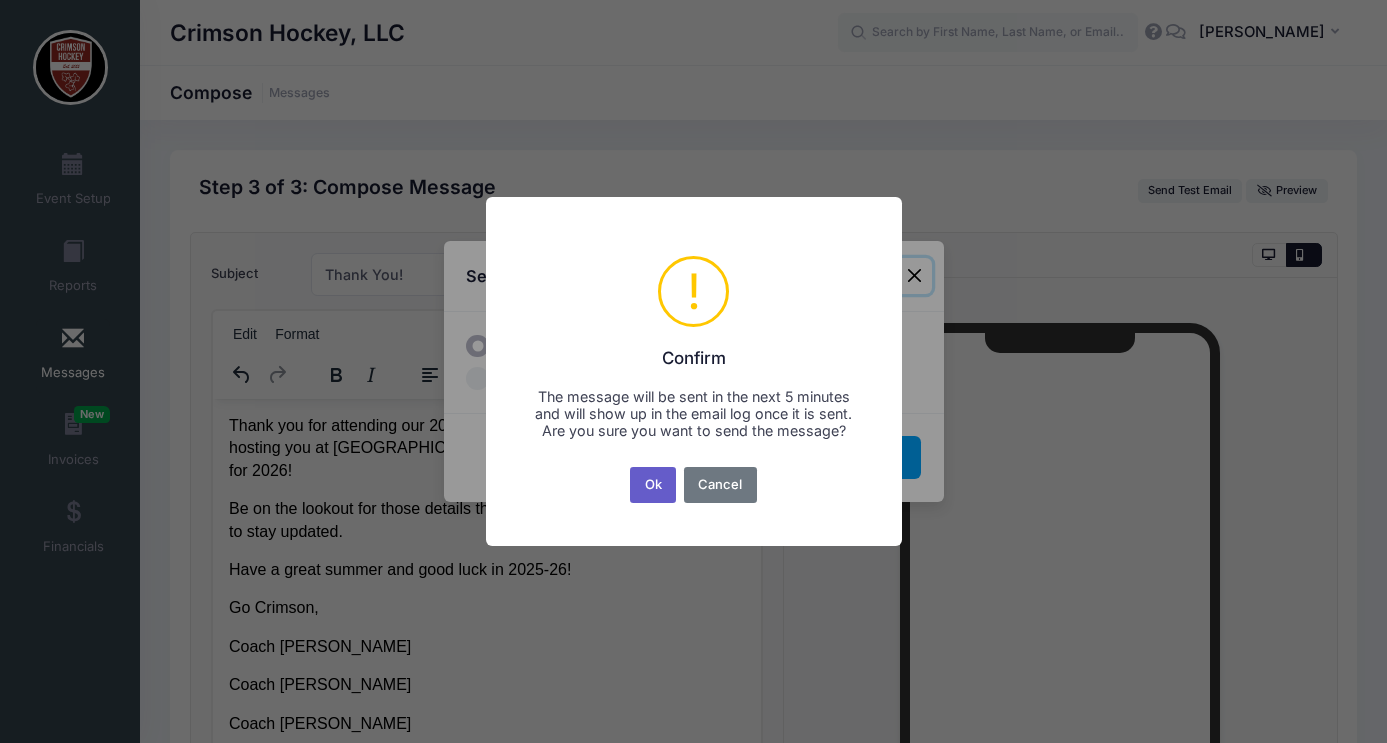 click on "Ok" at bounding box center [653, 485] 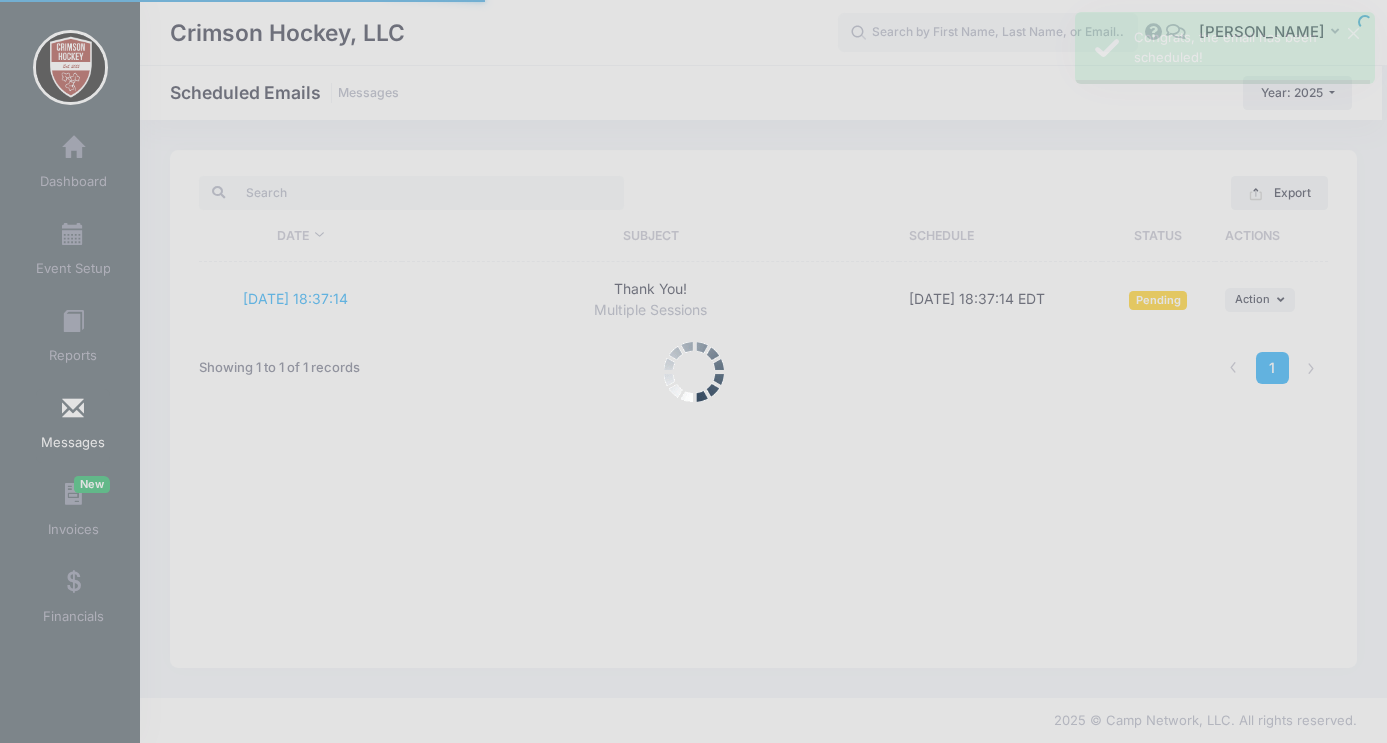 scroll, scrollTop: 0, scrollLeft: 0, axis: both 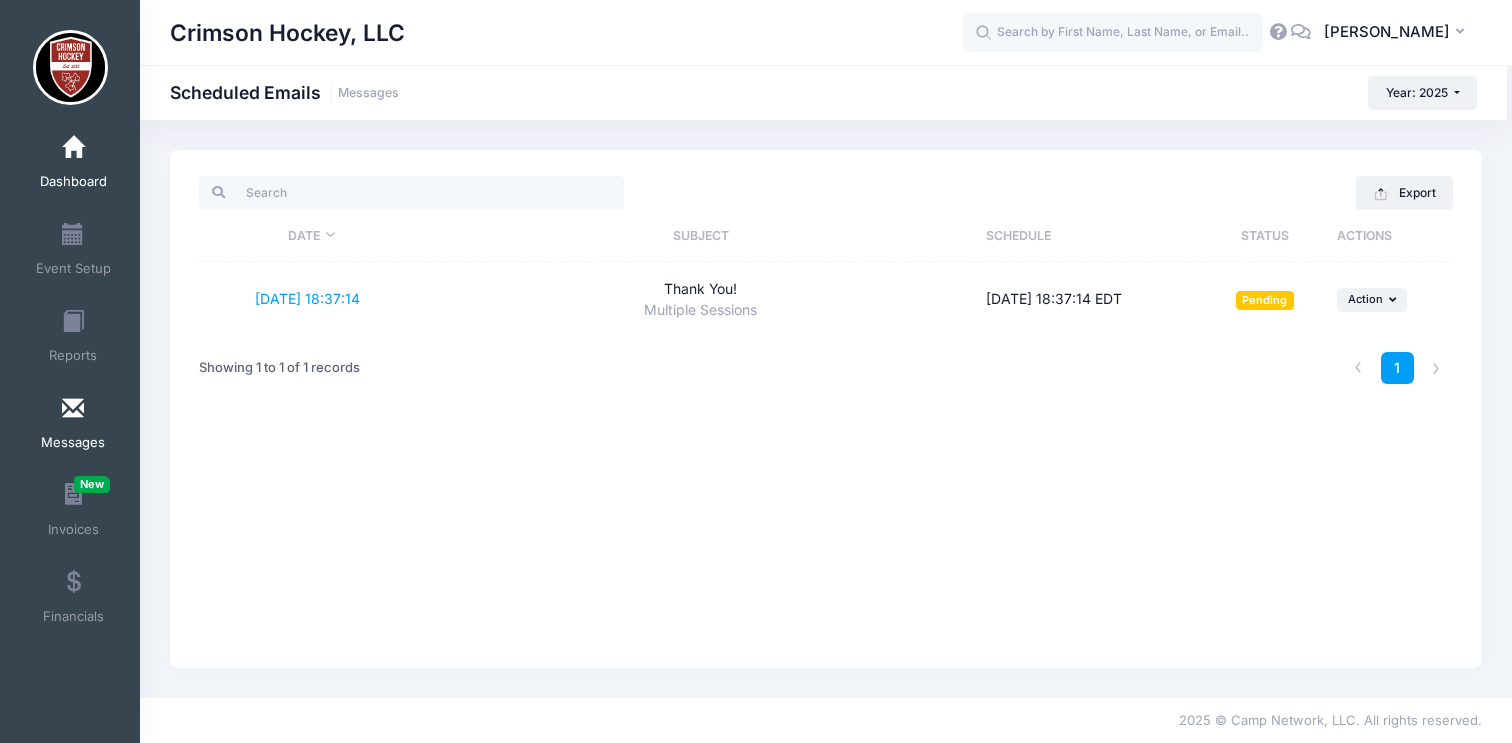 click on "Dashboard" at bounding box center [73, 165] 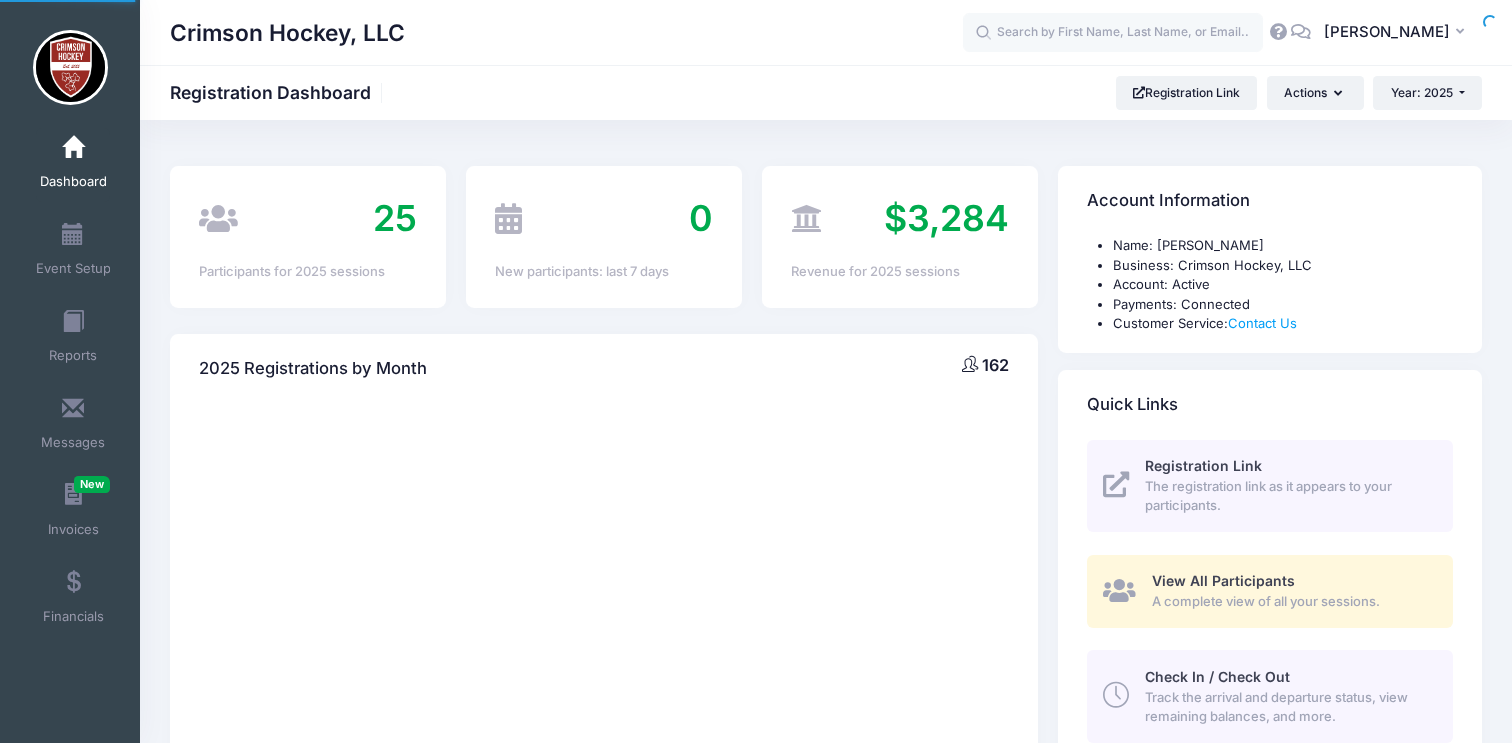 scroll, scrollTop: 0, scrollLeft: 0, axis: both 